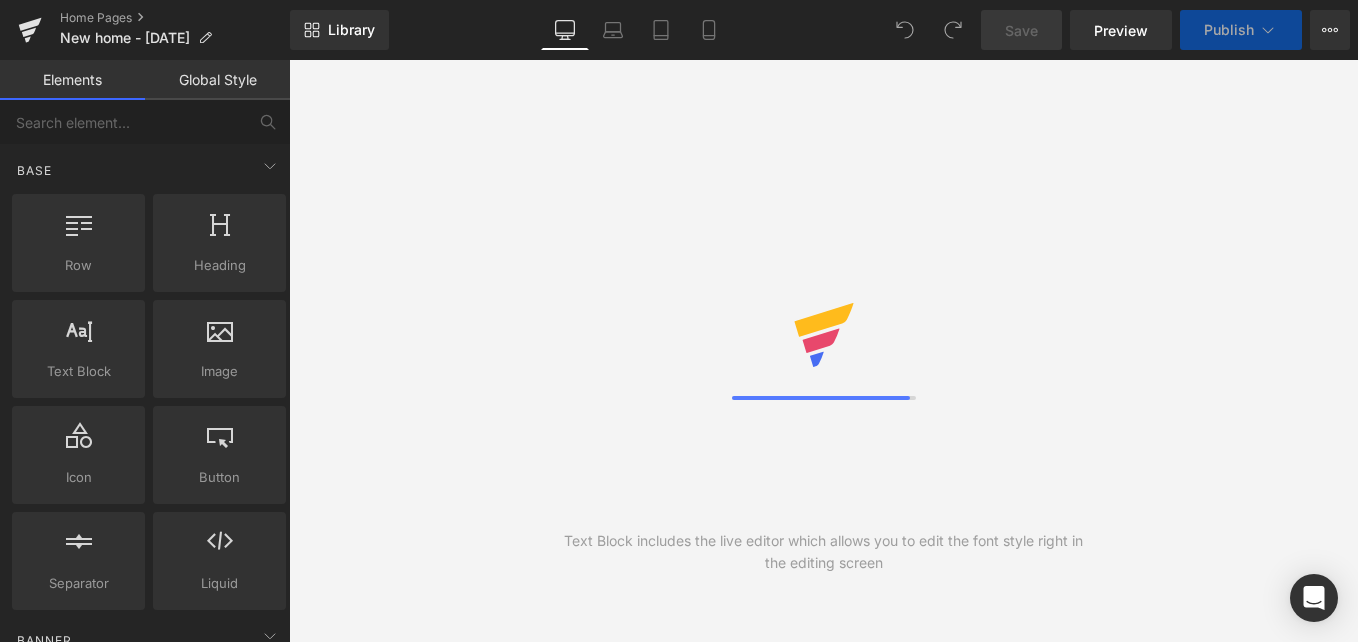 scroll, scrollTop: 0, scrollLeft: 0, axis: both 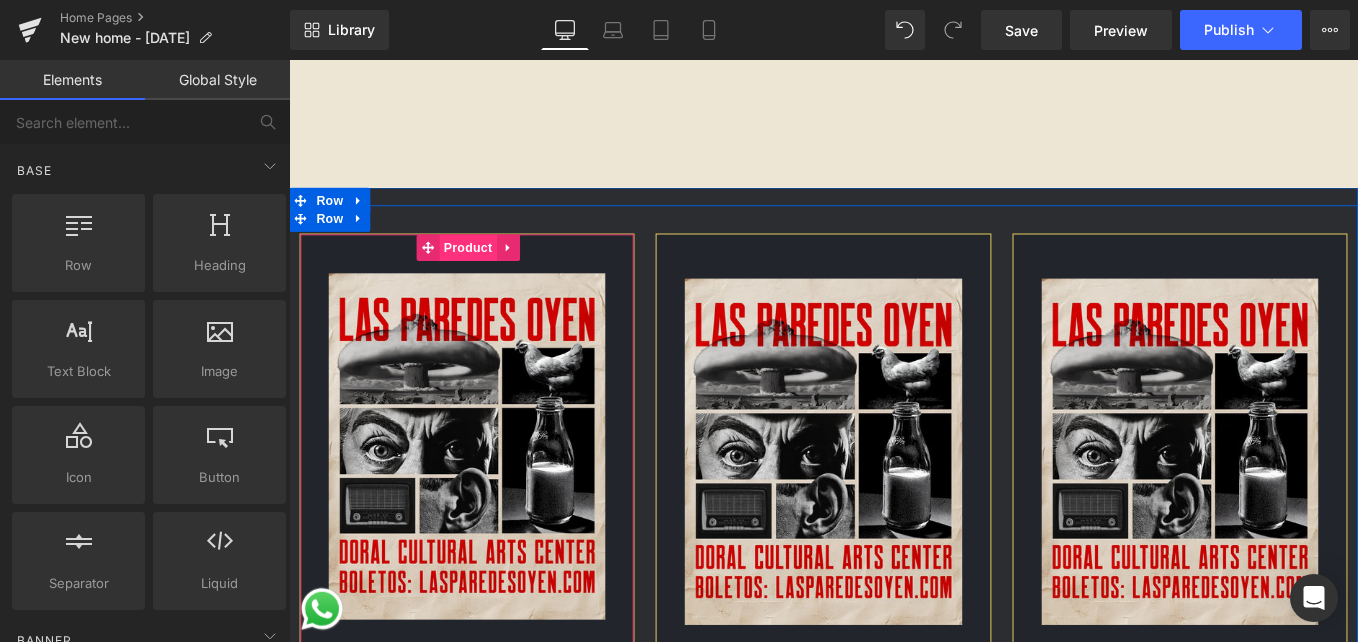 click on "Product" at bounding box center [491, 273] 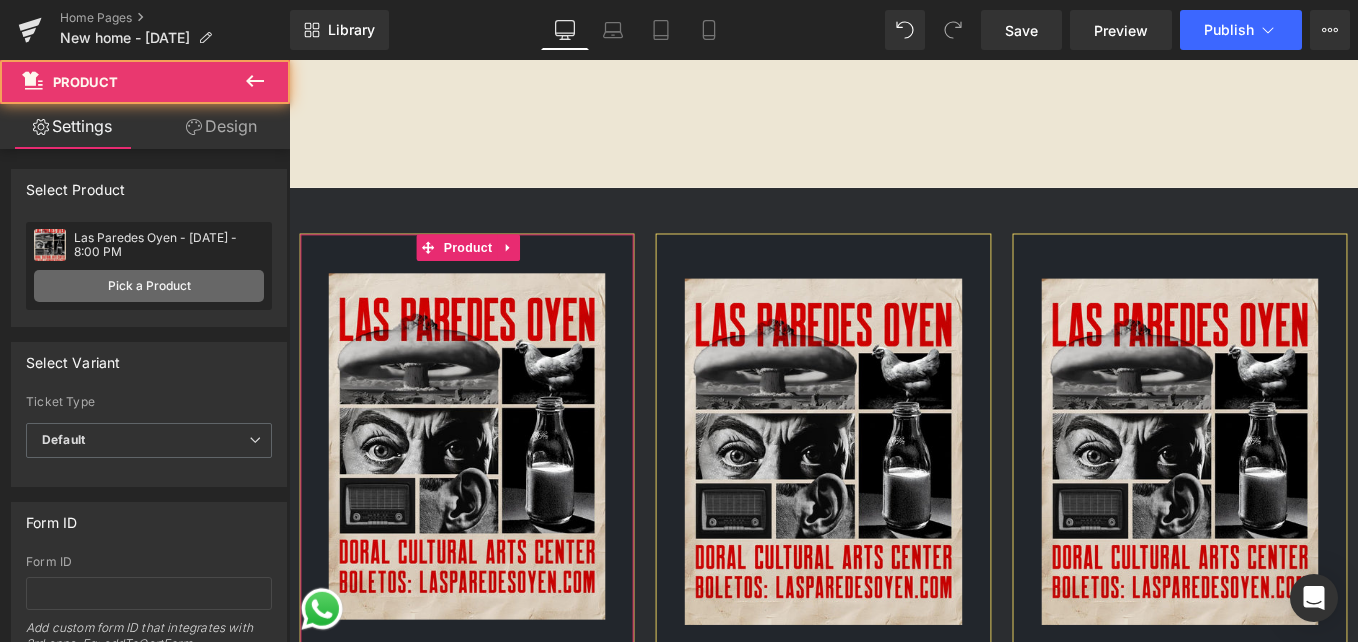 click on "Pick a Product" at bounding box center (149, 286) 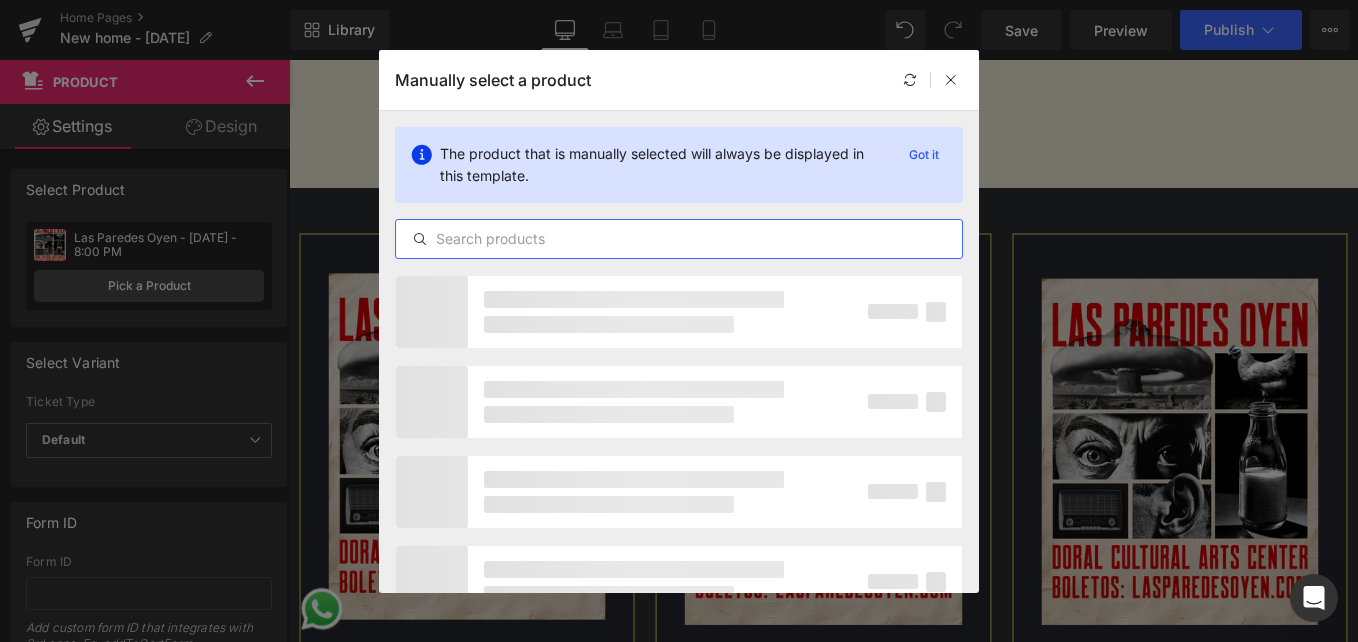click at bounding box center [679, 239] 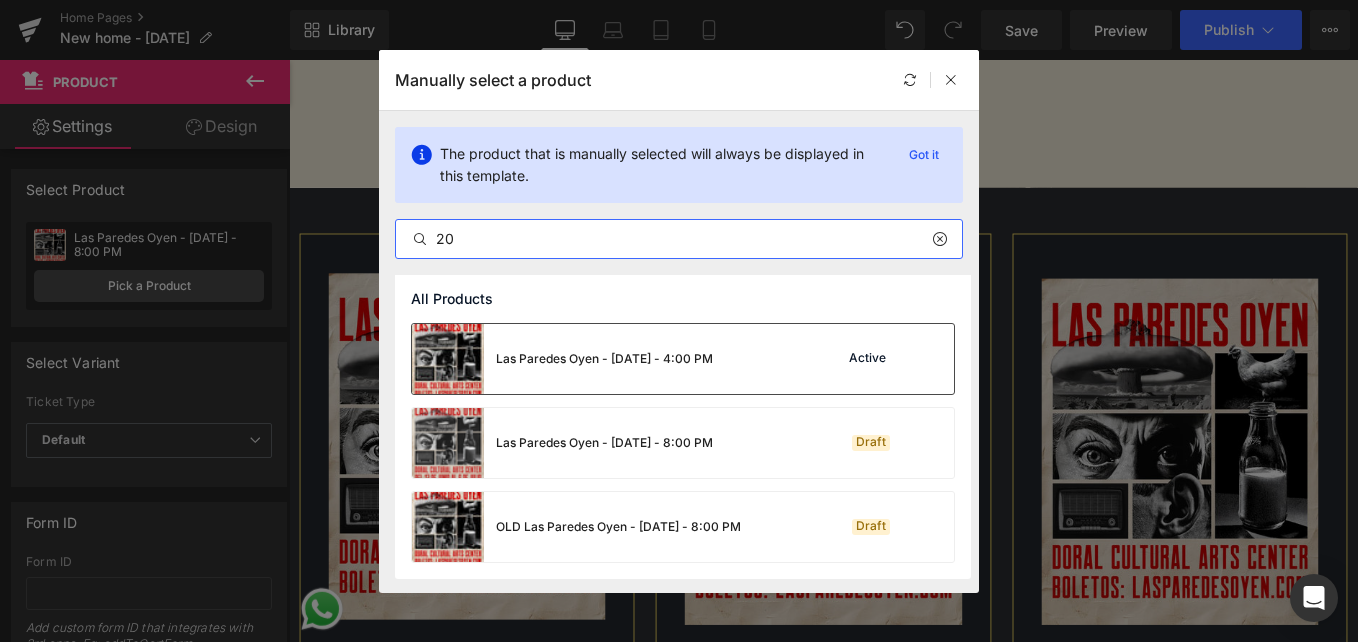 type on "20" 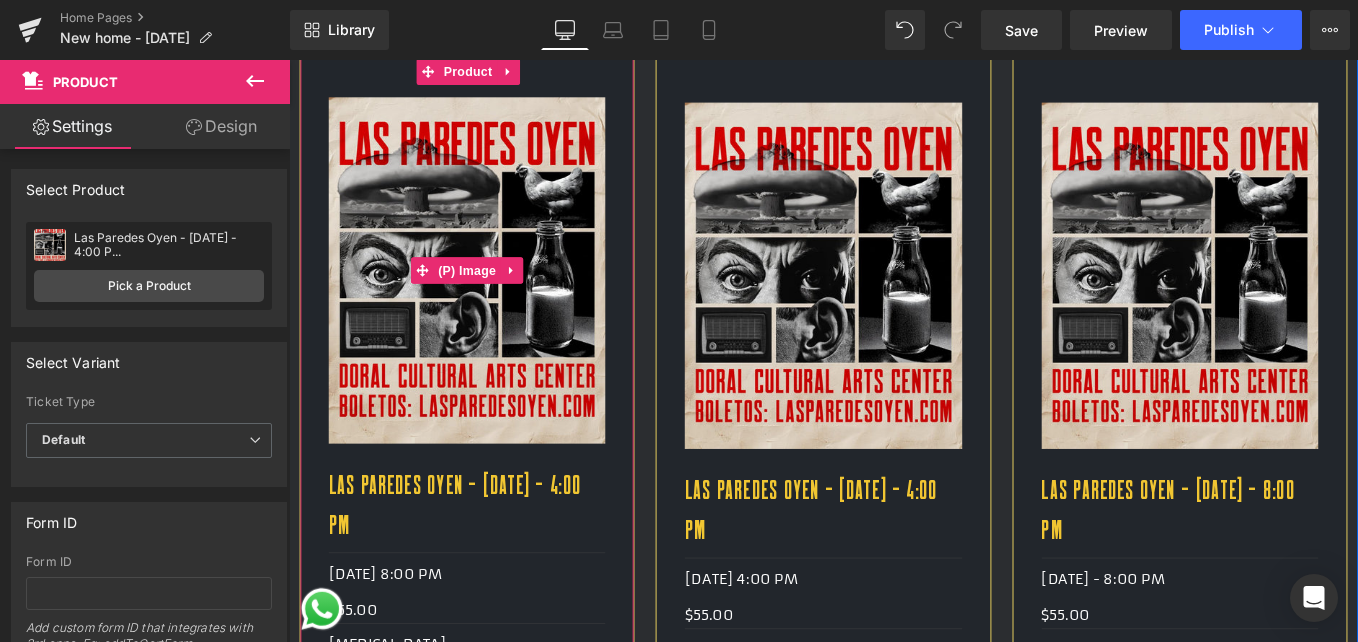 scroll, scrollTop: 1700, scrollLeft: 0, axis: vertical 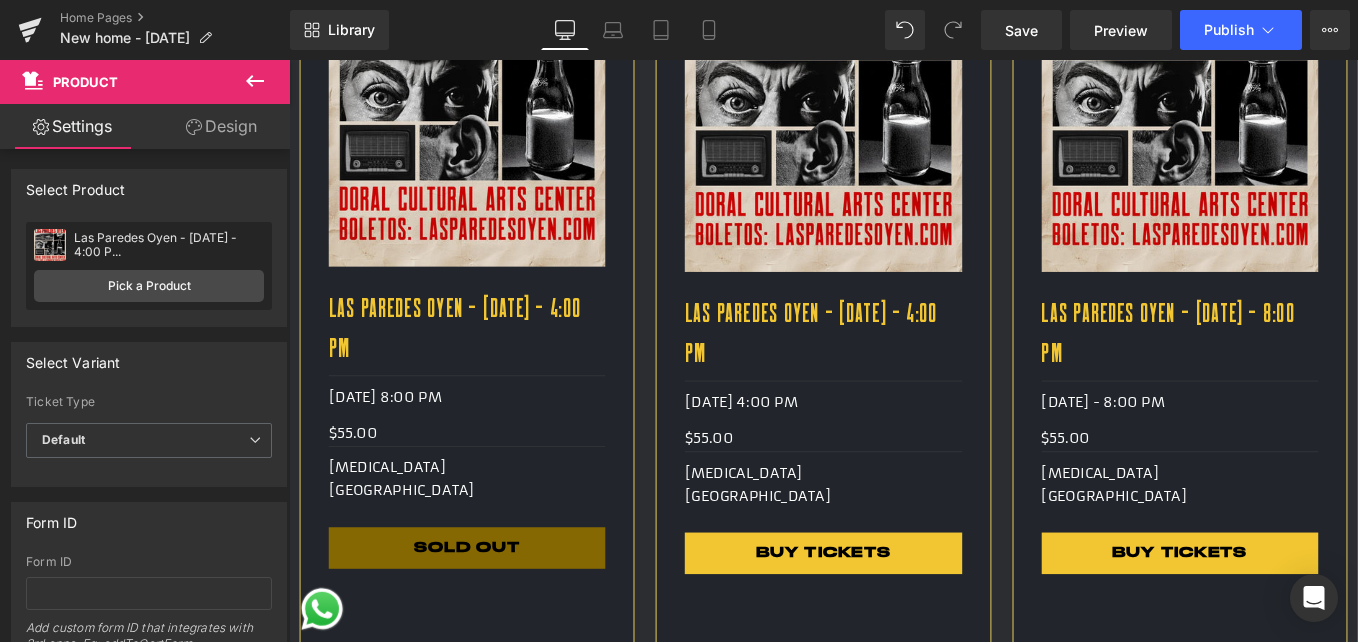 click on "[DATE] 4:00 PM Text Block" at bounding box center (893, 446) 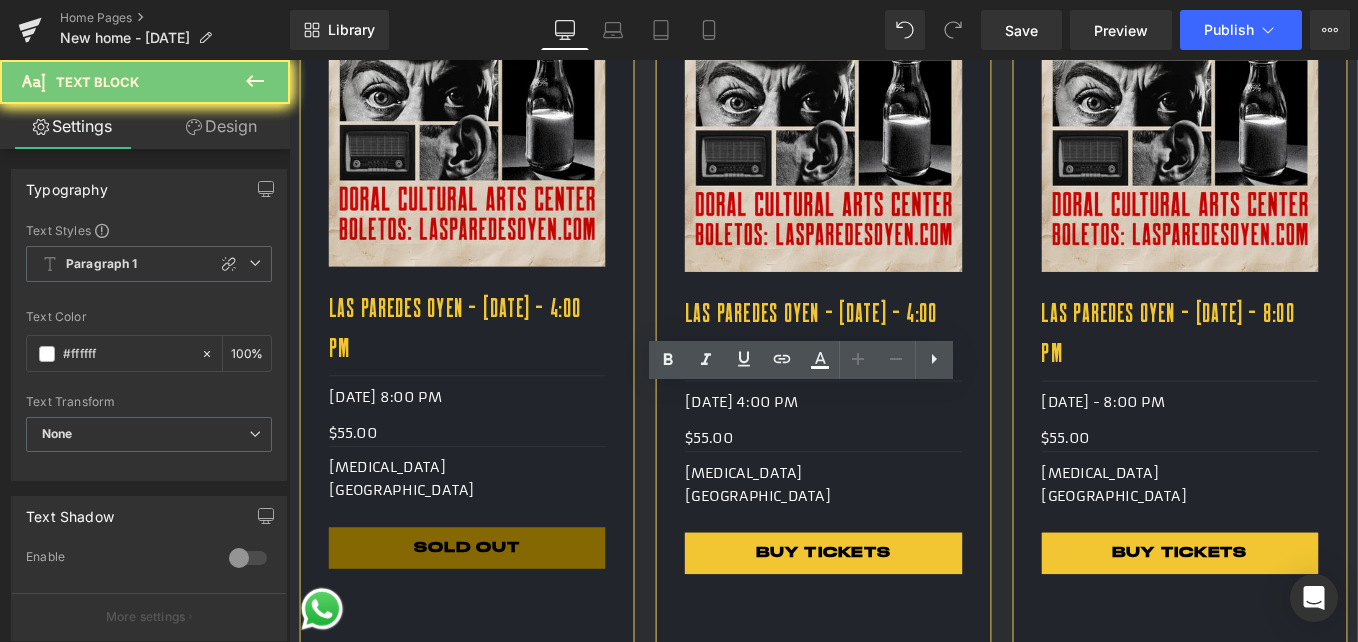 click on "[DATE] 4:00 PM" at bounding box center (893, 448) 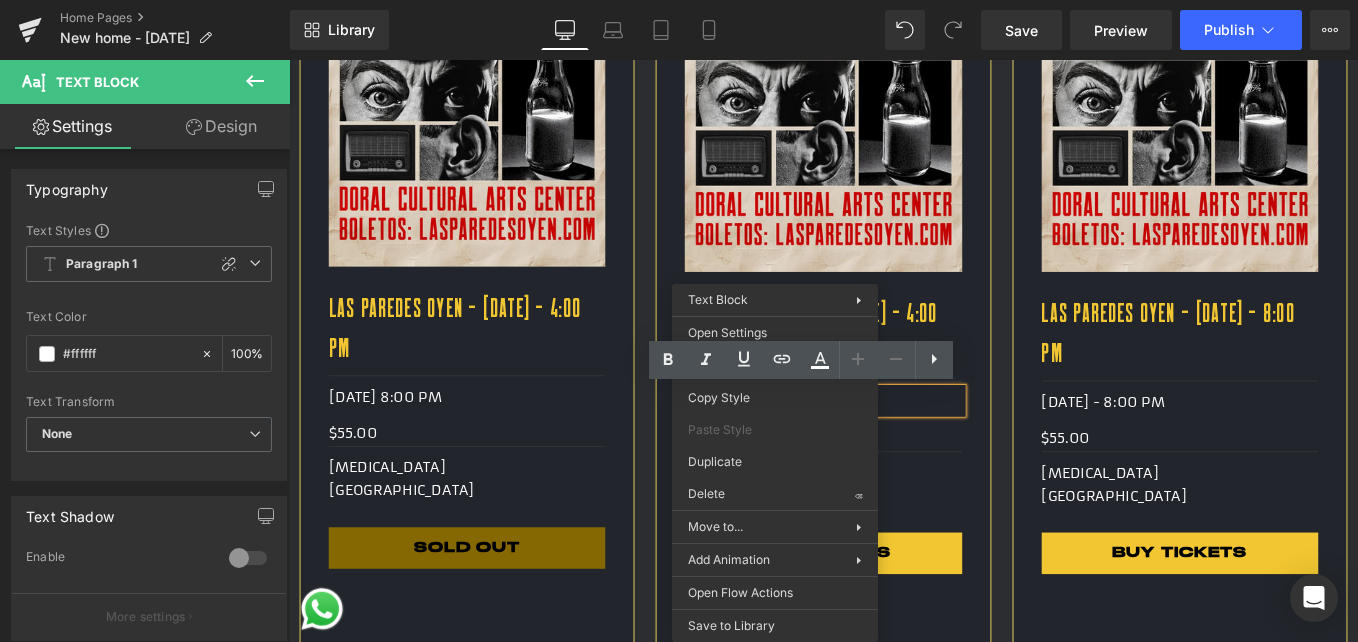 click on "[DATE] 4:00 PM" at bounding box center [893, 448] 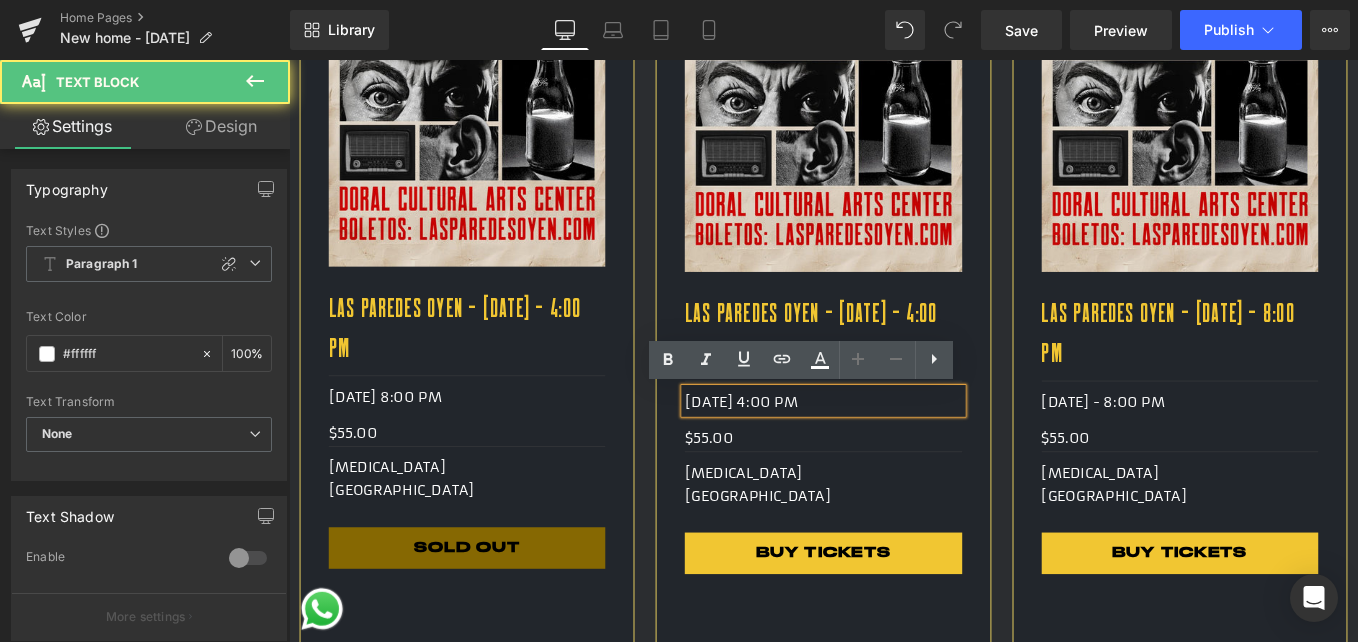 click on "[DATE] 4:00 PM" at bounding box center [893, 448] 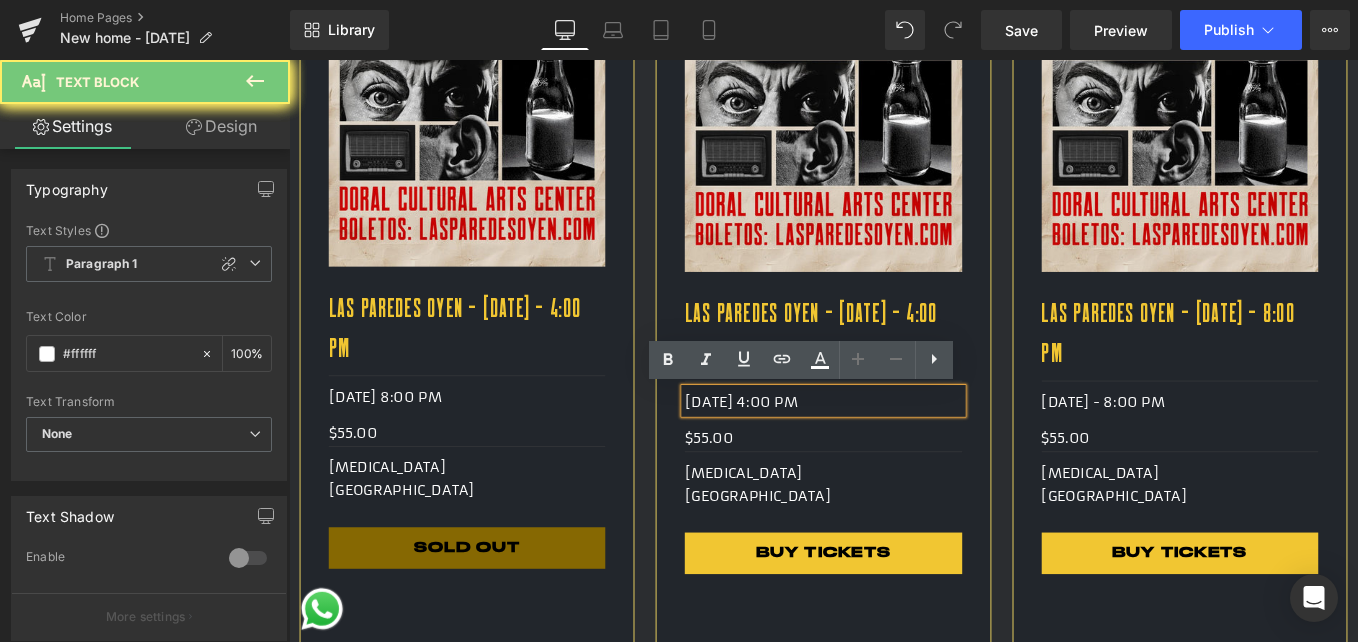 click on "[DATE] 4:00 PM" at bounding box center [893, 448] 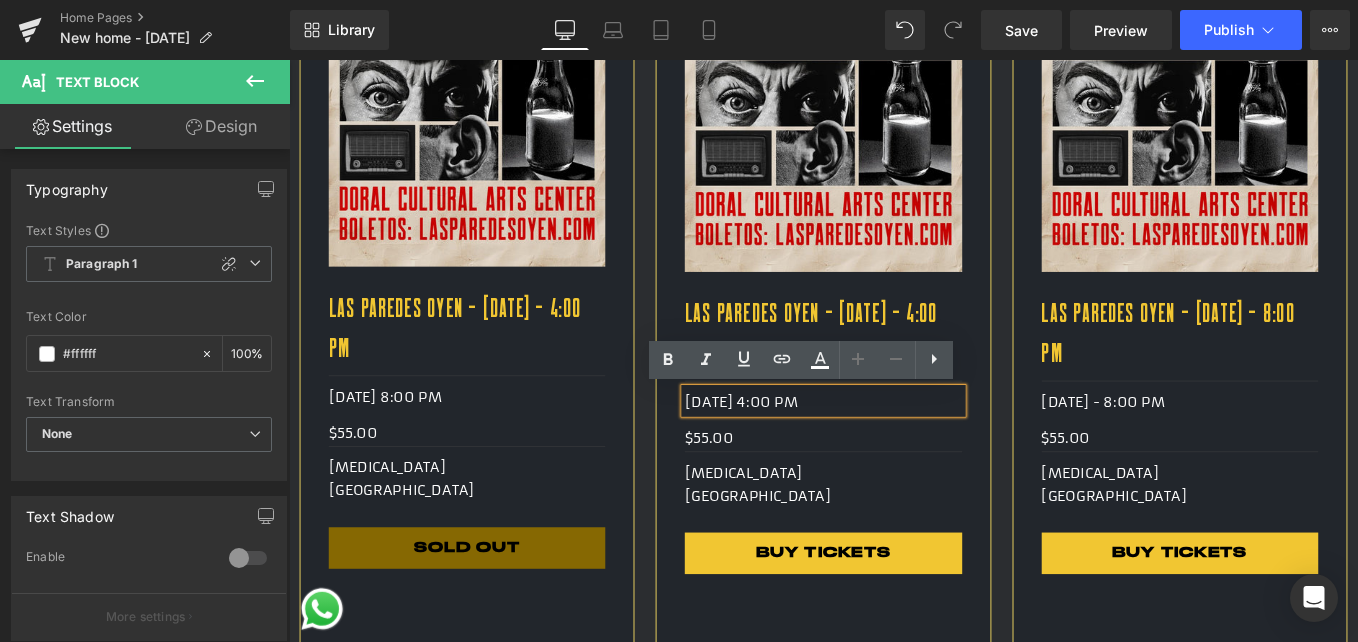 copy on "[DATE] 4:00 PM" 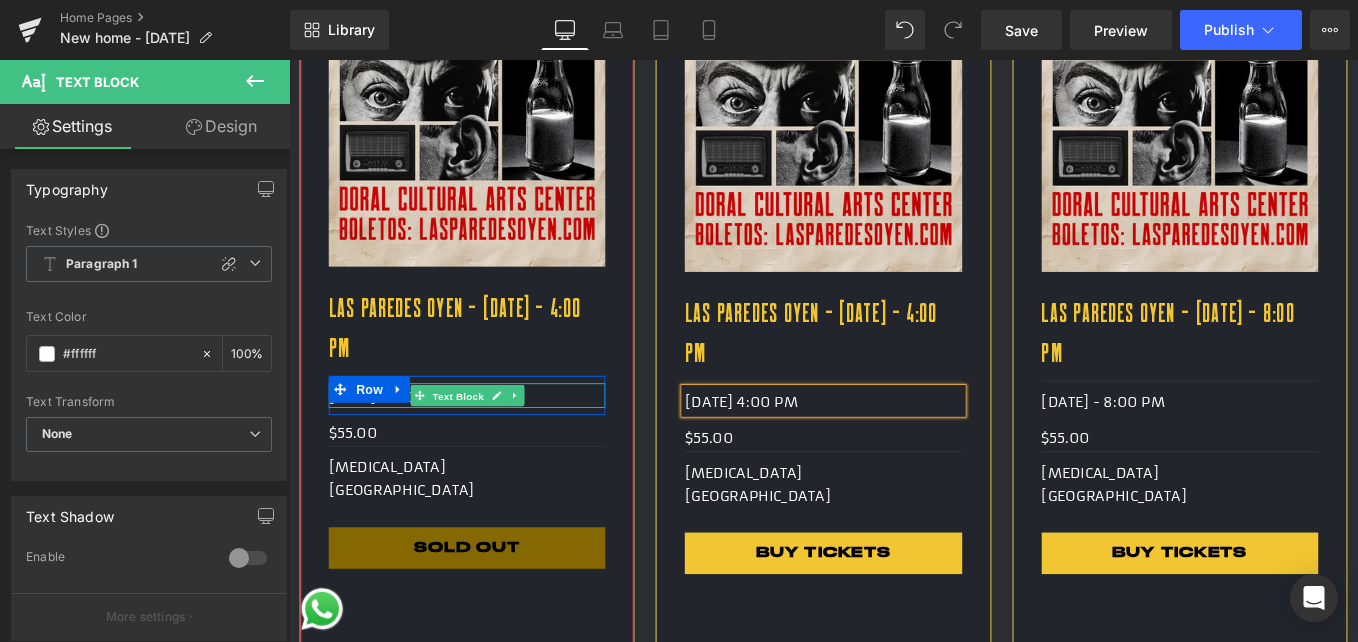 click on "Text Block" at bounding box center [480, 441] 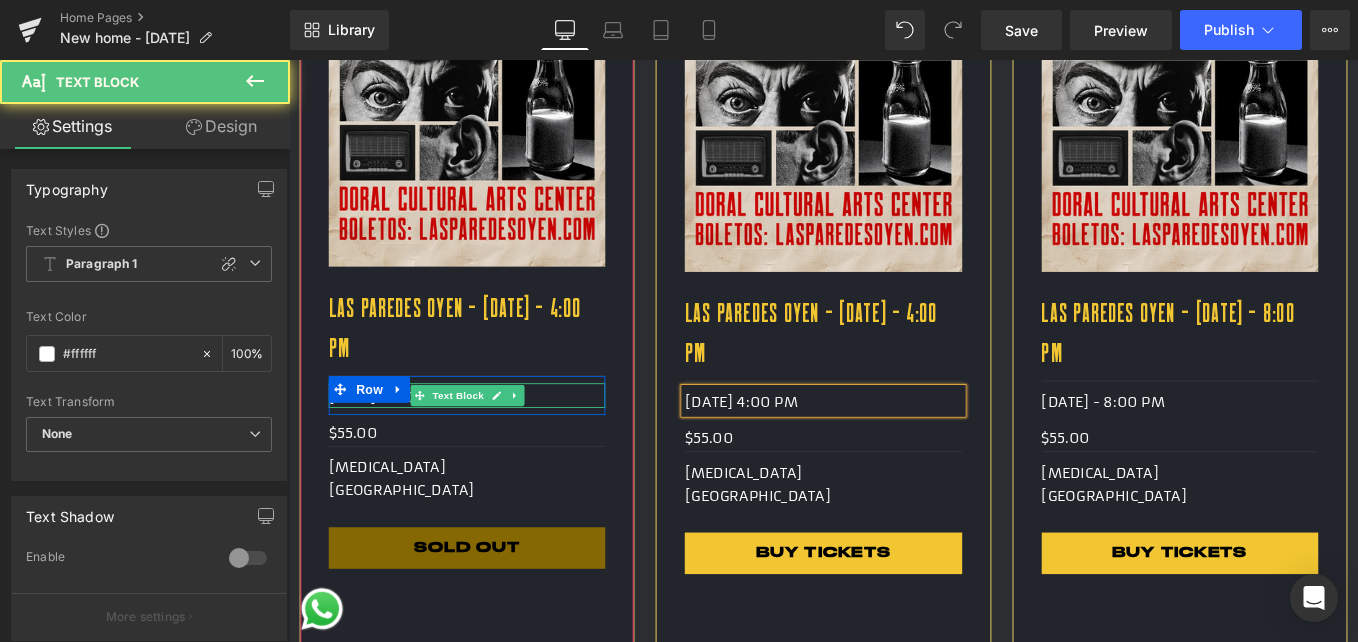 click on "[DATE] 8:00 PM" at bounding box center [490, 442] 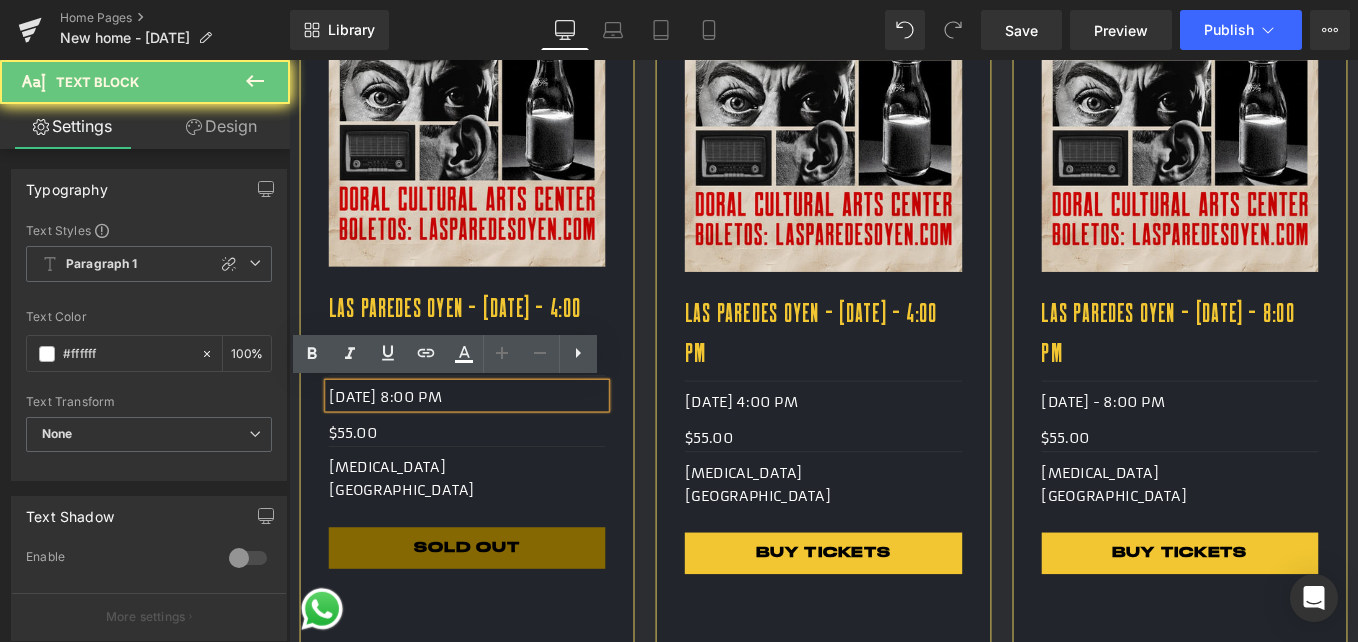 click on "[DATE] 8:00 PM" at bounding box center [490, 442] 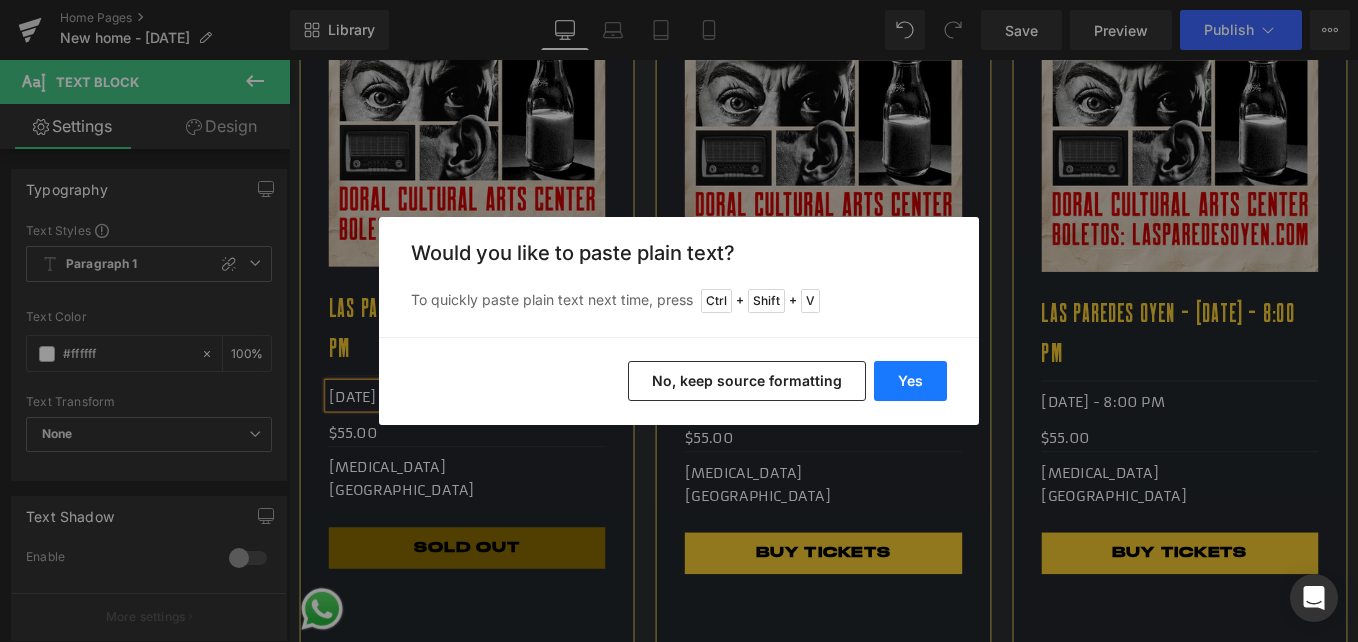 click on "Yes" at bounding box center (910, 381) 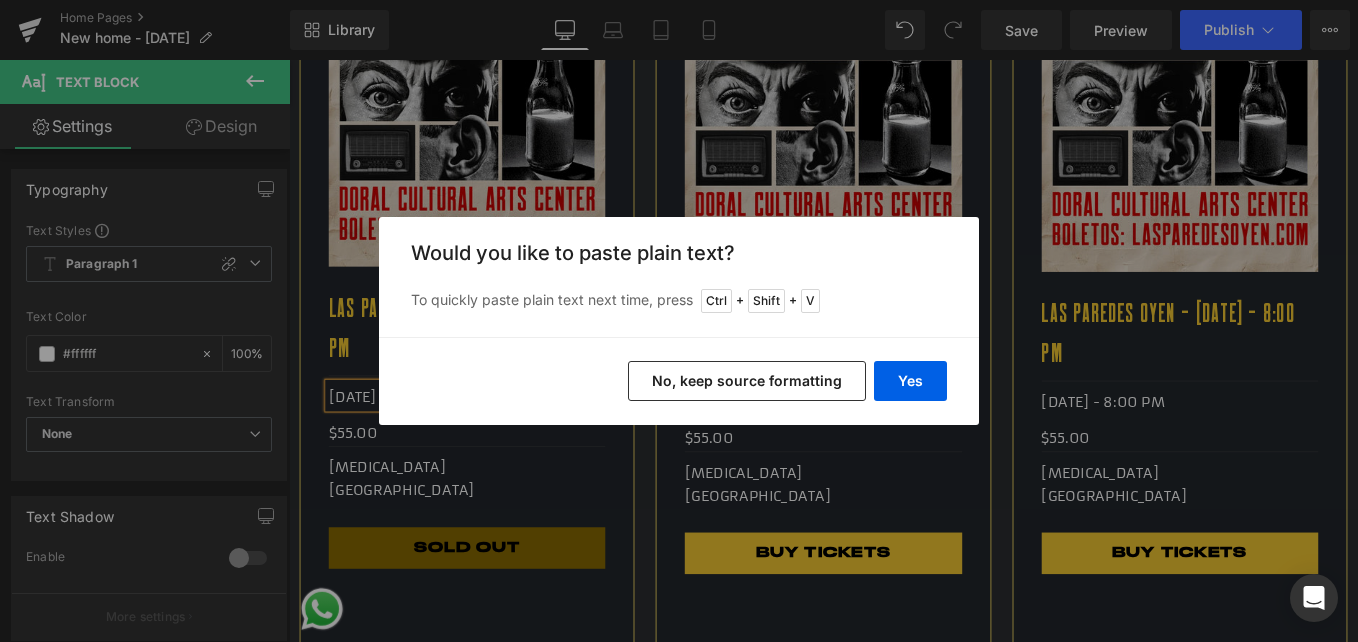 type 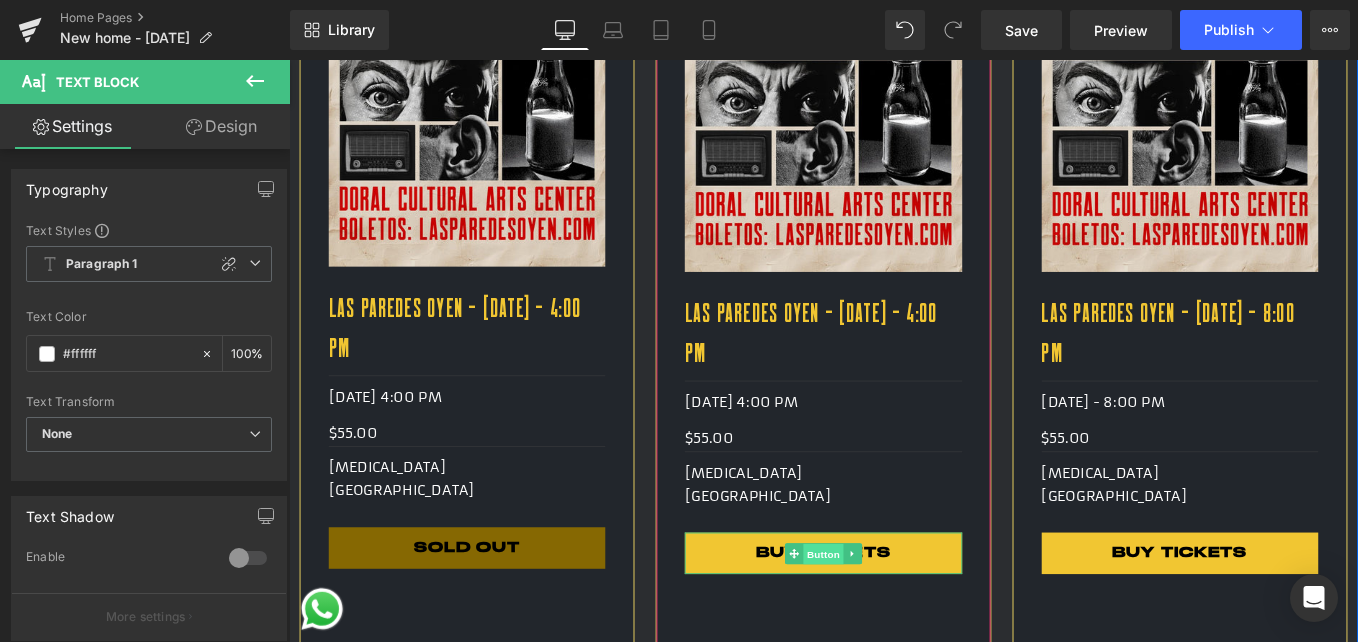 click on "Button" at bounding box center [894, 620] 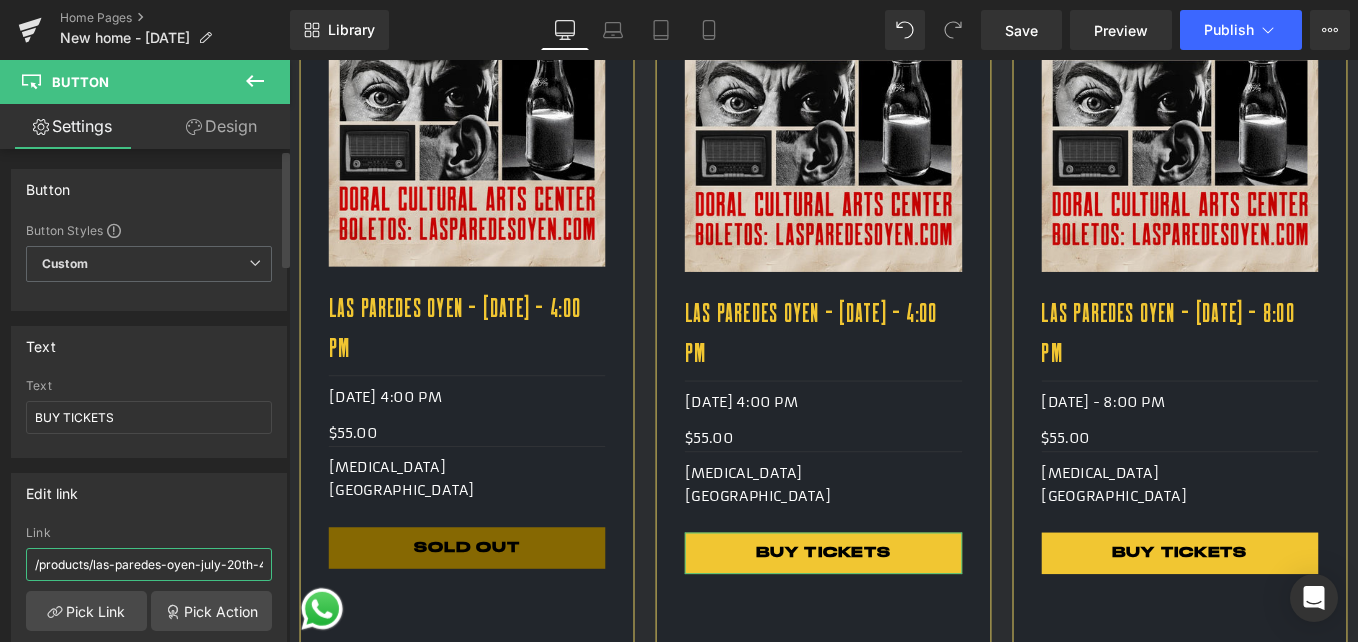 click on "/products/las-paredes-oyen-july-20th-4-00-pm" at bounding box center [149, 564] 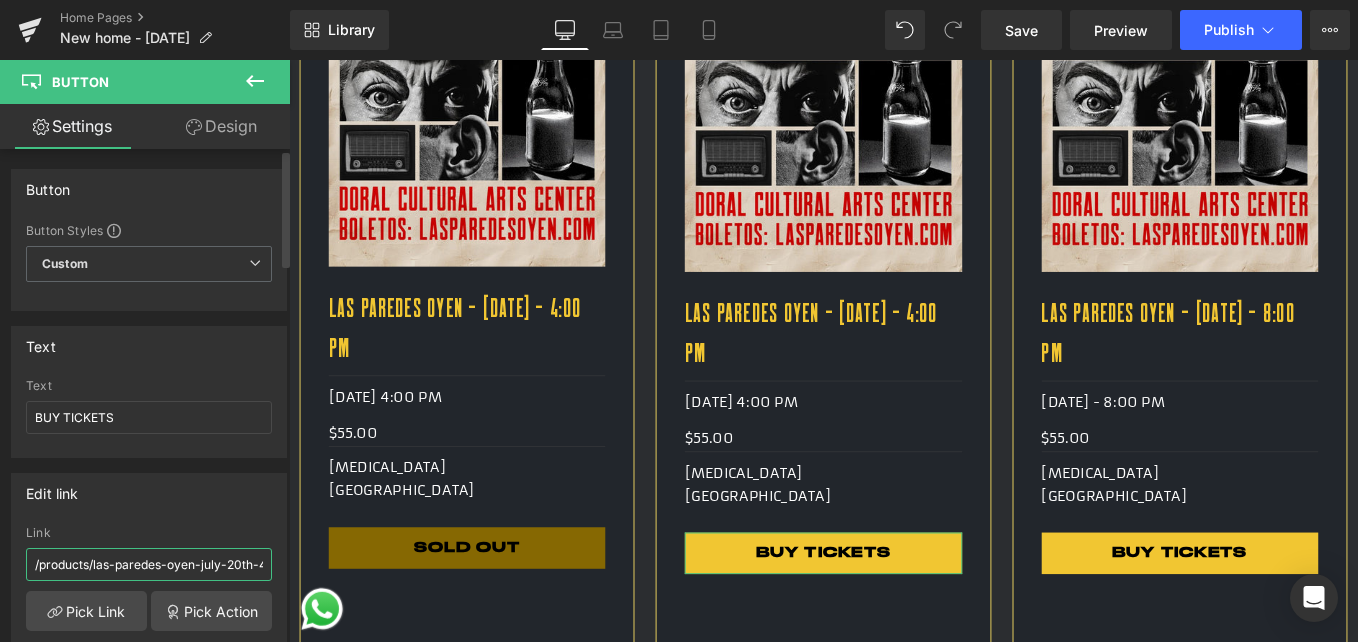 click on "/products/las-paredes-oyen-july-20th-4-00-pm" at bounding box center (149, 564) 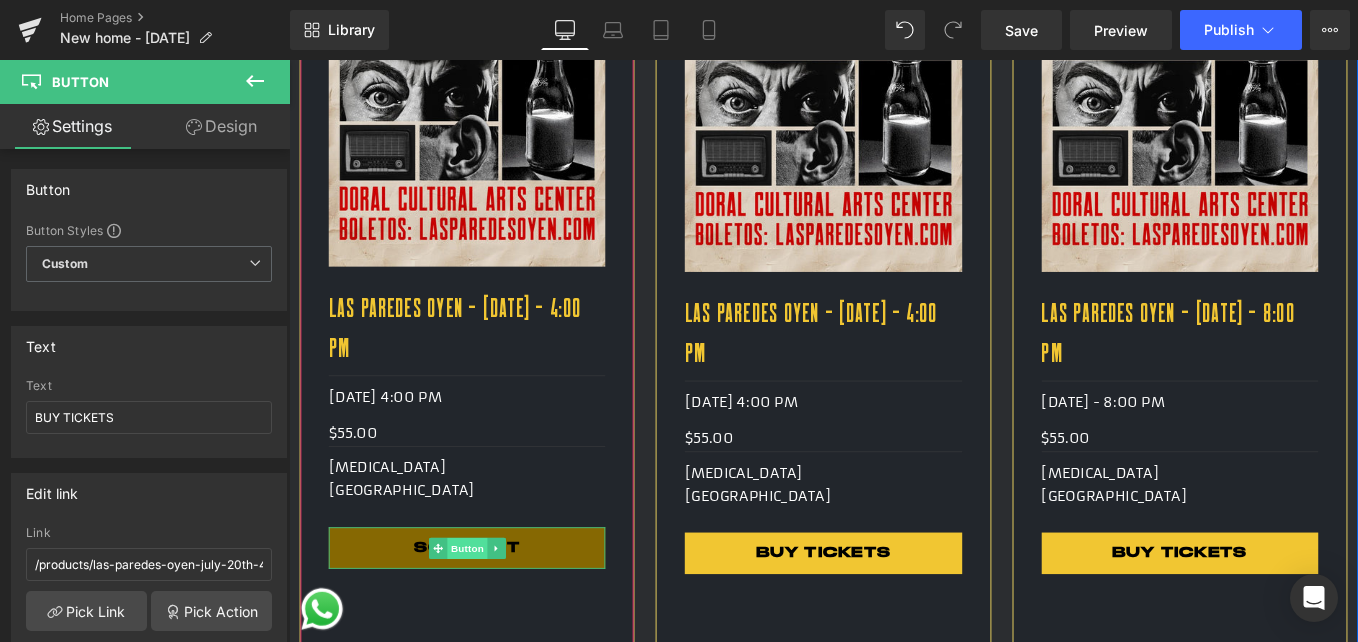 click on "Button" at bounding box center (491, 613) 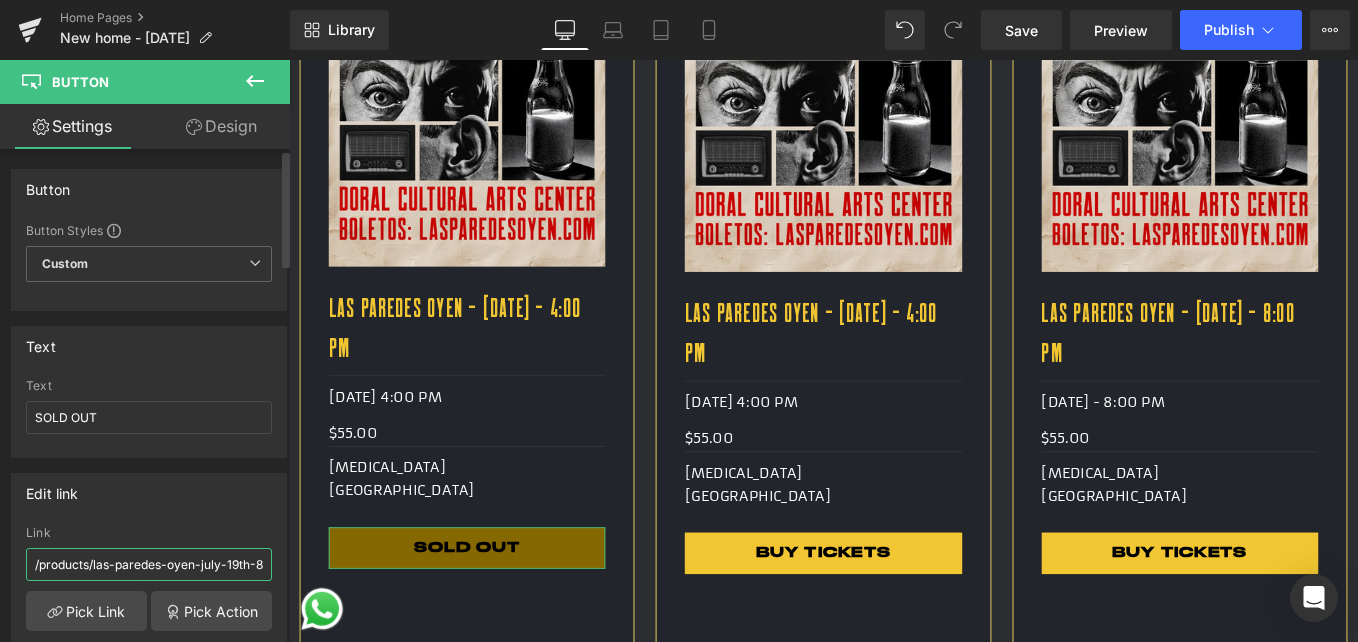 click on "/products/las-paredes-oyen-july-19th-8-00-pm" at bounding box center (149, 564) 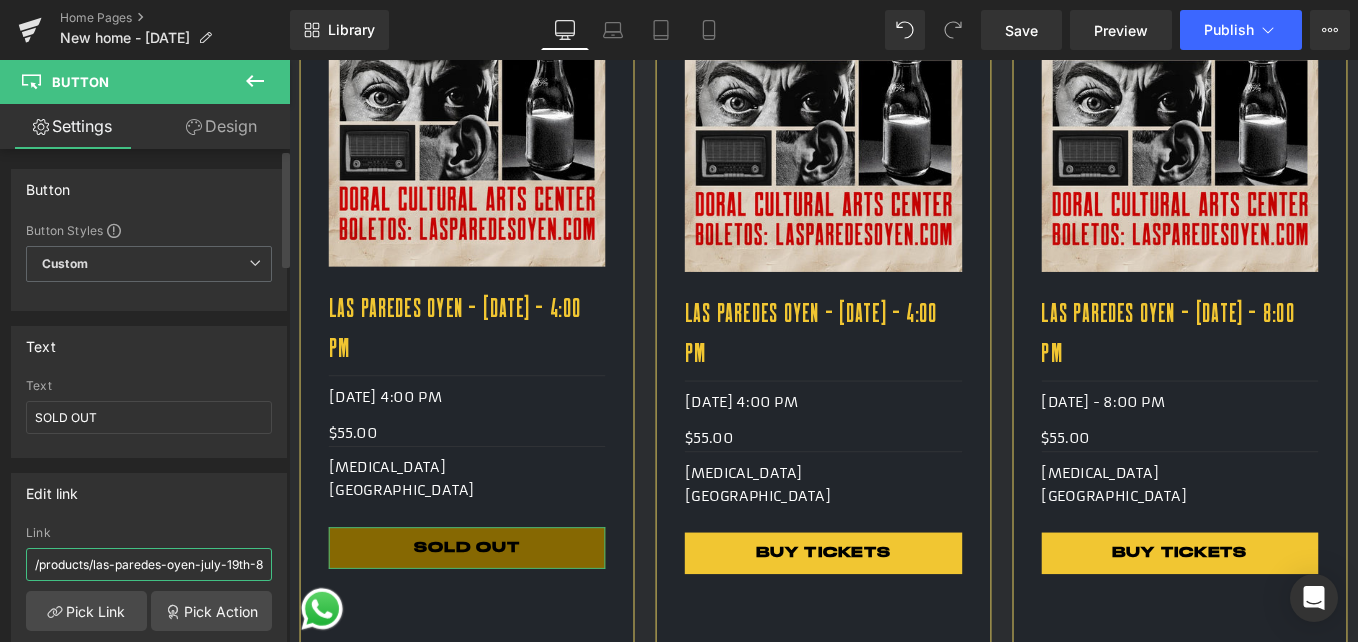 click on "/products/las-paredes-oyen-july-19th-8-00-pm" at bounding box center [149, 564] 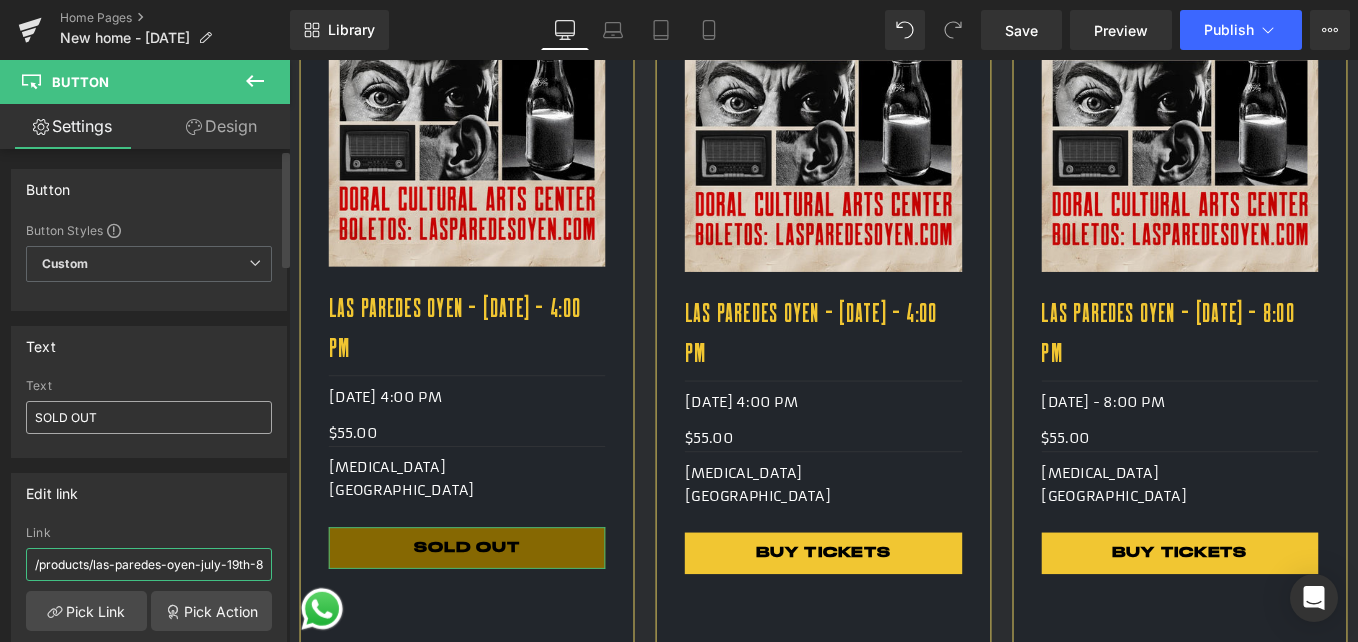 paste on "20th-4" 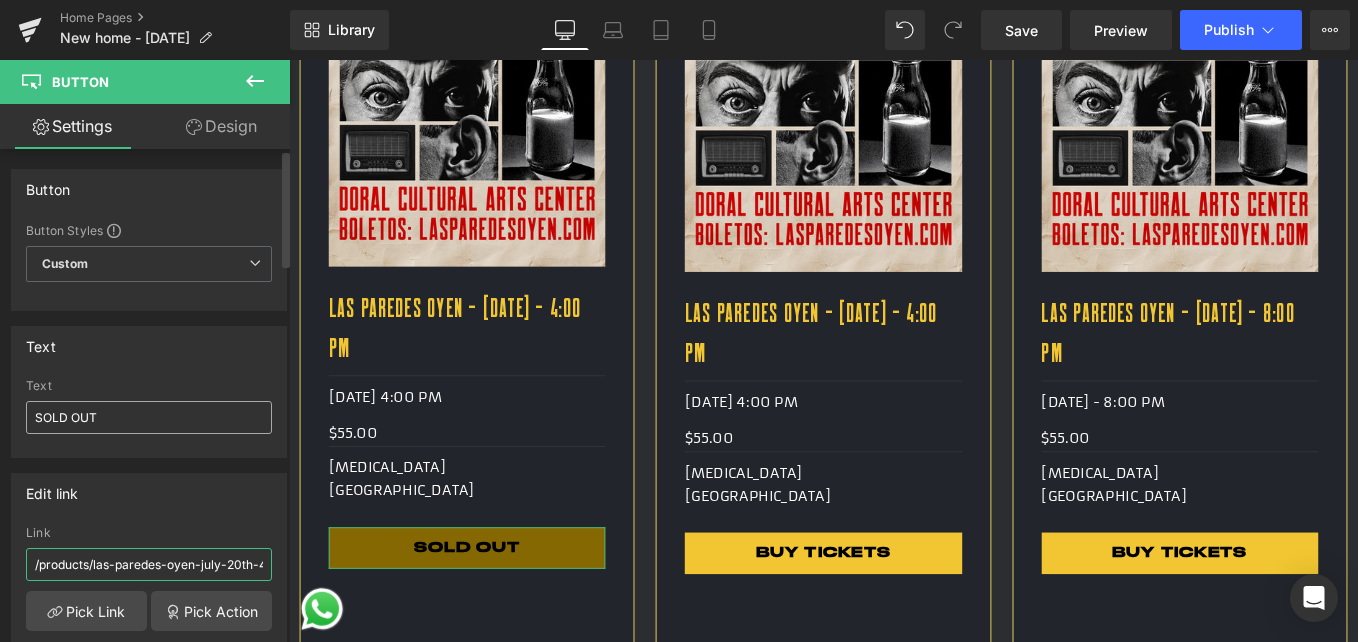 scroll, scrollTop: 0, scrollLeft: 53, axis: horizontal 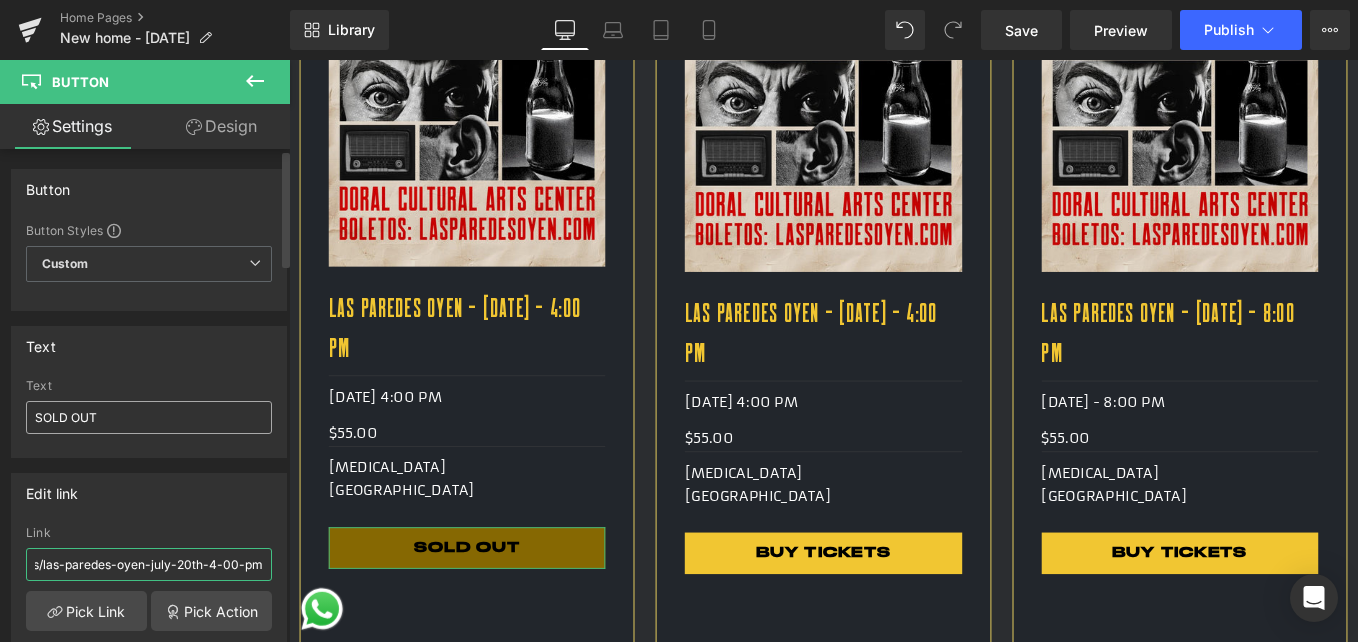 type on "/products/las-paredes-oyen-july-20th-4-00-pm" 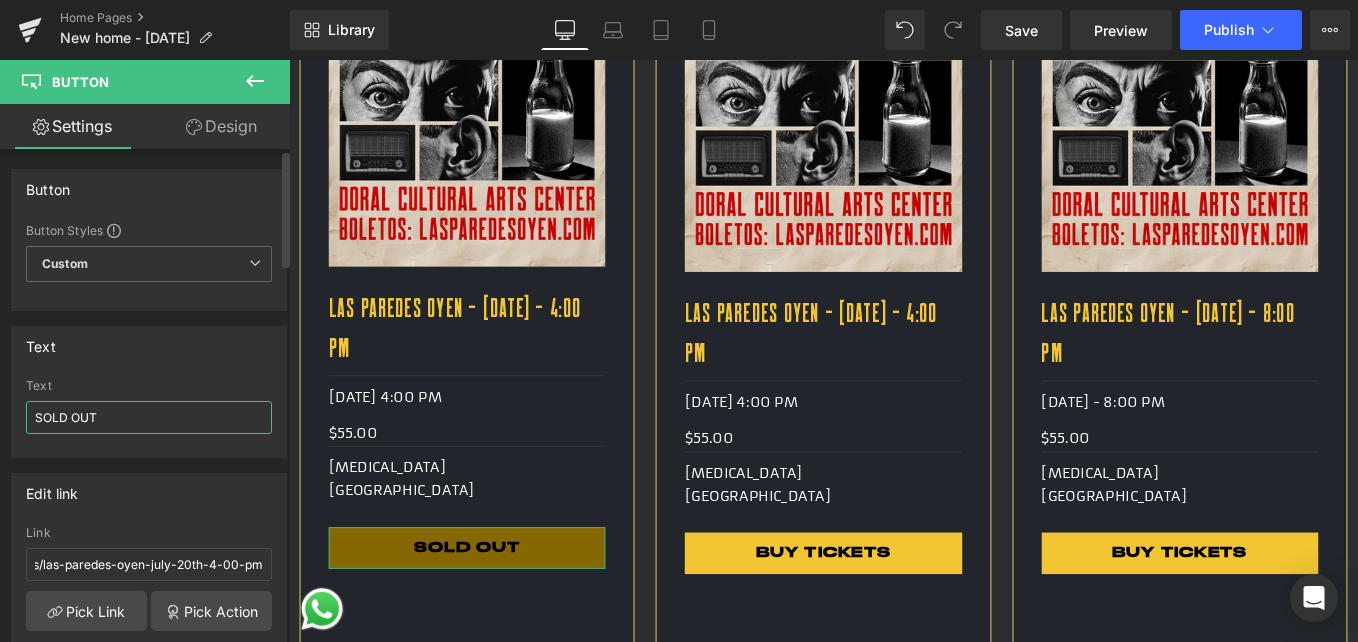 click on "SOLD OUT" at bounding box center (149, 417) 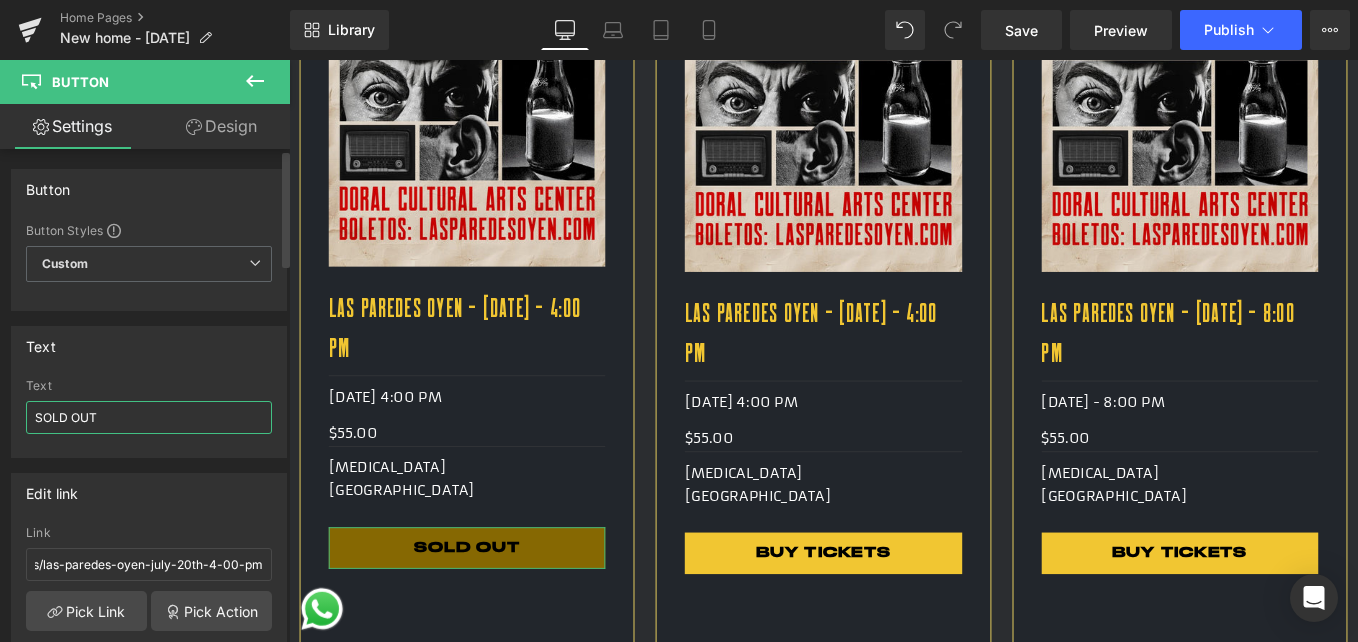 scroll, scrollTop: 0, scrollLeft: 0, axis: both 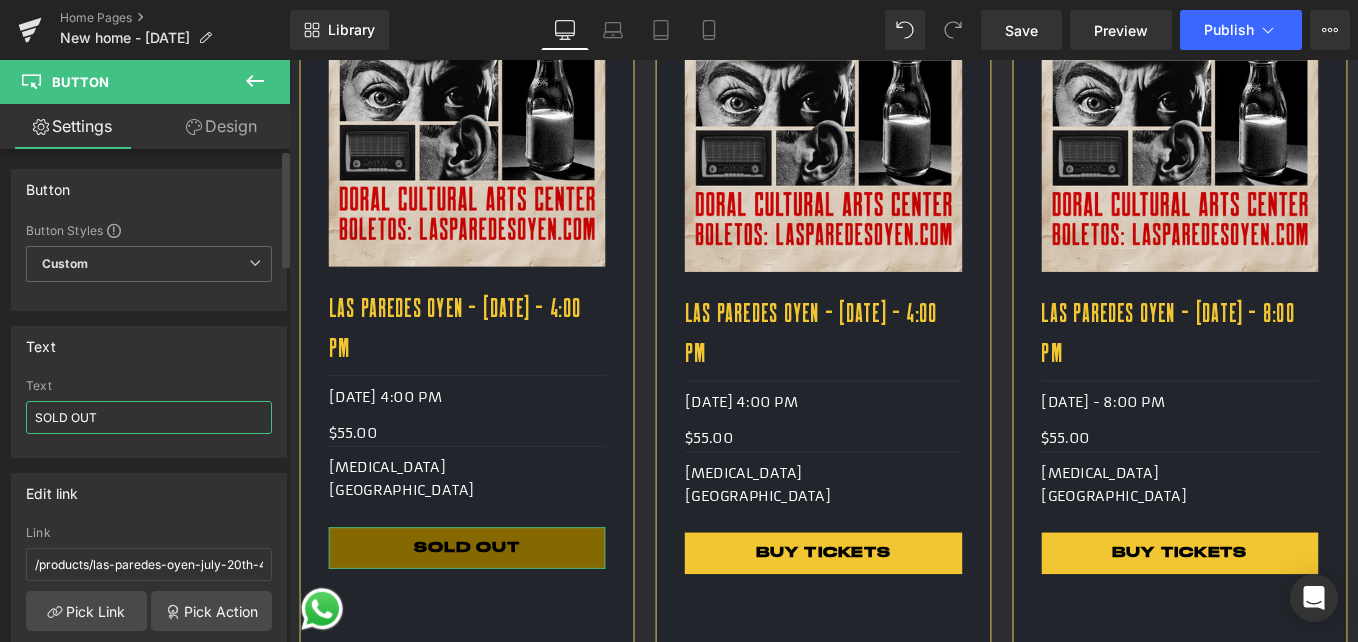 click on "SOLD OUT" at bounding box center (149, 417) 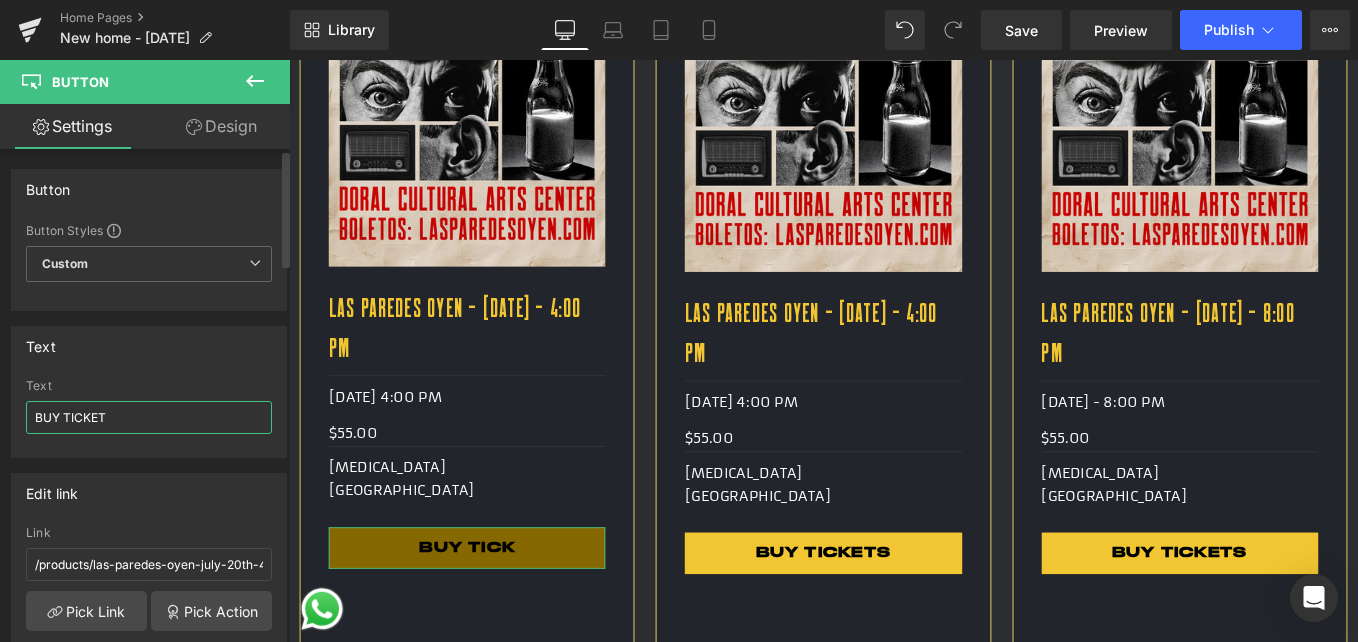type on "BUY TICKETS" 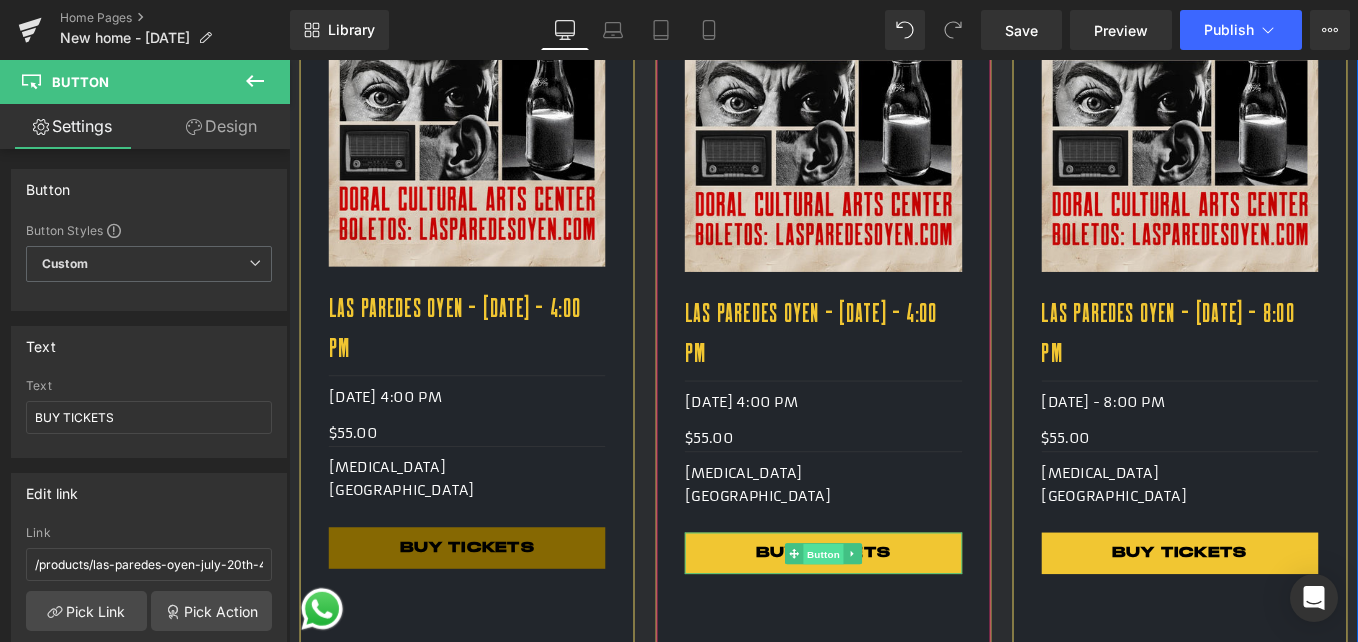 click on "Button" at bounding box center [894, 620] 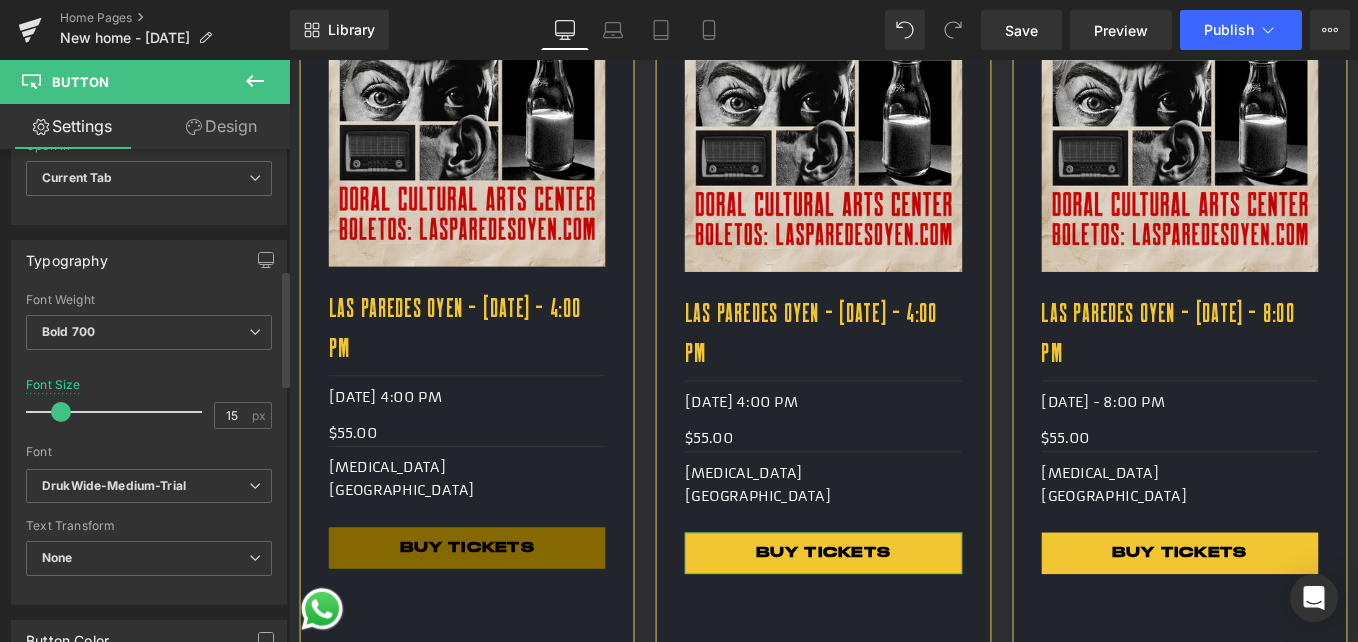 scroll, scrollTop: 700, scrollLeft: 0, axis: vertical 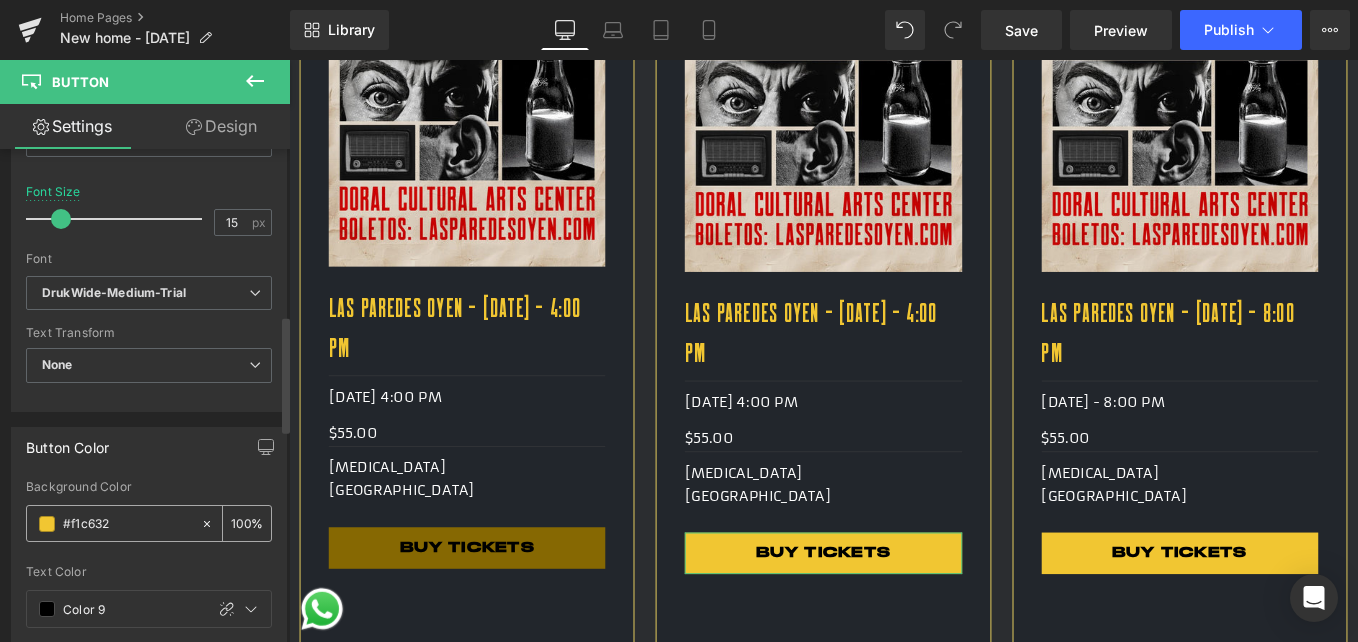 click on "#f1c632" at bounding box center (127, 524) 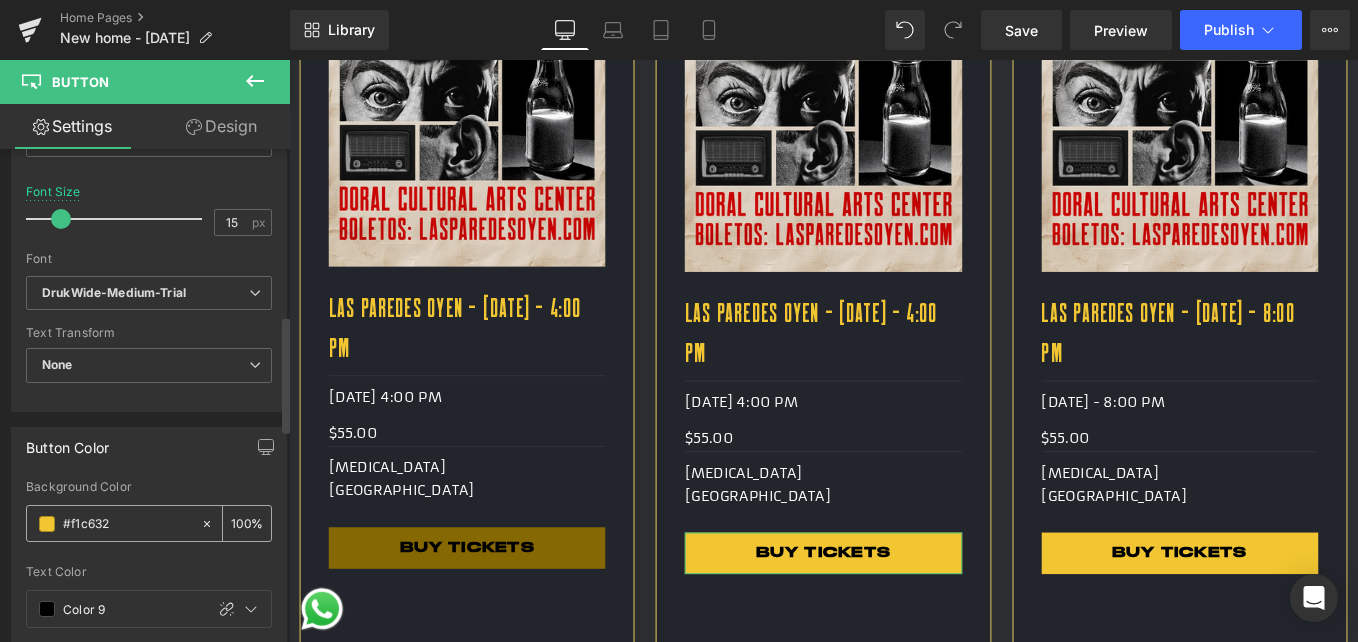 click on "#f1c632" at bounding box center (127, 524) 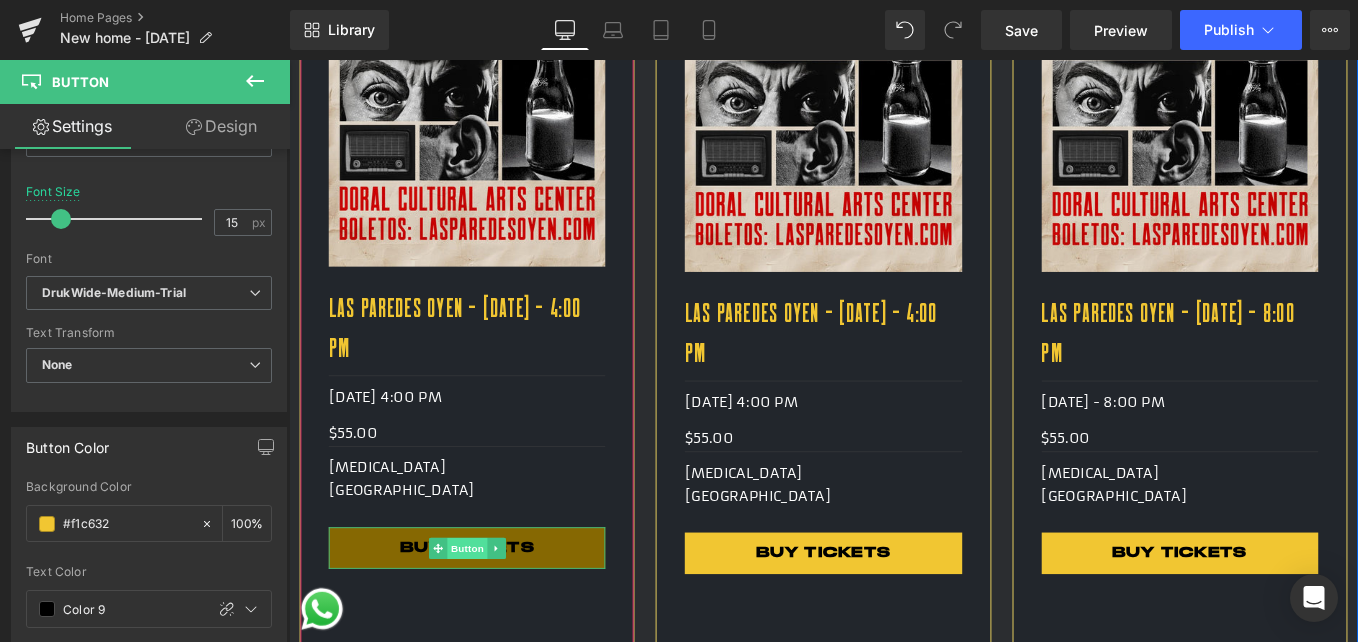 click on "Button" at bounding box center [491, 613] 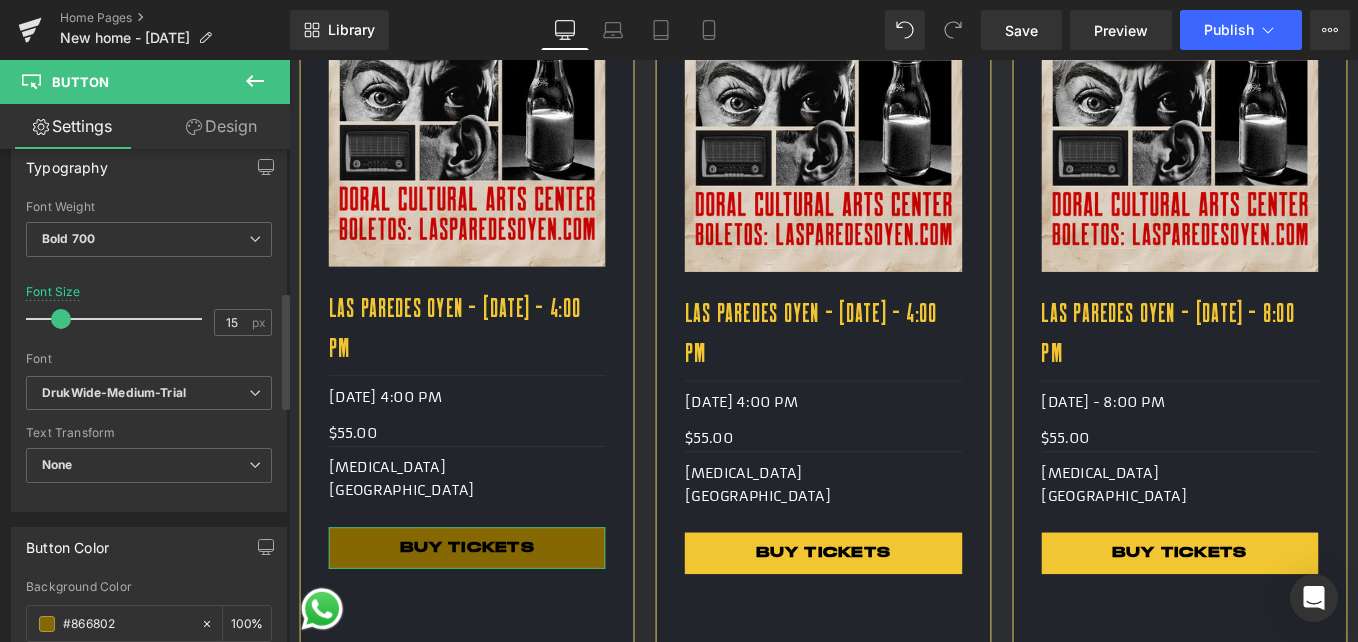 scroll, scrollTop: 800, scrollLeft: 0, axis: vertical 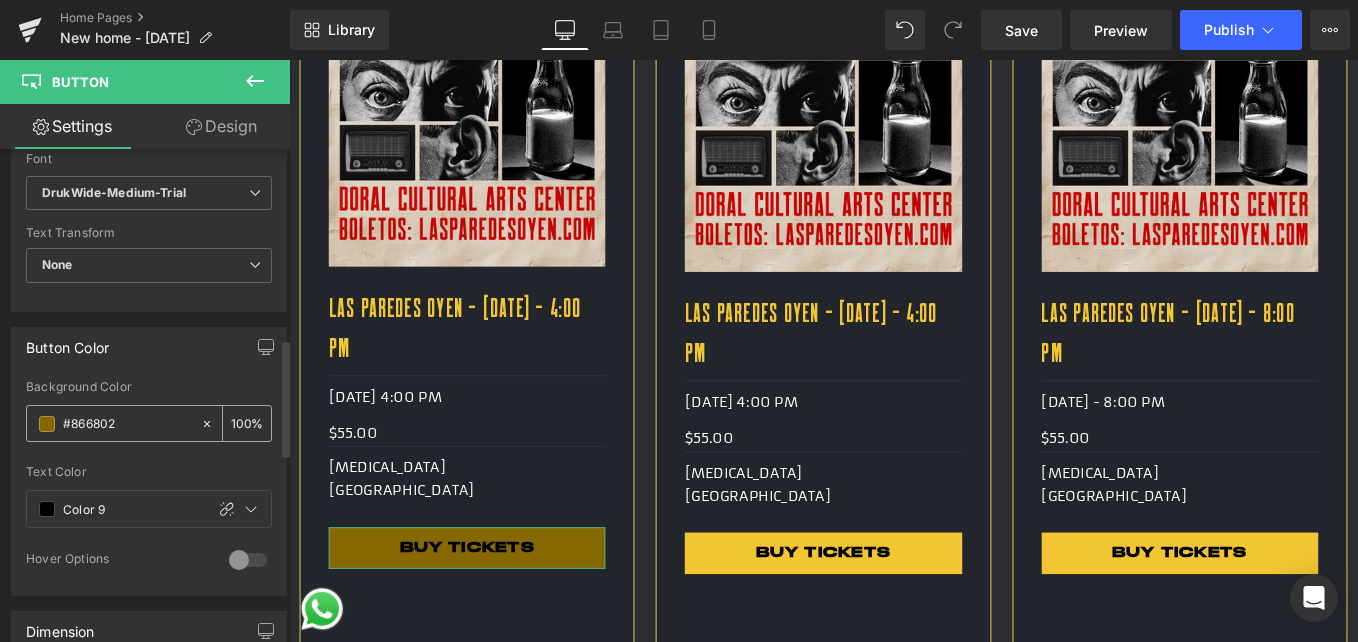 click on "#866802" at bounding box center [113, 423] 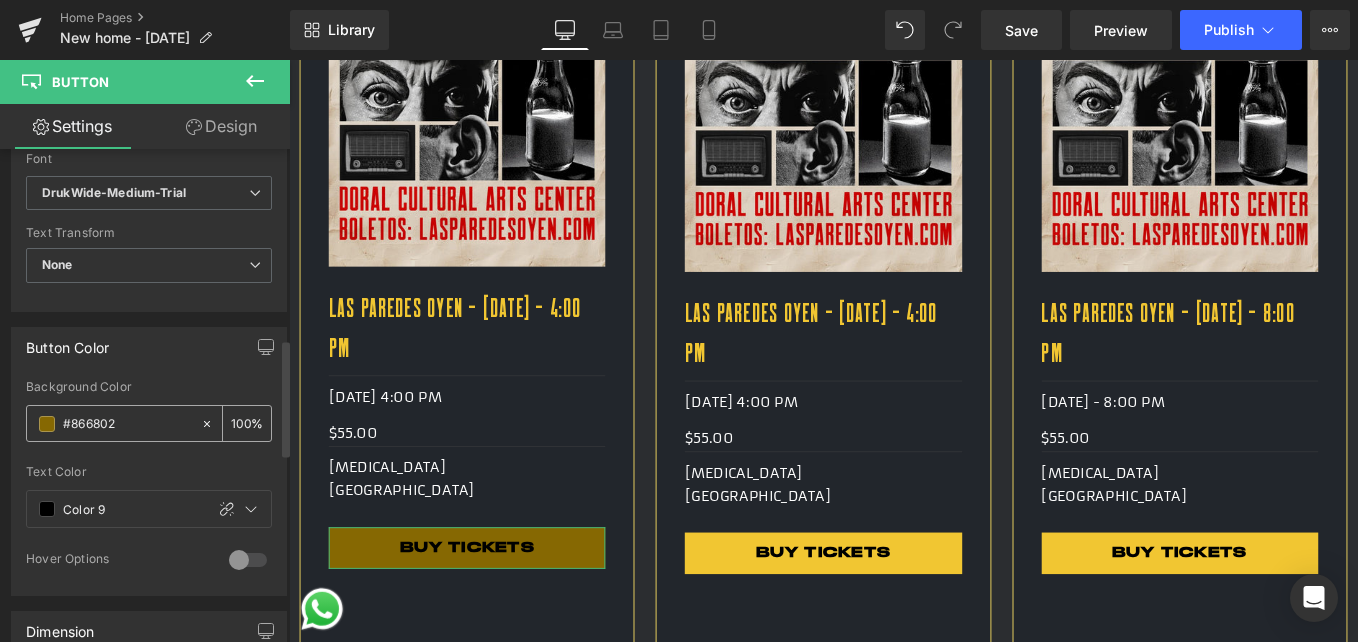 click on "#866802" at bounding box center (113, 423) 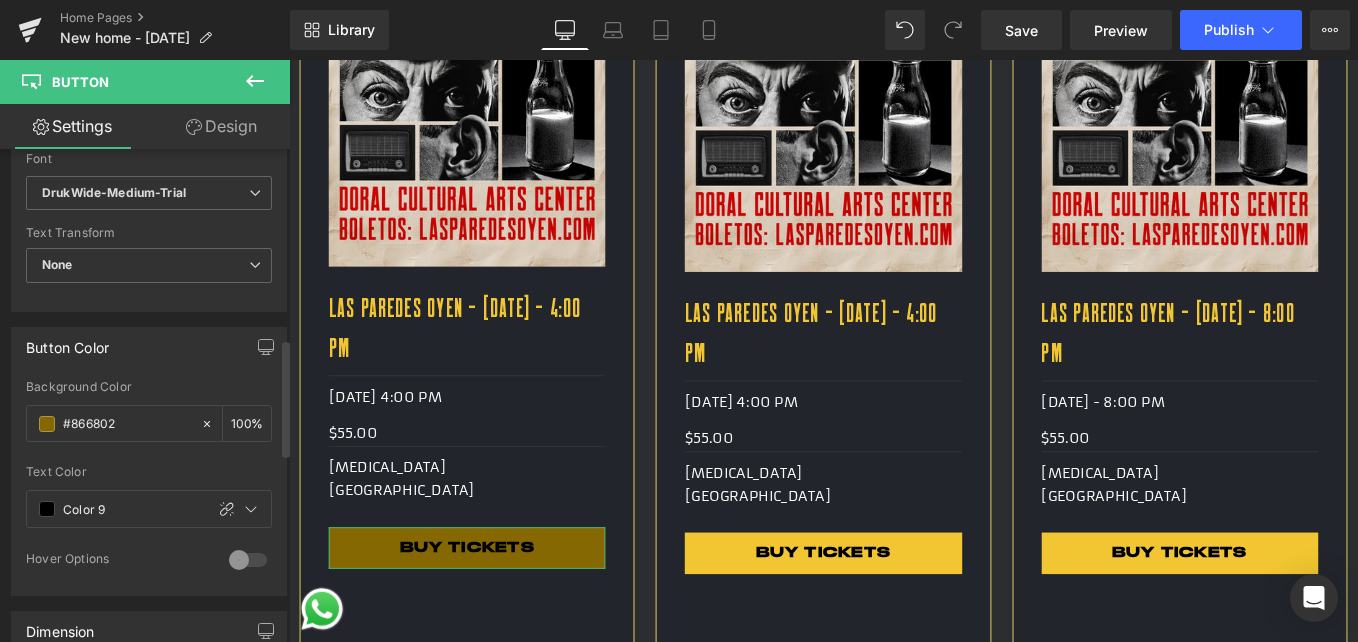 paste on "f1c63" 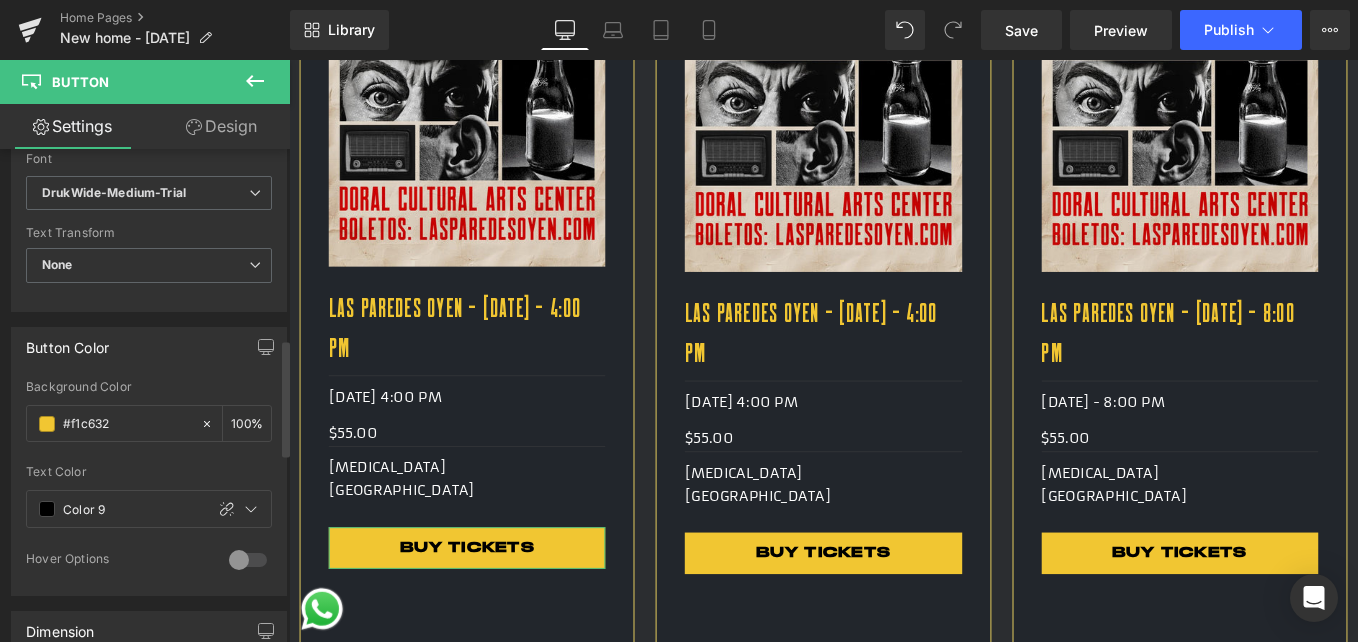 type on "#f1c632" 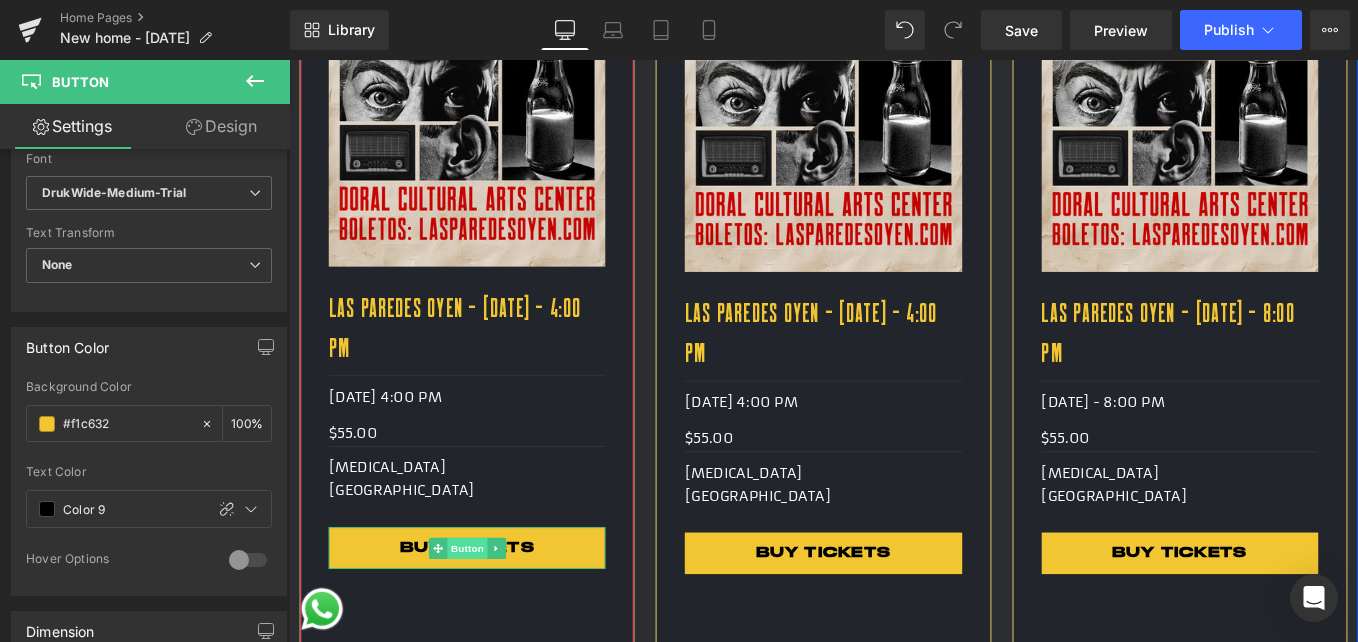 click on "Button" at bounding box center (491, 613) 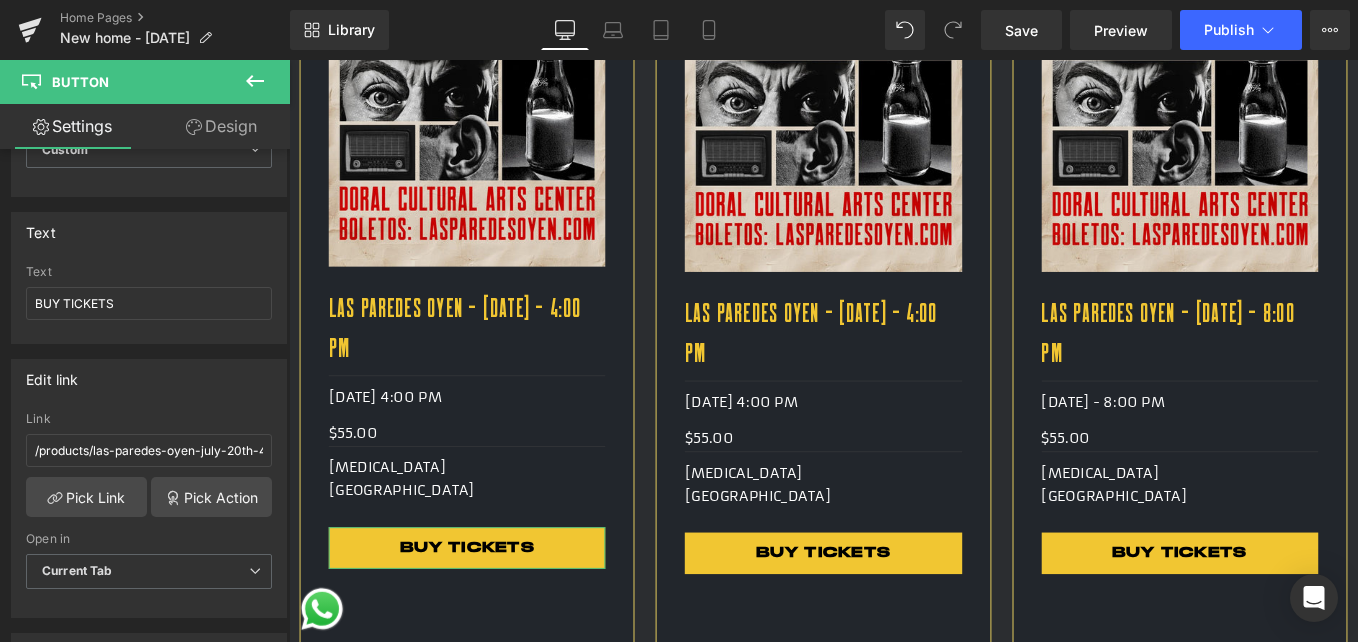 scroll, scrollTop: 100, scrollLeft: 0, axis: vertical 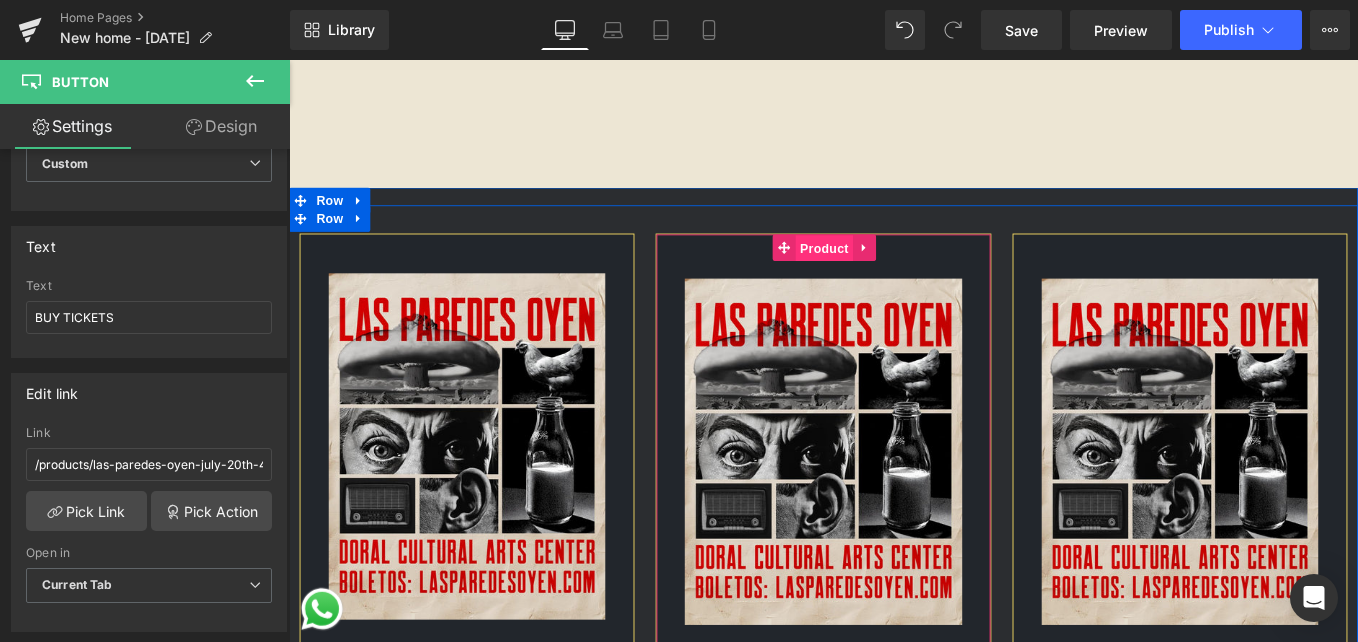 click on "Product" at bounding box center [894, 274] 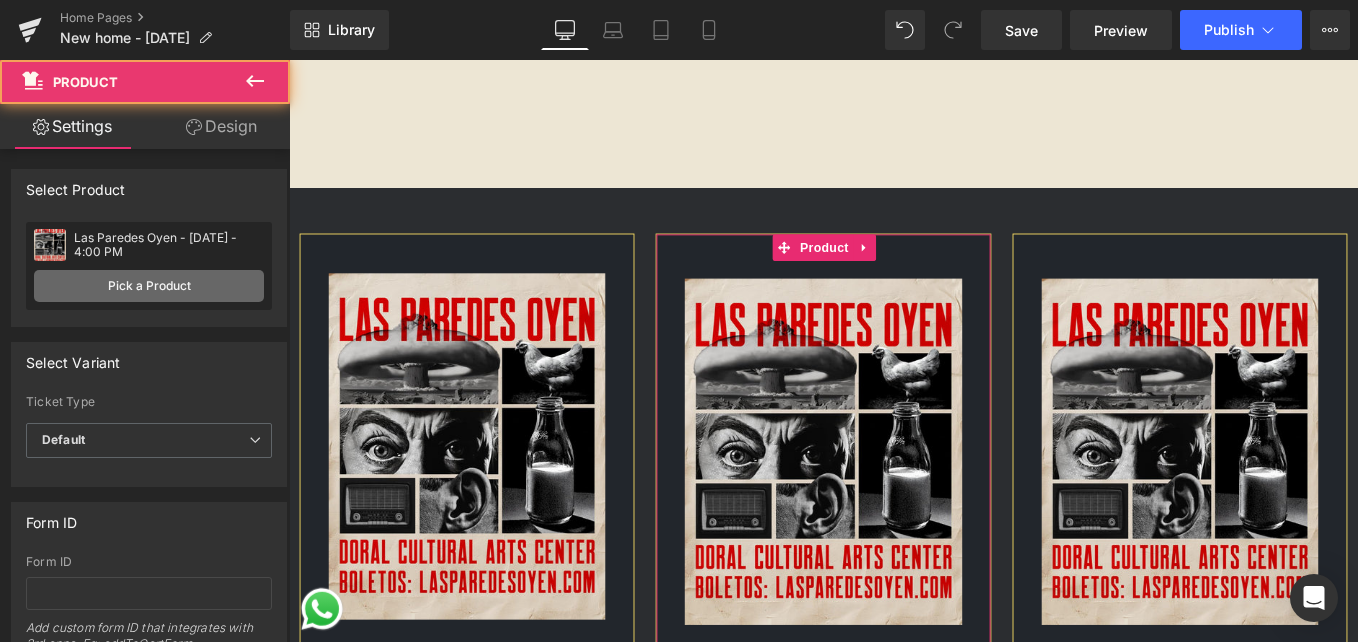 click on "Pick a Product" at bounding box center [149, 286] 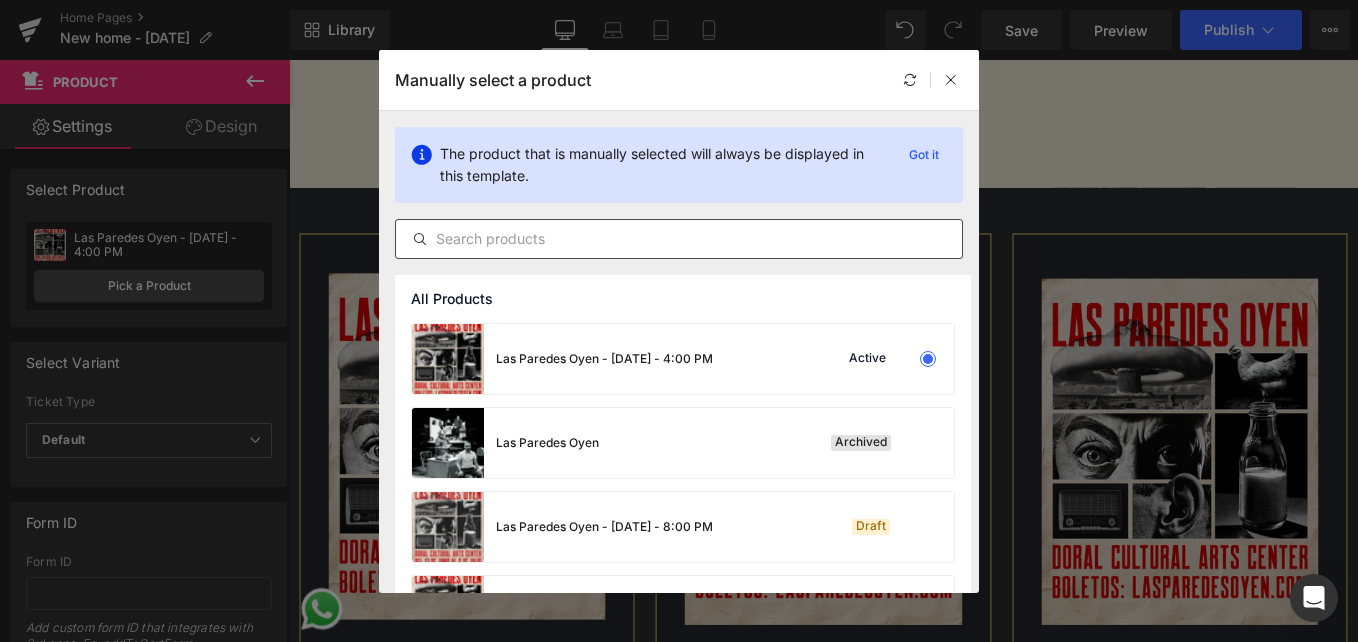 click at bounding box center (679, 239) 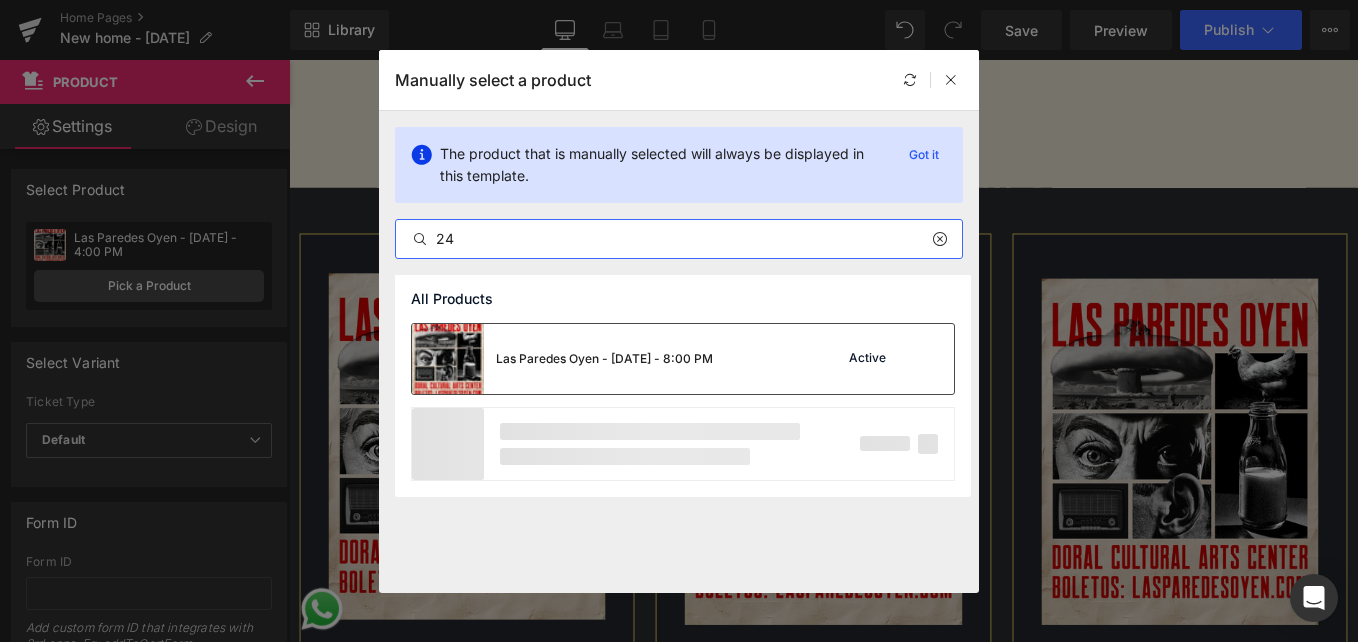 type on "24" 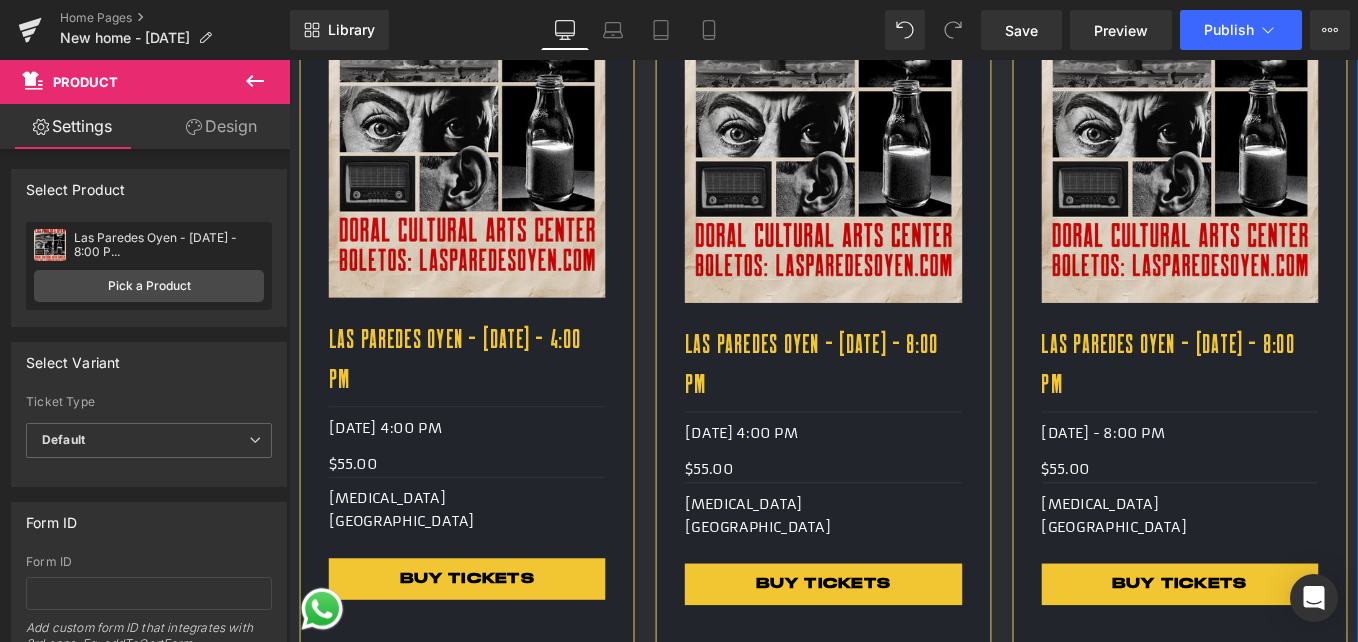 scroll, scrollTop: 1700, scrollLeft: 0, axis: vertical 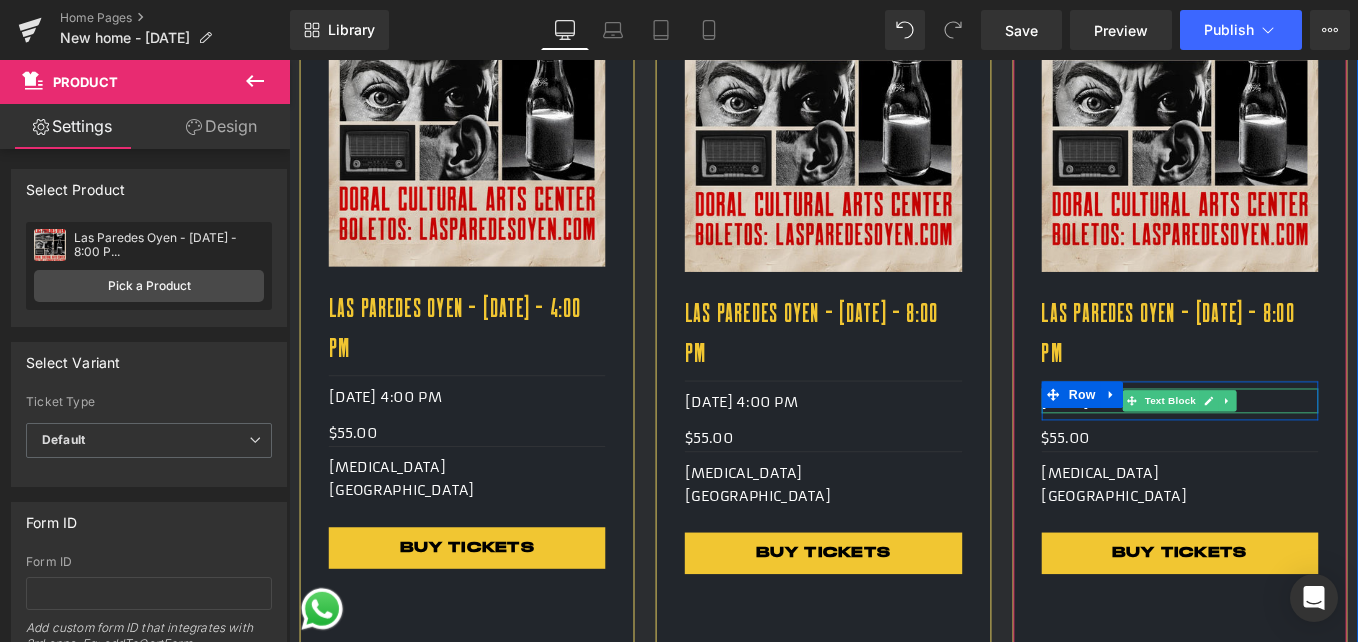 click on "[DATE] - 8:00 PM" at bounding box center [1297, 448] 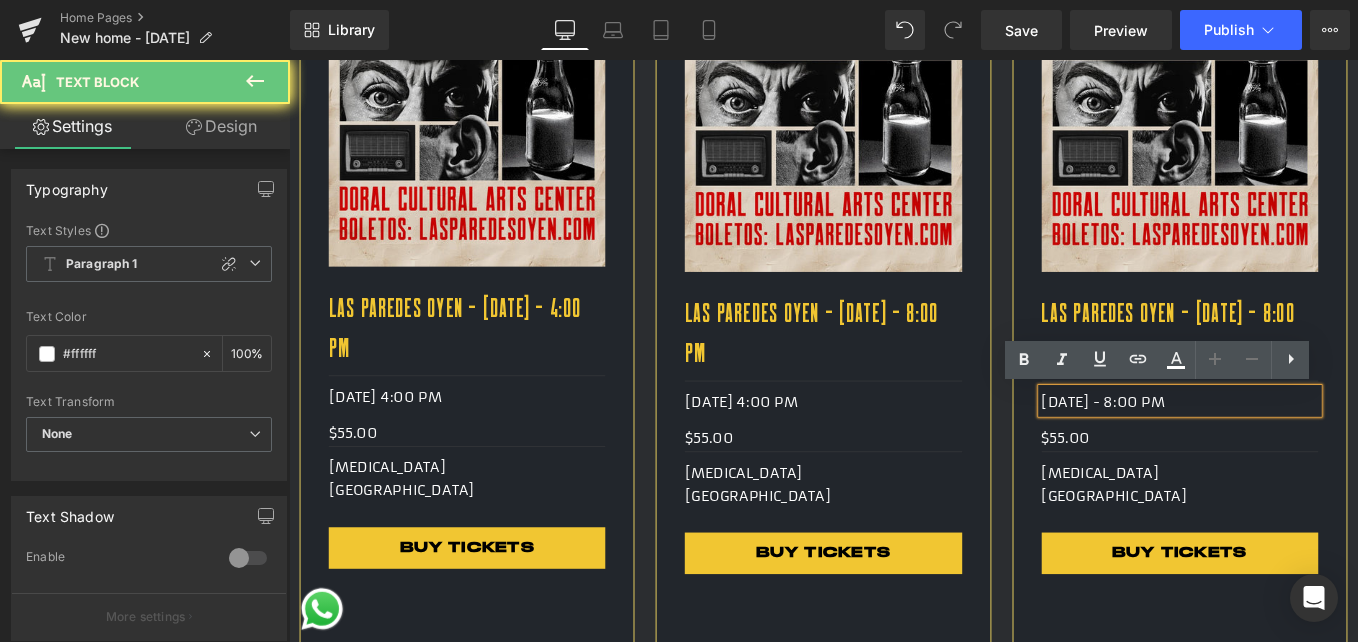 click on "[DATE] - 8:00 PM" at bounding box center (1297, 448) 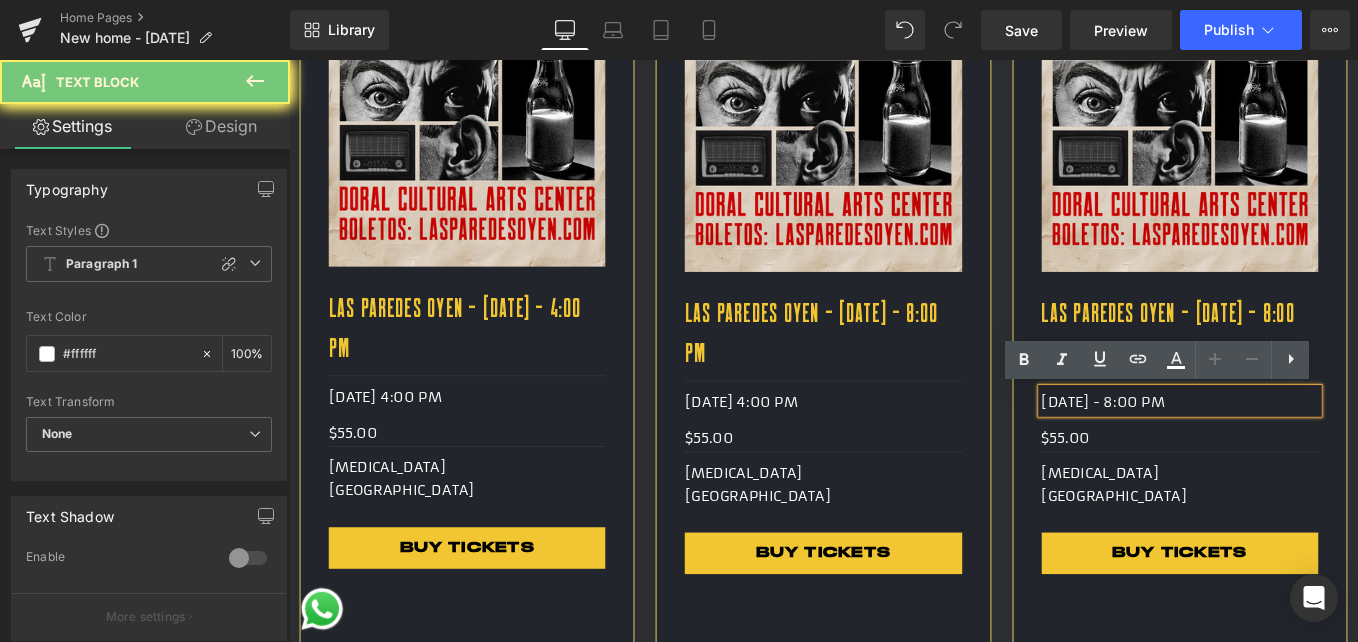 copy on "[DATE] - 8:00 PM" 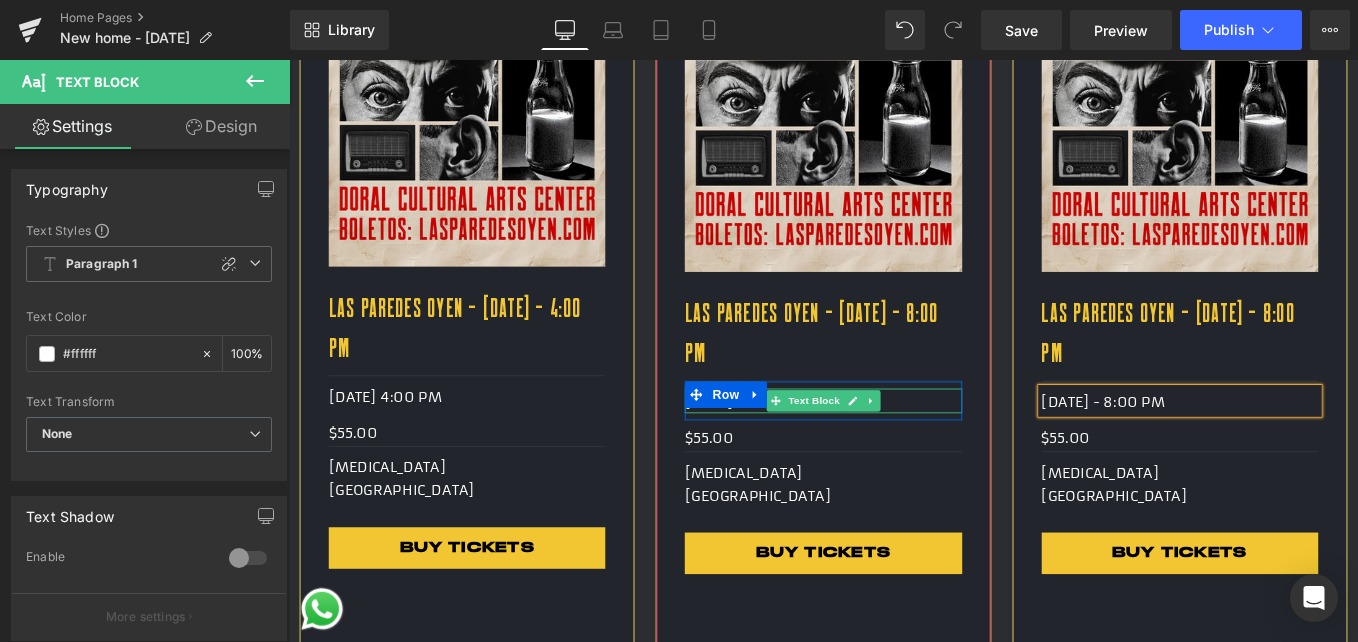 click on "[DATE] 4:00 PM" at bounding box center (893, 448) 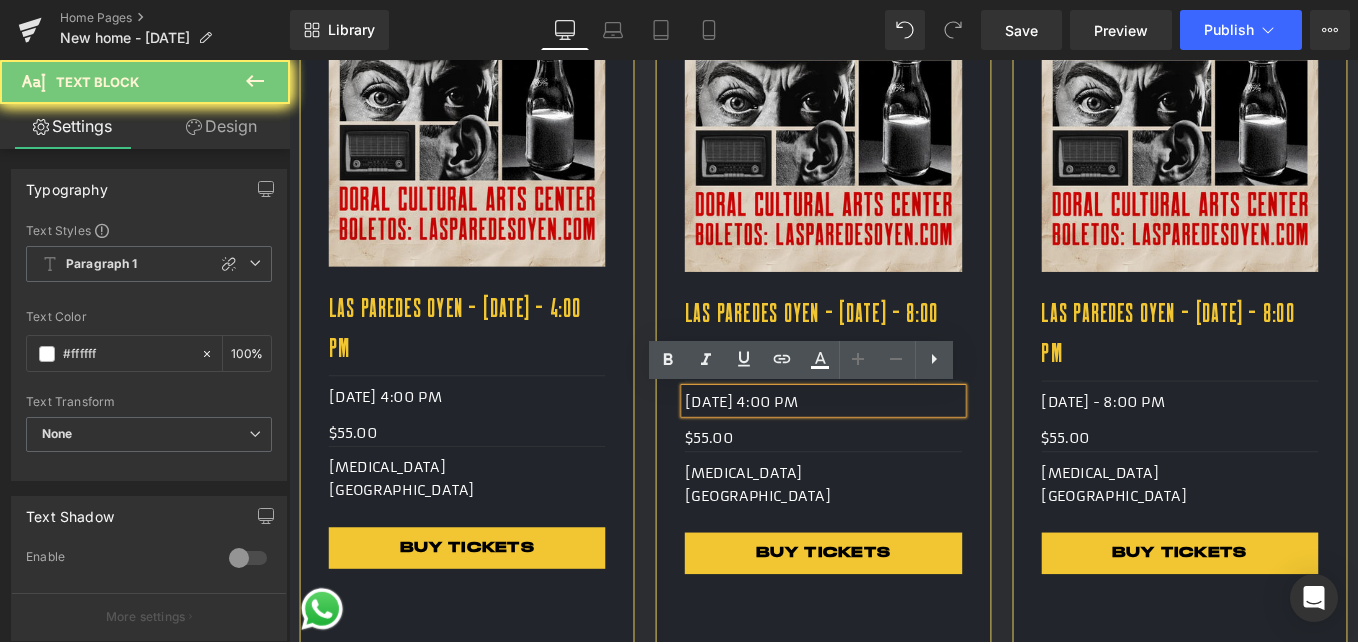 click on "[DATE] 4:00 PM" at bounding box center (893, 448) 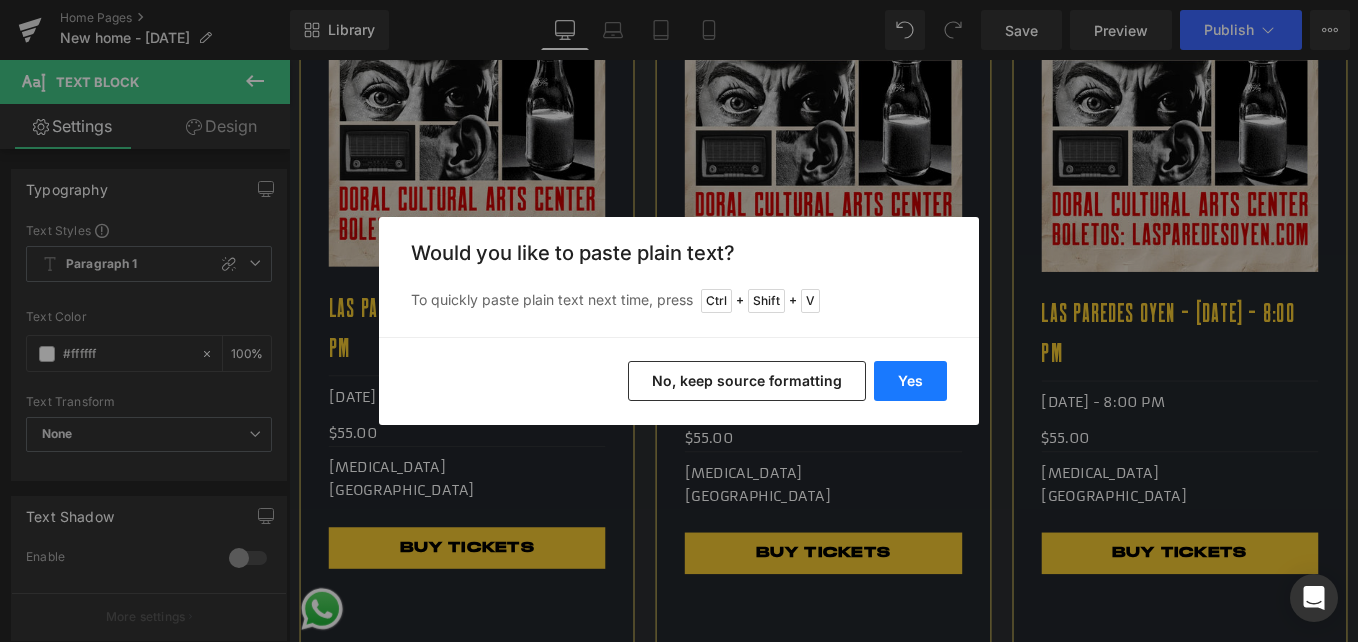 click on "Yes" at bounding box center [910, 381] 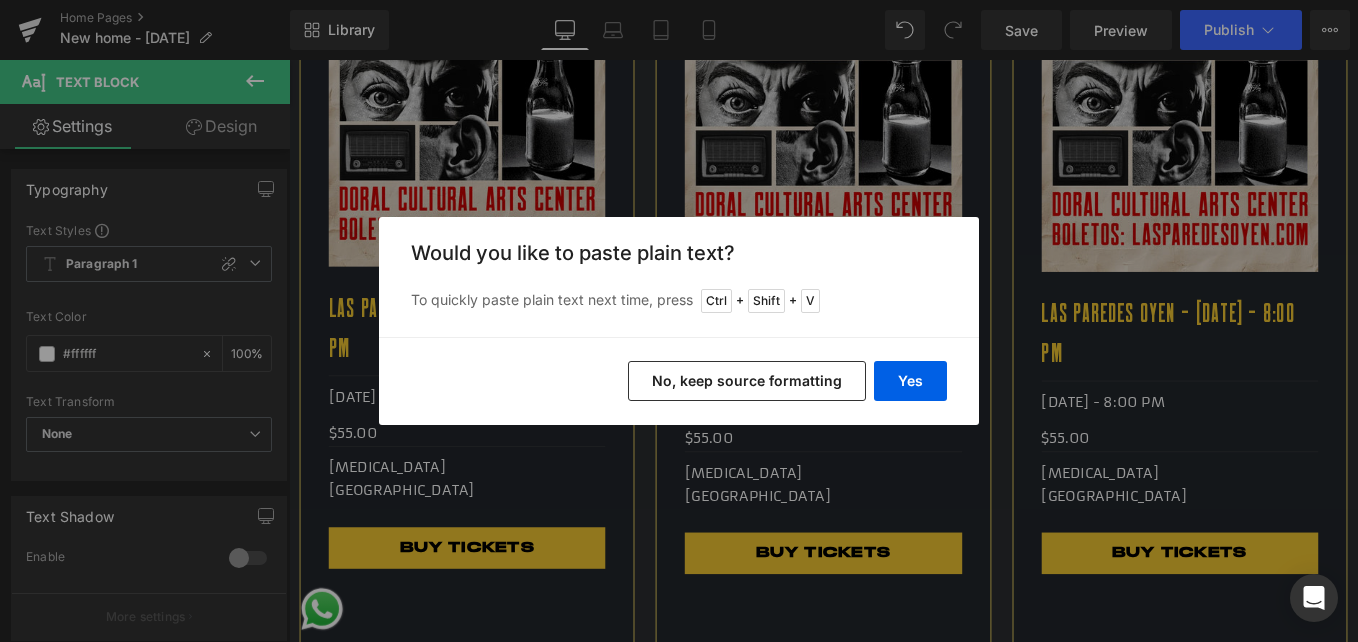 type 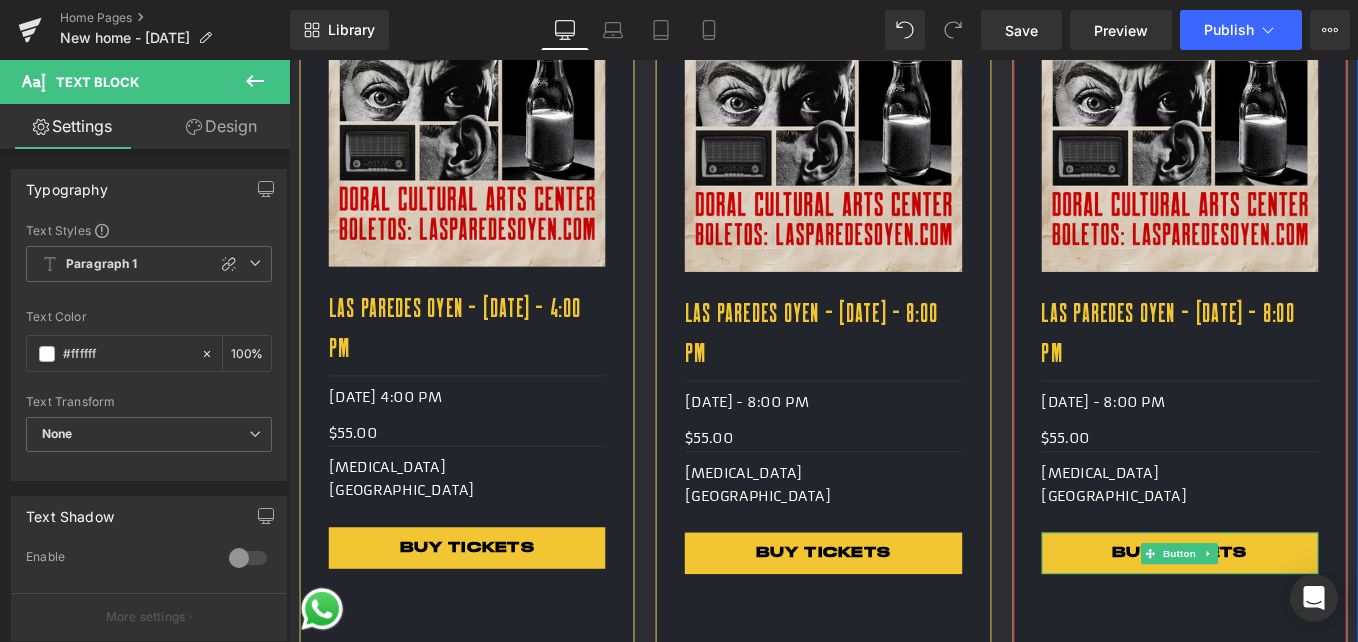 click on "Button" at bounding box center (1298, 619) 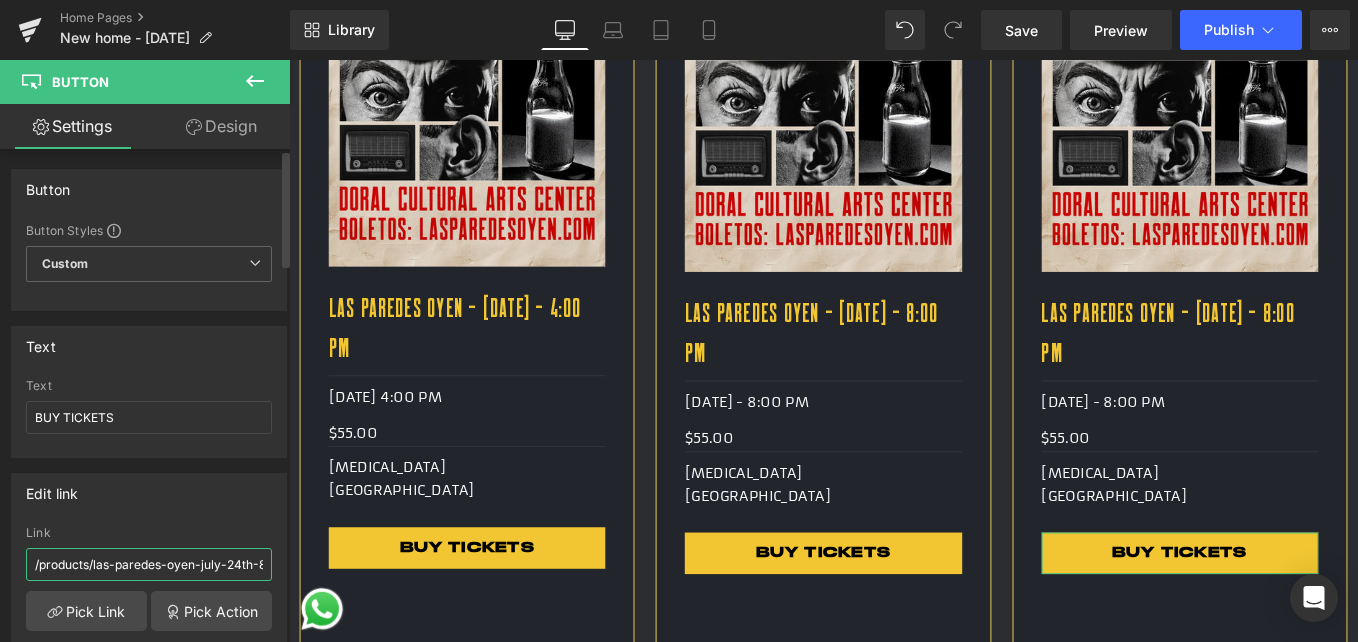 click on "/products/las-paredes-oyen-july-24th-8-00-pm" at bounding box center [149, 564] 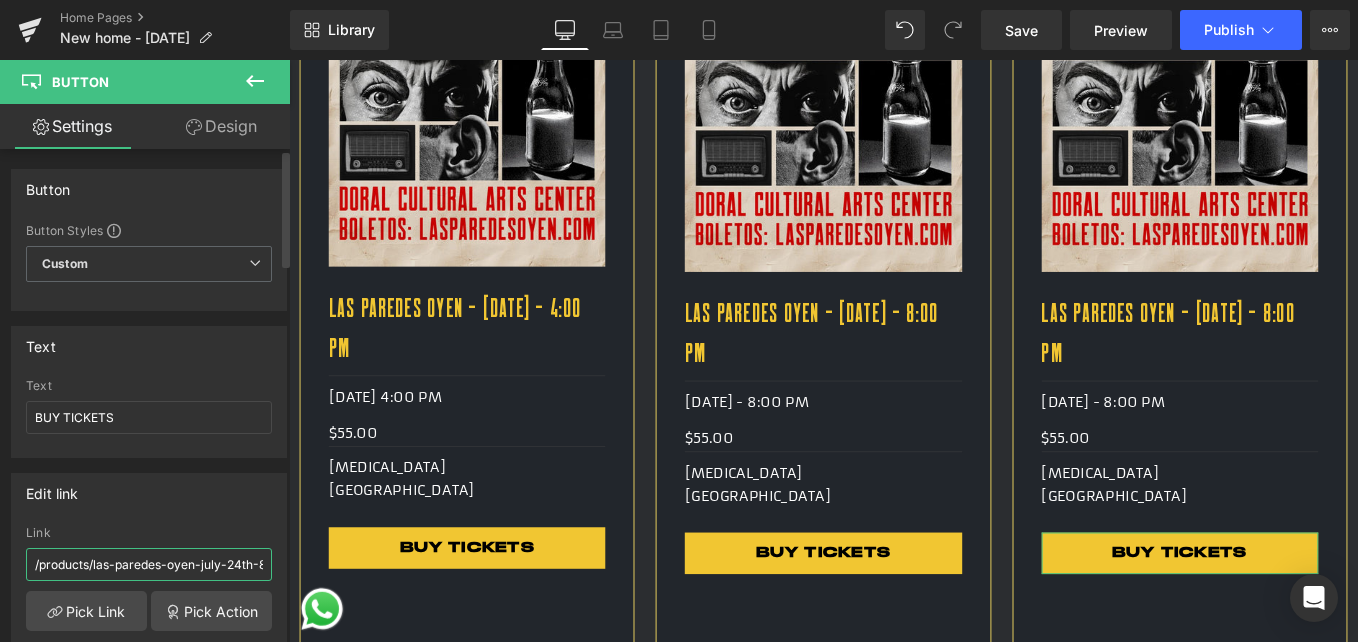 click on "/products/las-paredes-oyen-july-24th-8-00-pm" at bounding box center [149, 564] 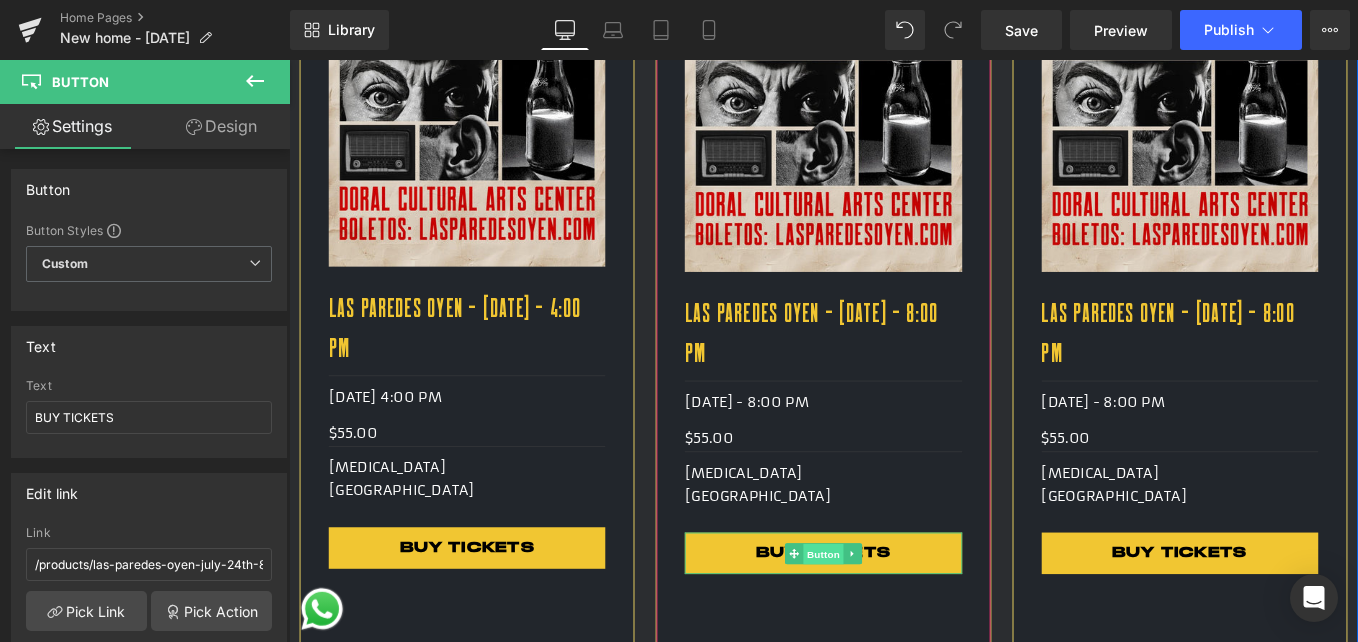 click on "Button" at bounding box center [894, 620] 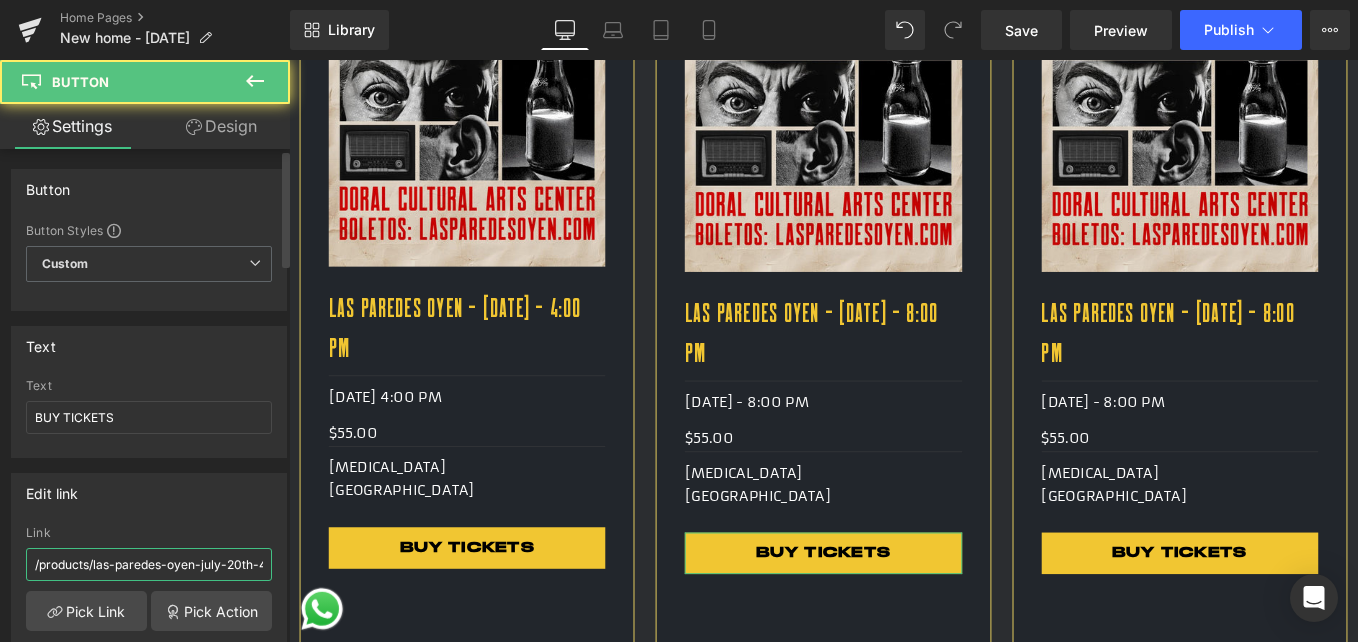click on "/products/las-paredes-oyen-july-20th-4-00-pm" at bounding box center (149, 564) 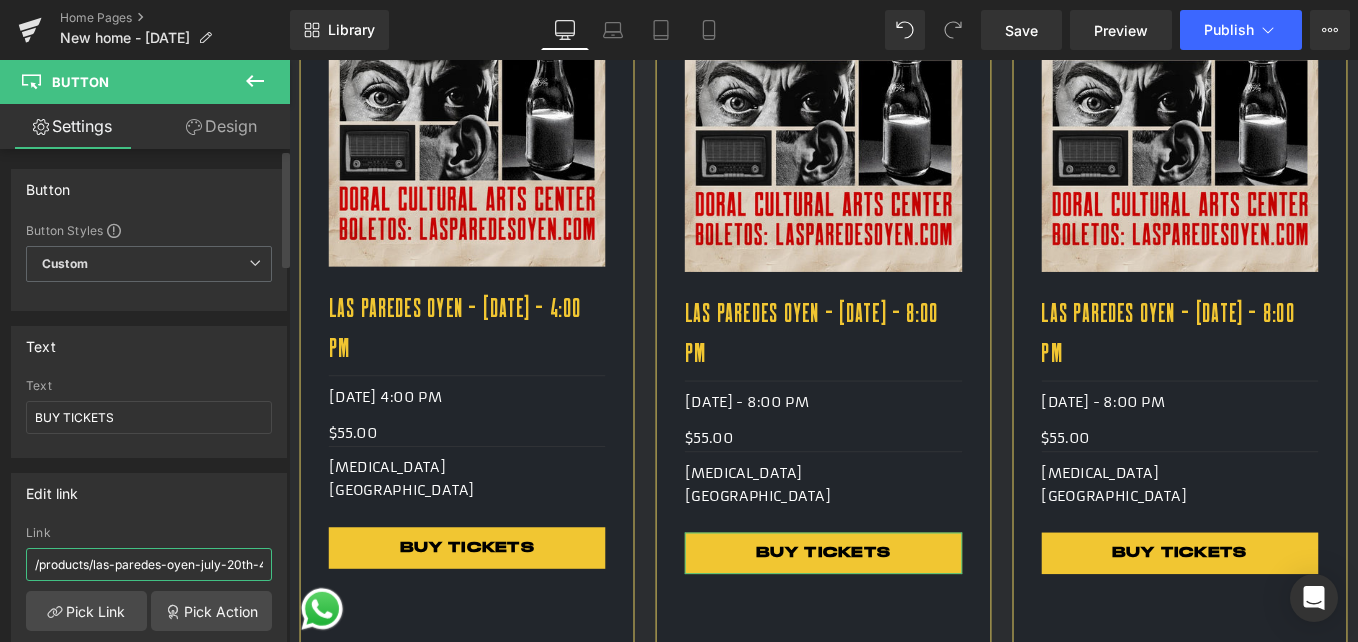 click on "/products/las-paredes-oyen-july-20th-4-00-pm" at bounding box center [149, 564] 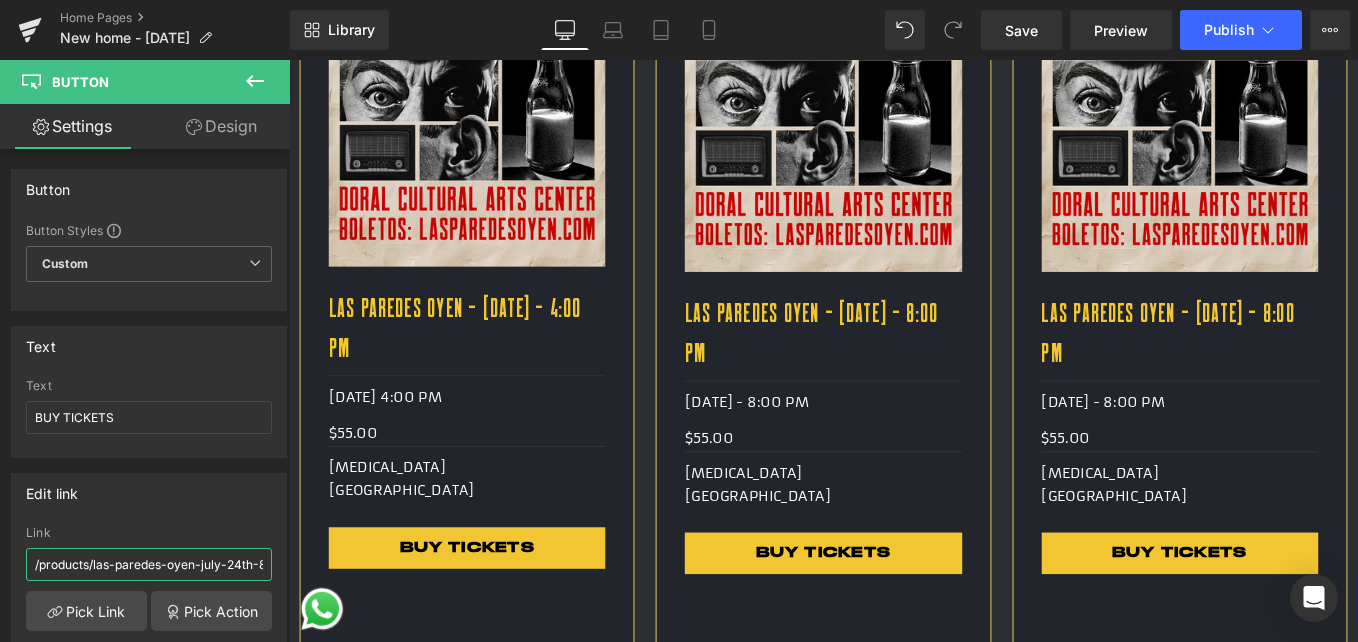 scroll, scrollTop: 0, scrollLeft: 53, axis: horizontal 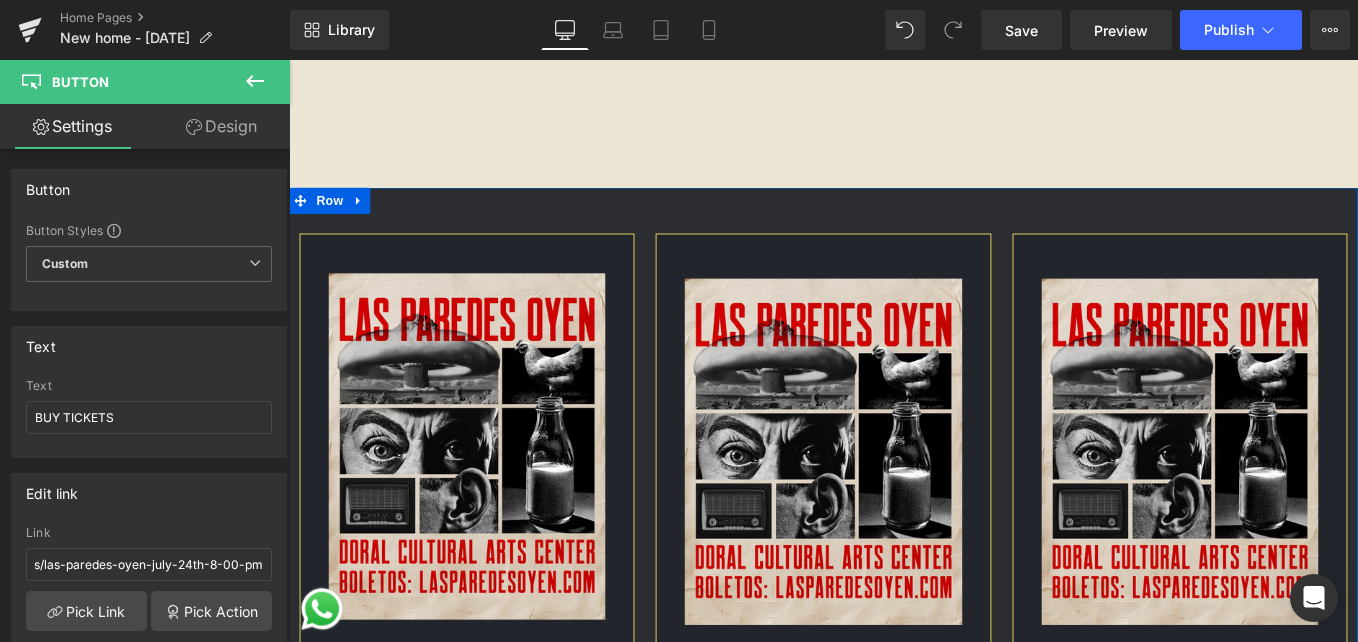 click at bounding box center [1297, 504] 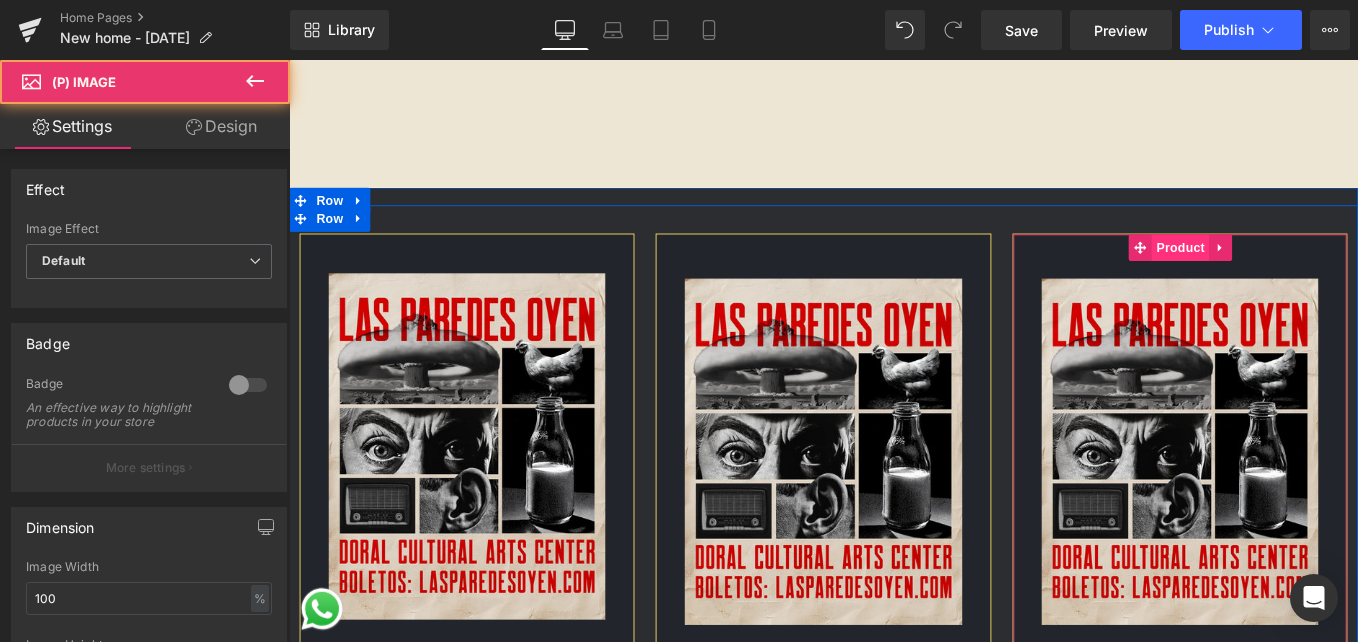 click on "Product" at bounding box center [1298, 273] 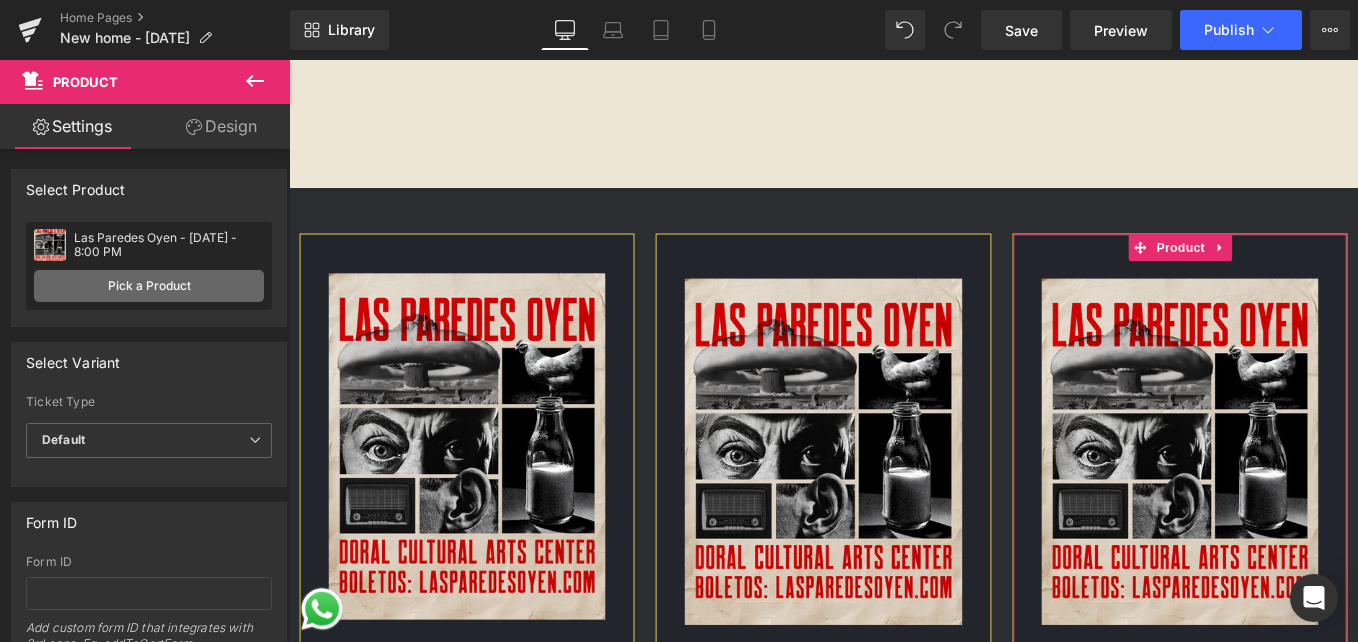 click on "Pick a Product" at bounding box center (149, 286) 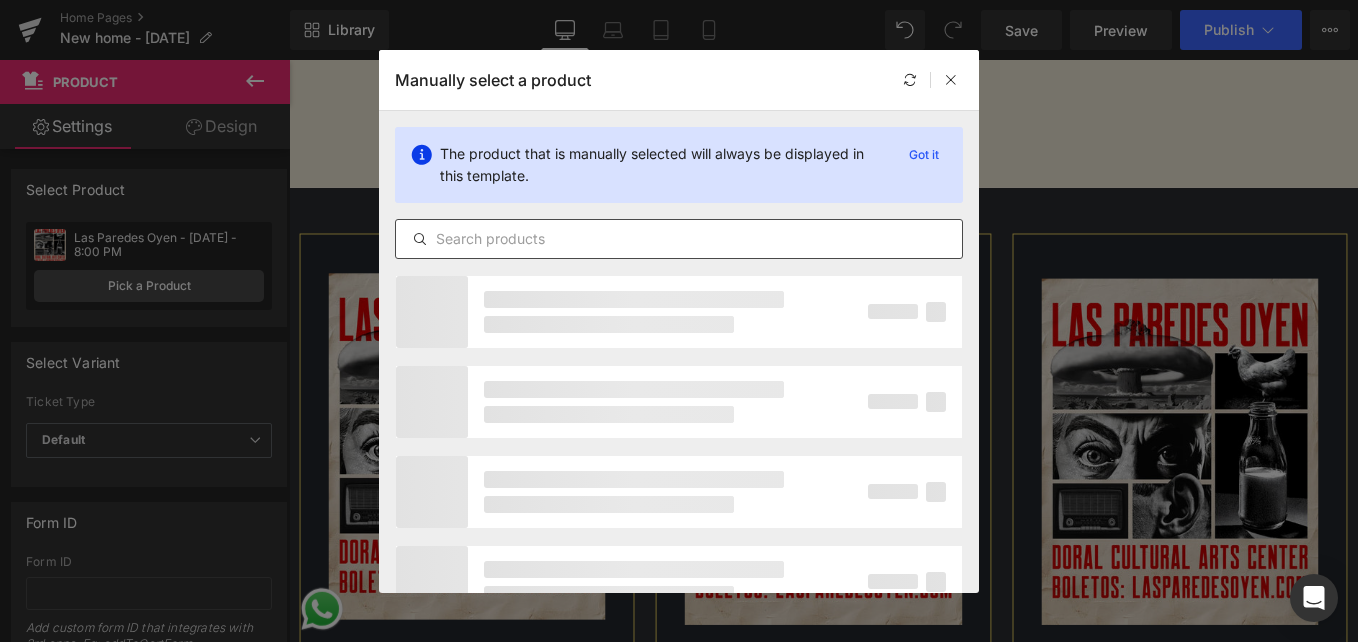 click at bounding box center (679, 239) 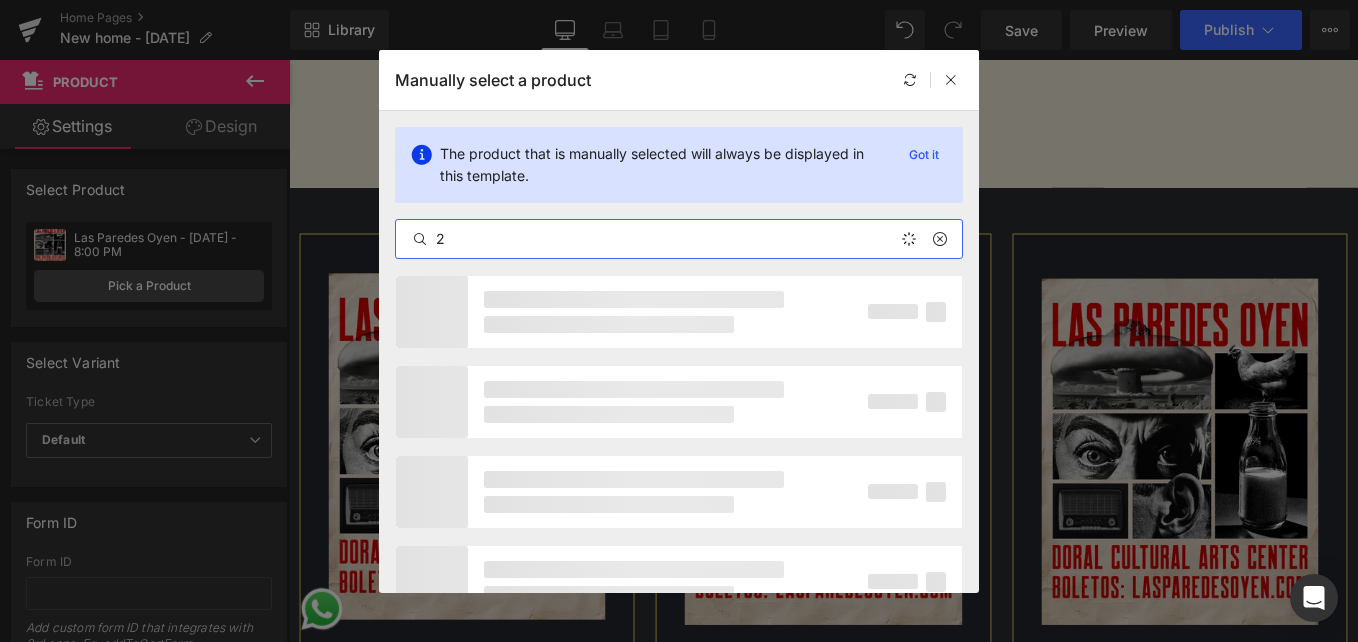 type on "25" 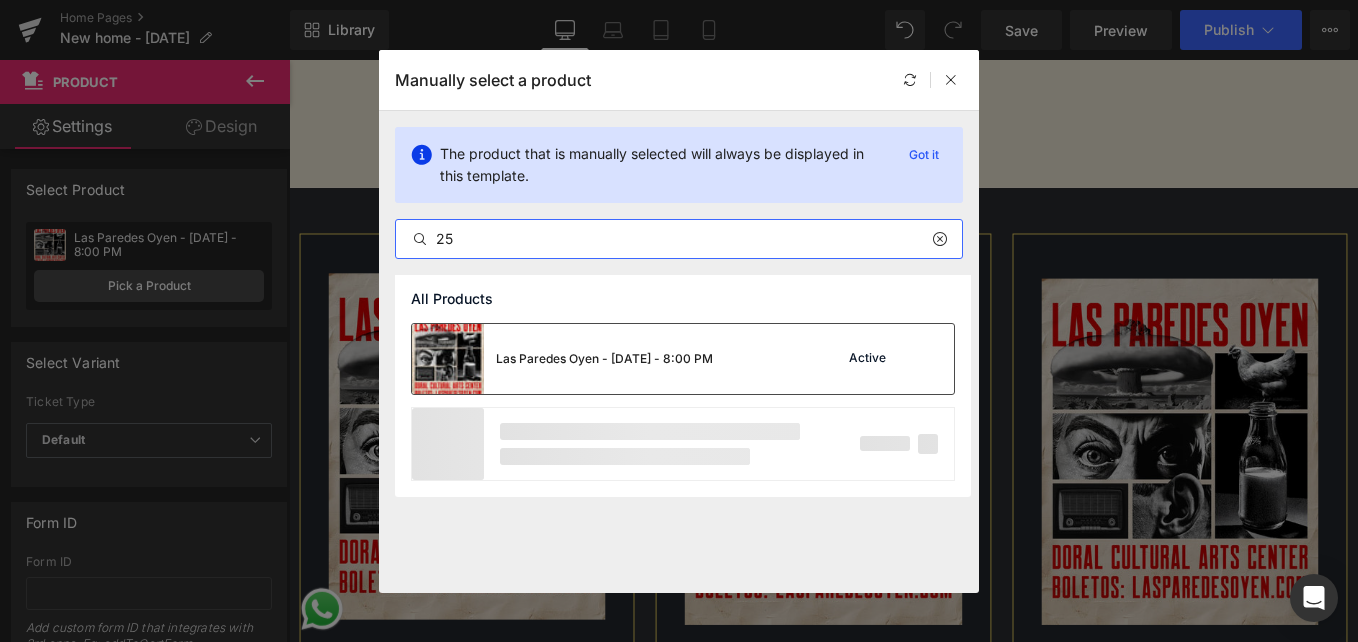 click on "Las Paredes Oyen - [DATE] - 8:00 PM" at bounding box center [562, 359] 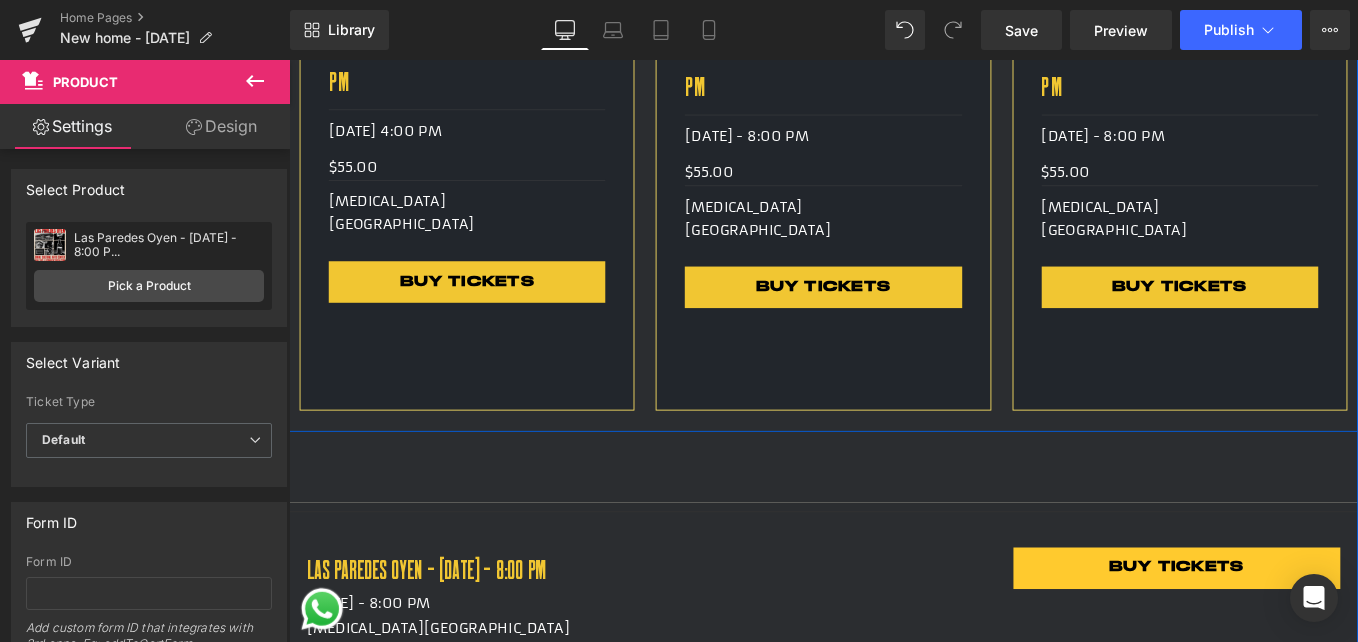 scroll, scrollTop: 2300, scrollLeft: 0, axis: vertical 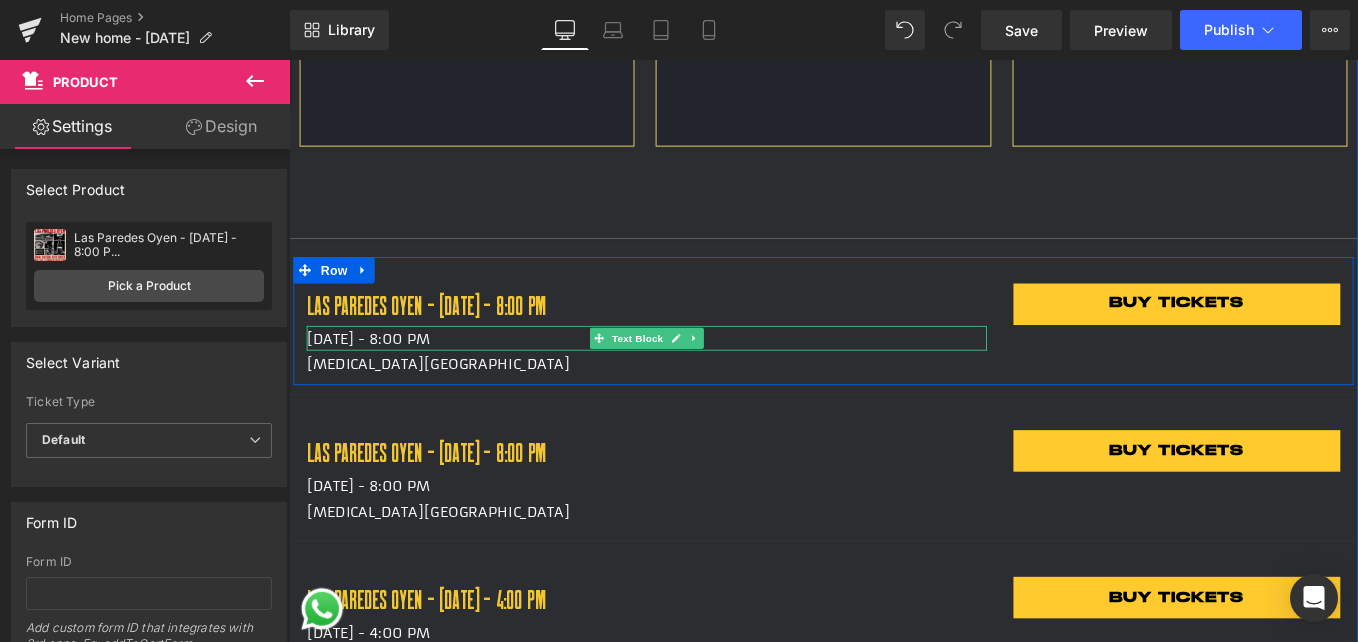 click on "[DATE] - 8:00 PM" at bounding box center [694, 377] 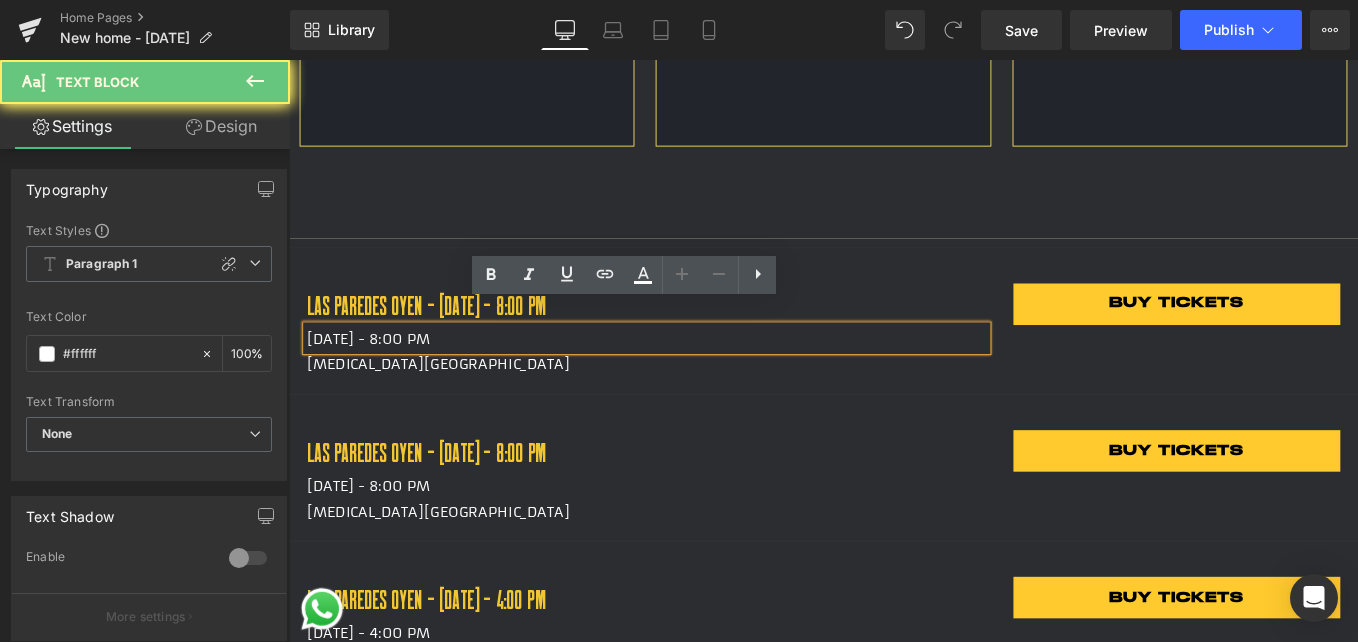 click on "[DATE] - 8:00 PM" at bounding box center (694, 377) 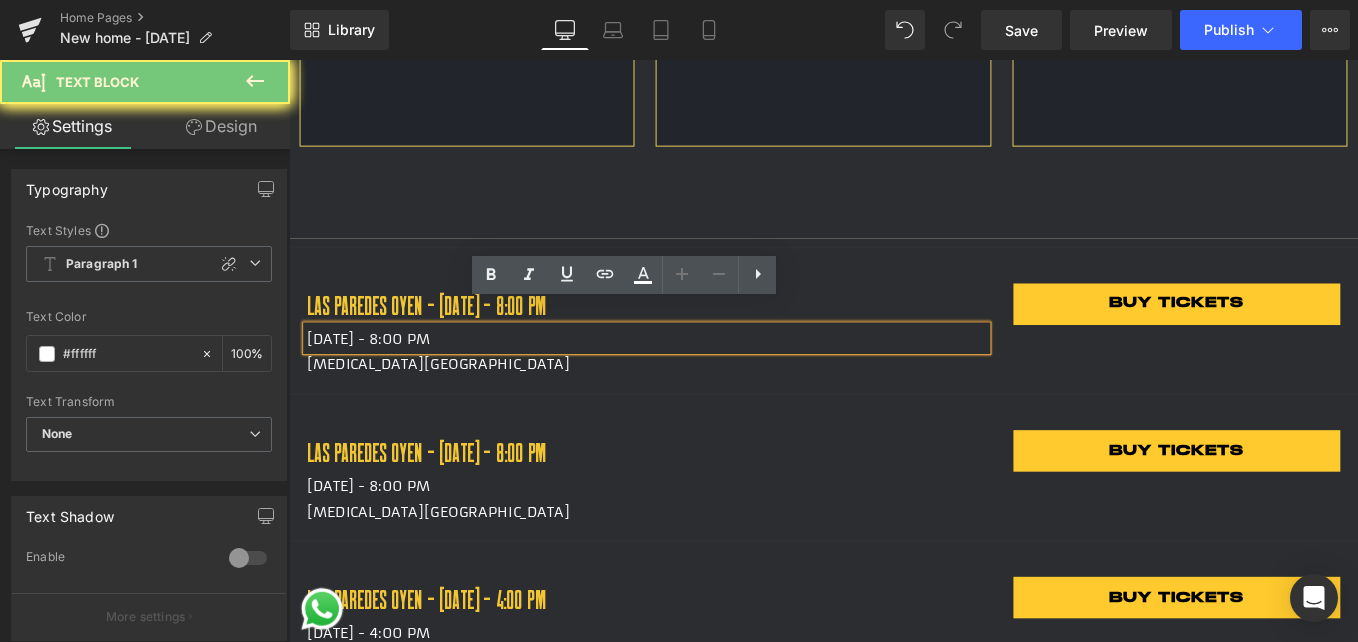 copy on "[DATE] - 8:00 PM" 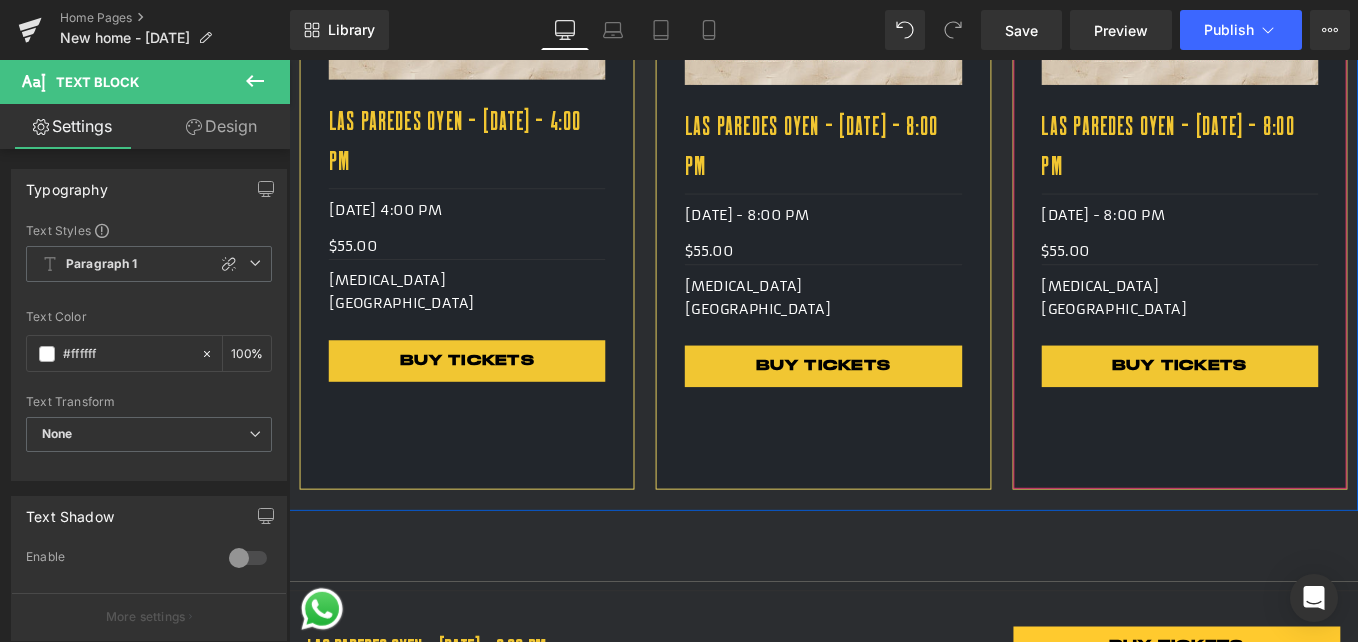scroll, scrollTop: 1900, scrollLeft: 0, axis: vertical 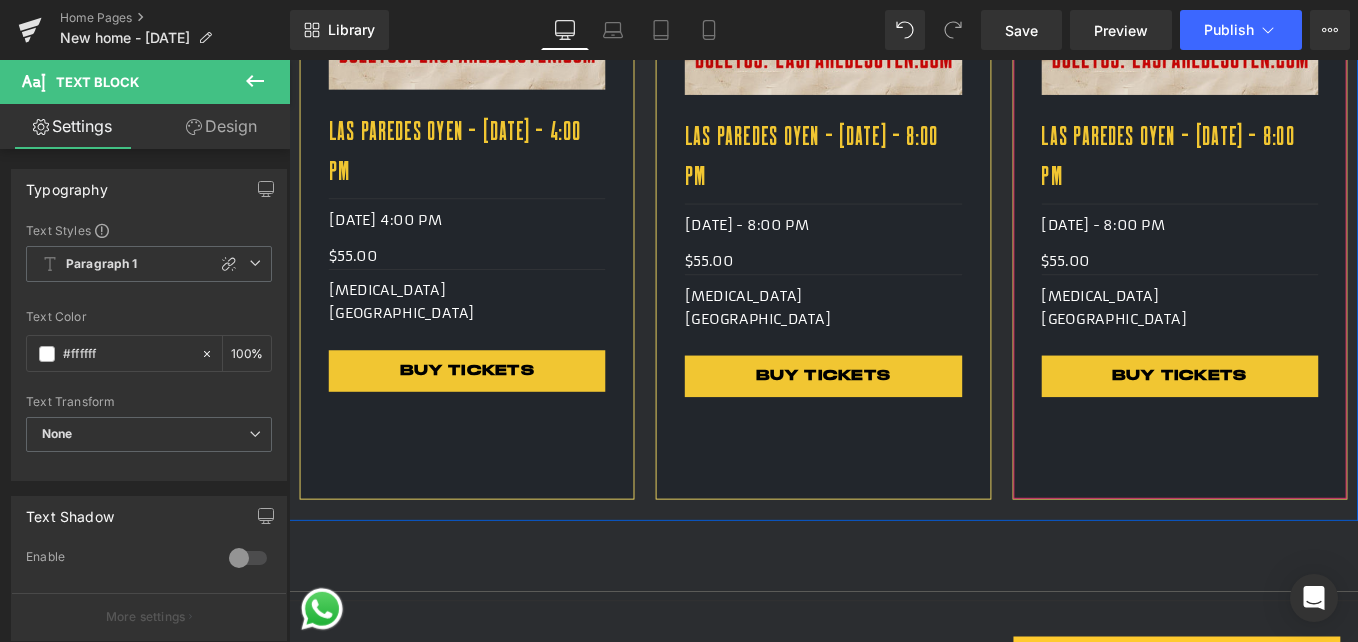 click on "[DATE] - 8:00 PM Text Block" at bounding box center [1297, 246] 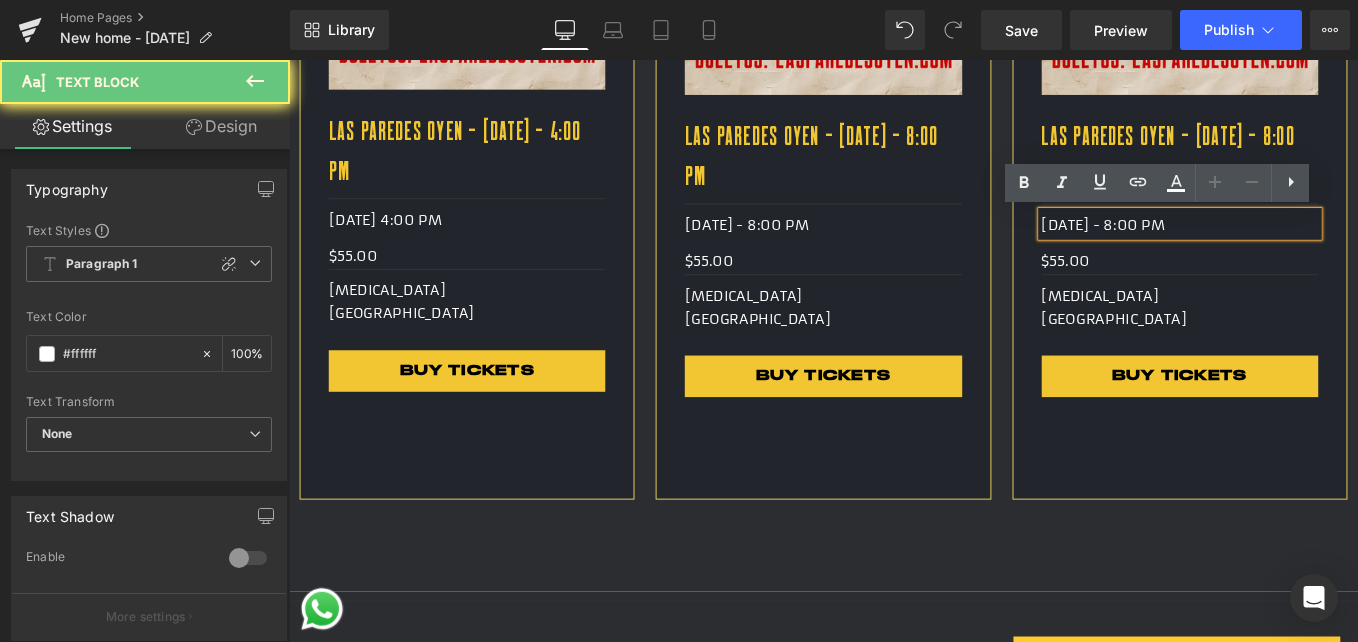 click on "[DATE] - 8:00 PM" at bounding box center (1297, 248) 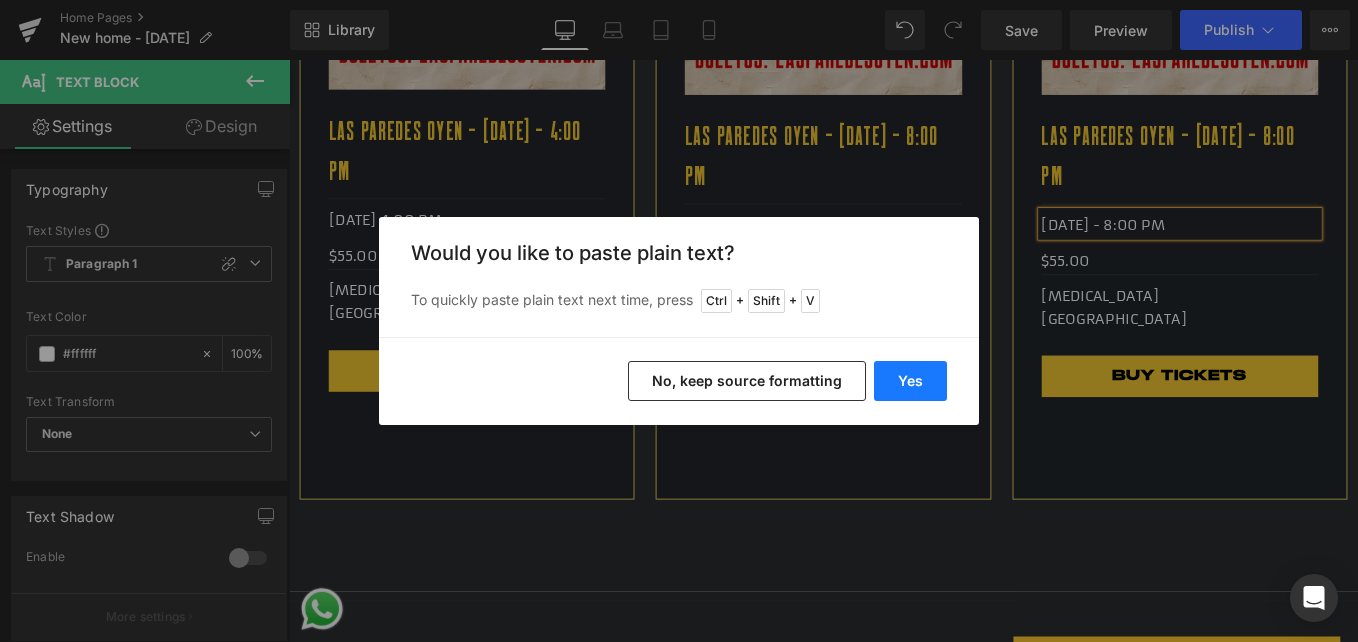 click on "Yes" at bounding box center [910, 381] 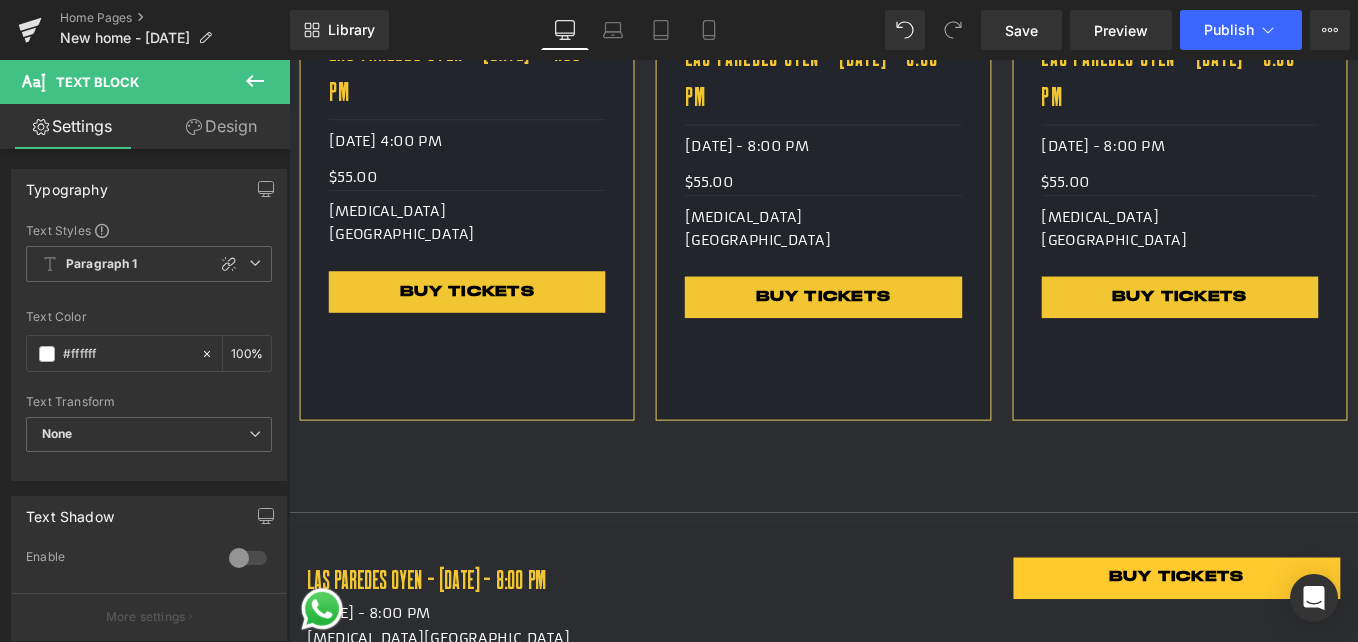 scroll, scrollTop: 2100, scrollLeft: 0, axis: vertical 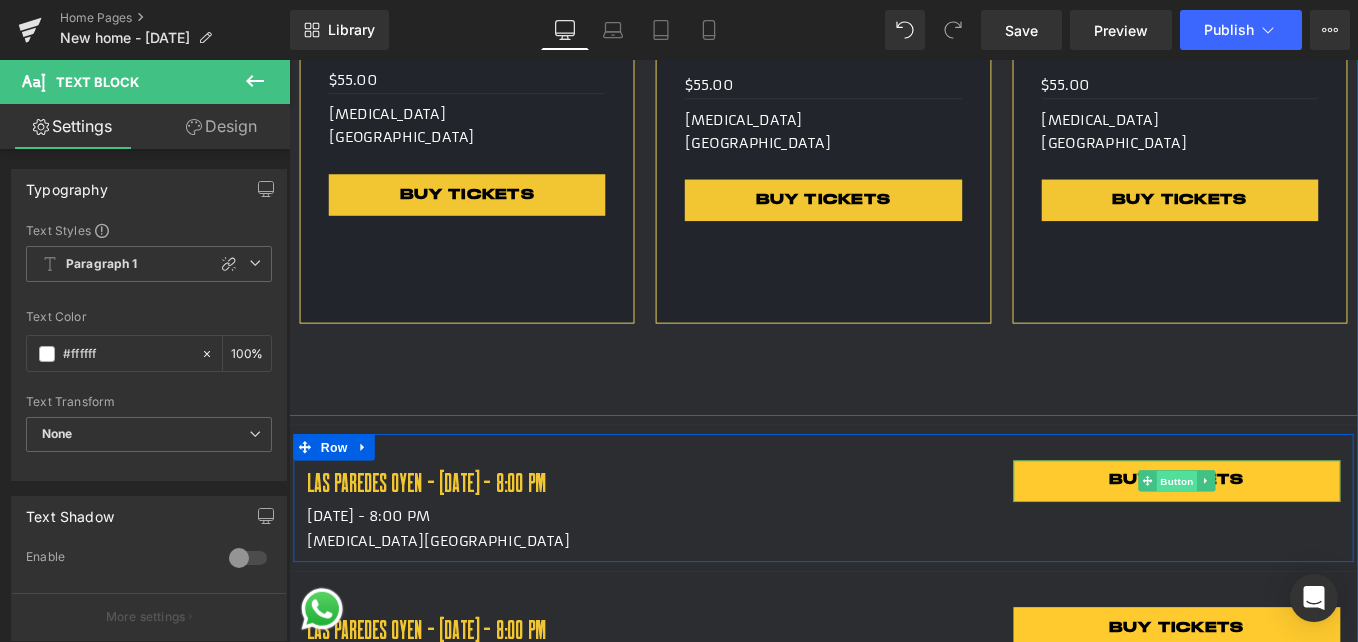 click on "Button" at bounding box center (1294, 537) 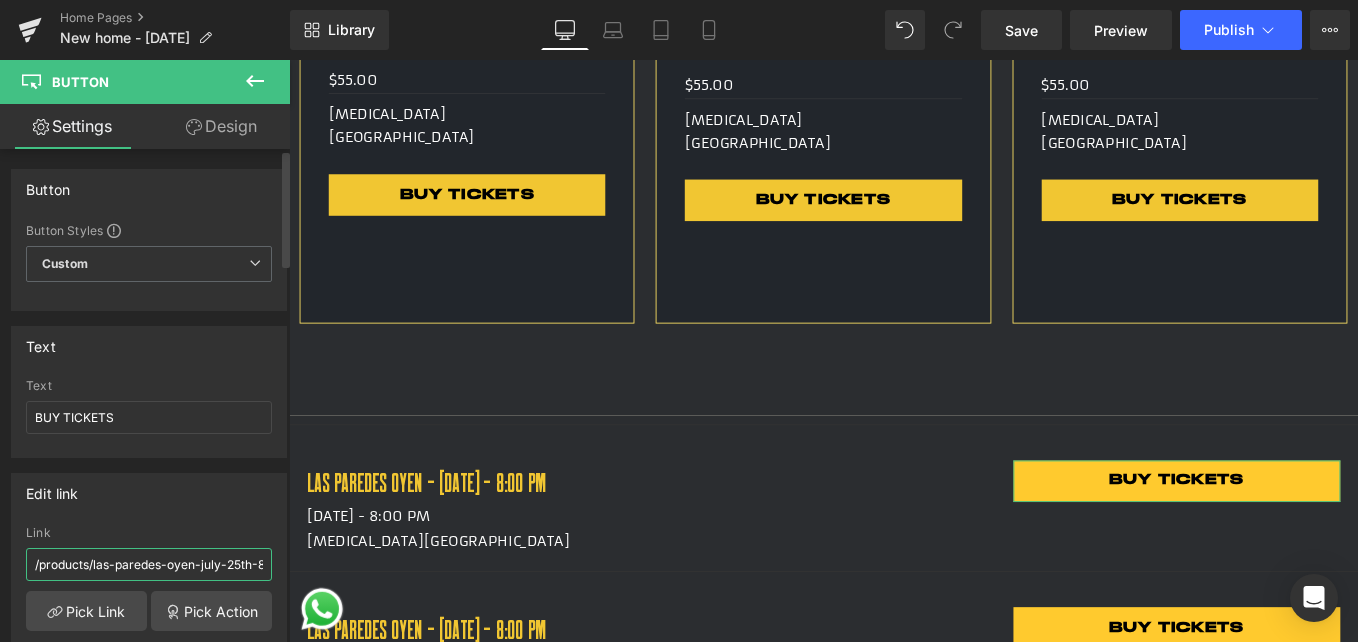 click on "/products/las-paredes-oyen-july-25th-8-00-pm" at bounding box center (149, 564) 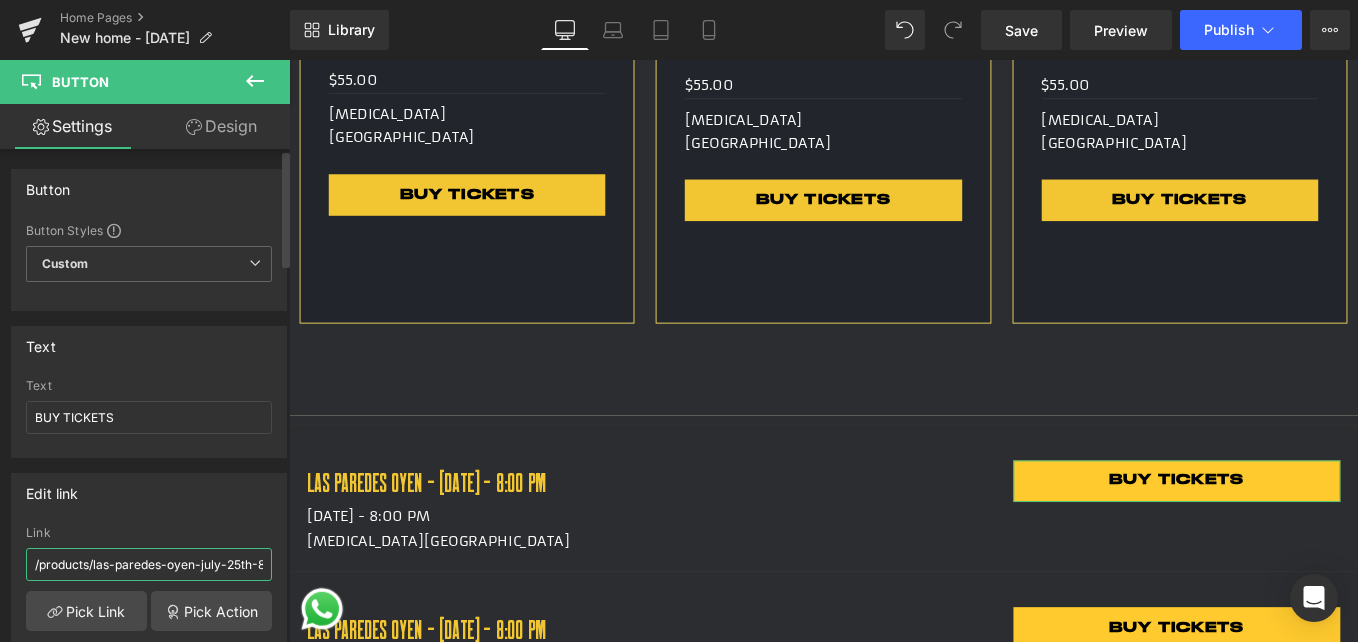 click on "/products/las-paredes-oyen-july-25th-8-00-pm" at bounding box center (149, 564) 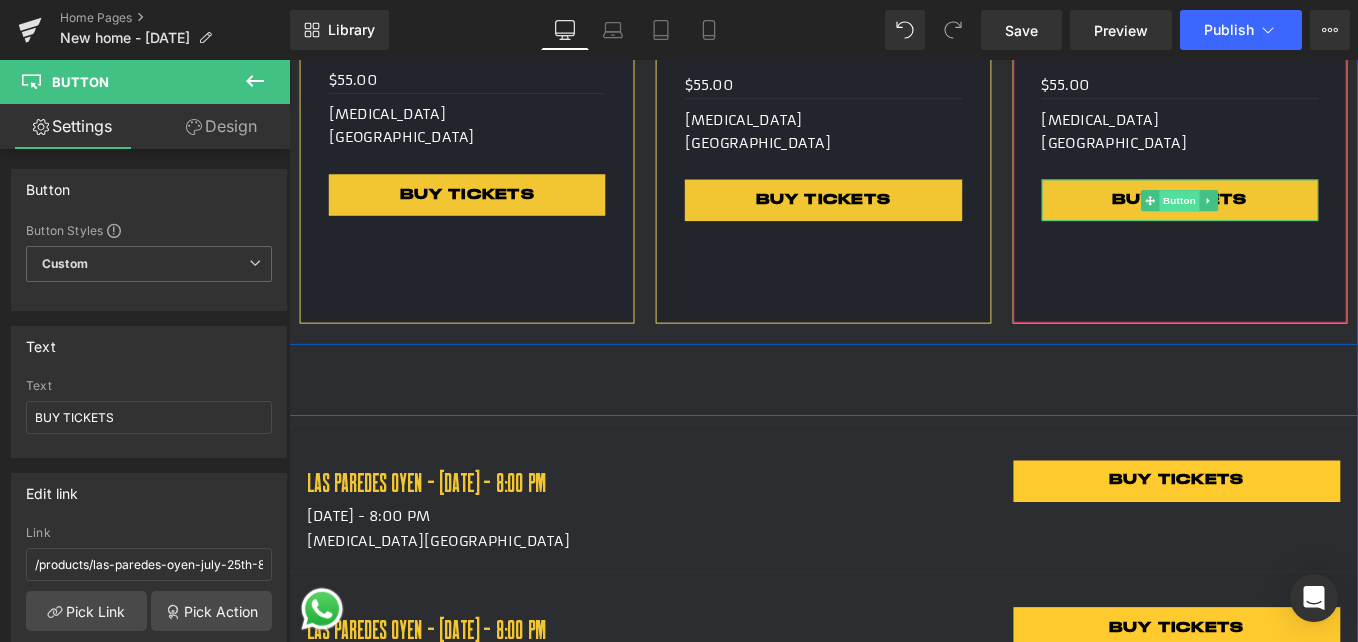 click on "Button" at bounding box center (1298, 219) 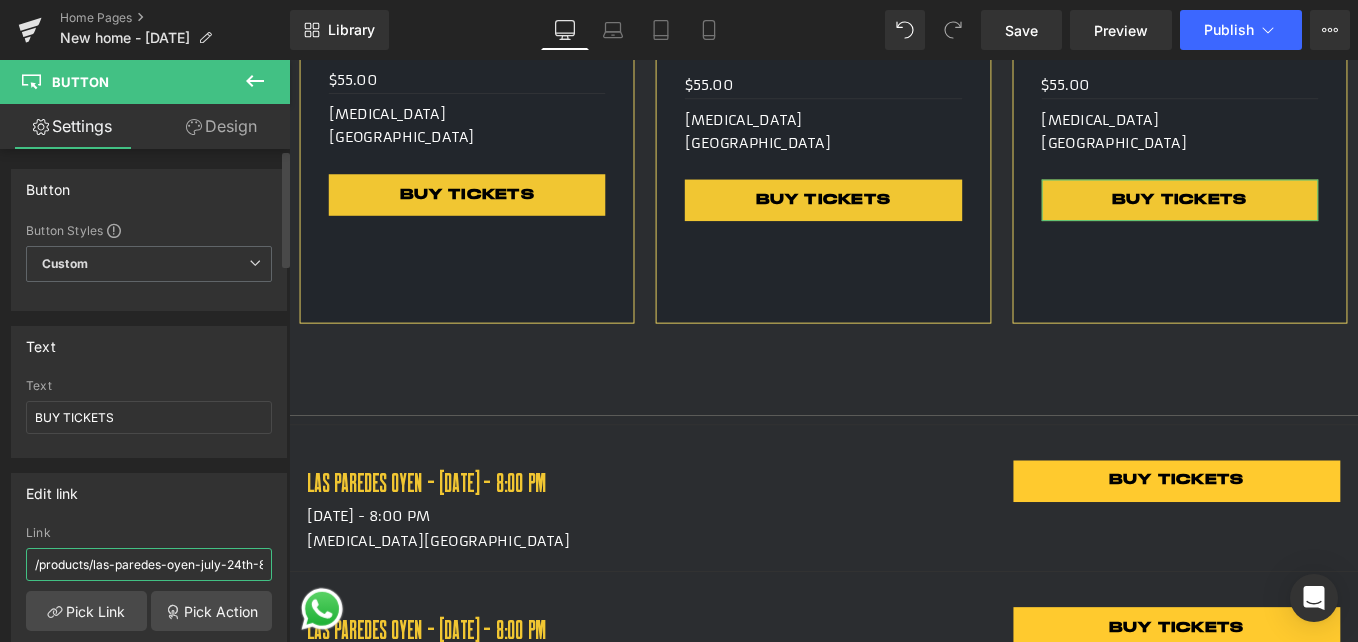 click on "/products/las-paredes-oyen-july-24th-8-00-pm" at bounding box center [149, 564] 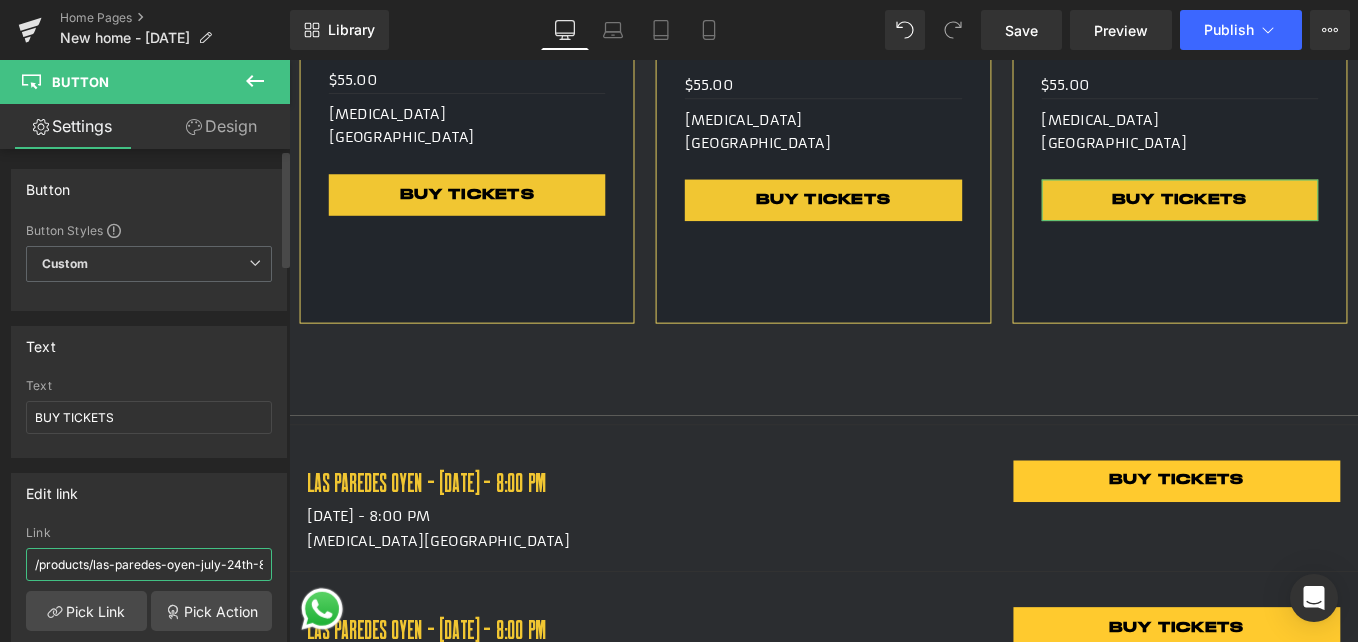 click on "/products/las-paredes-oyen-july-24th-8-00-pm" at bounding box center [149, 564] 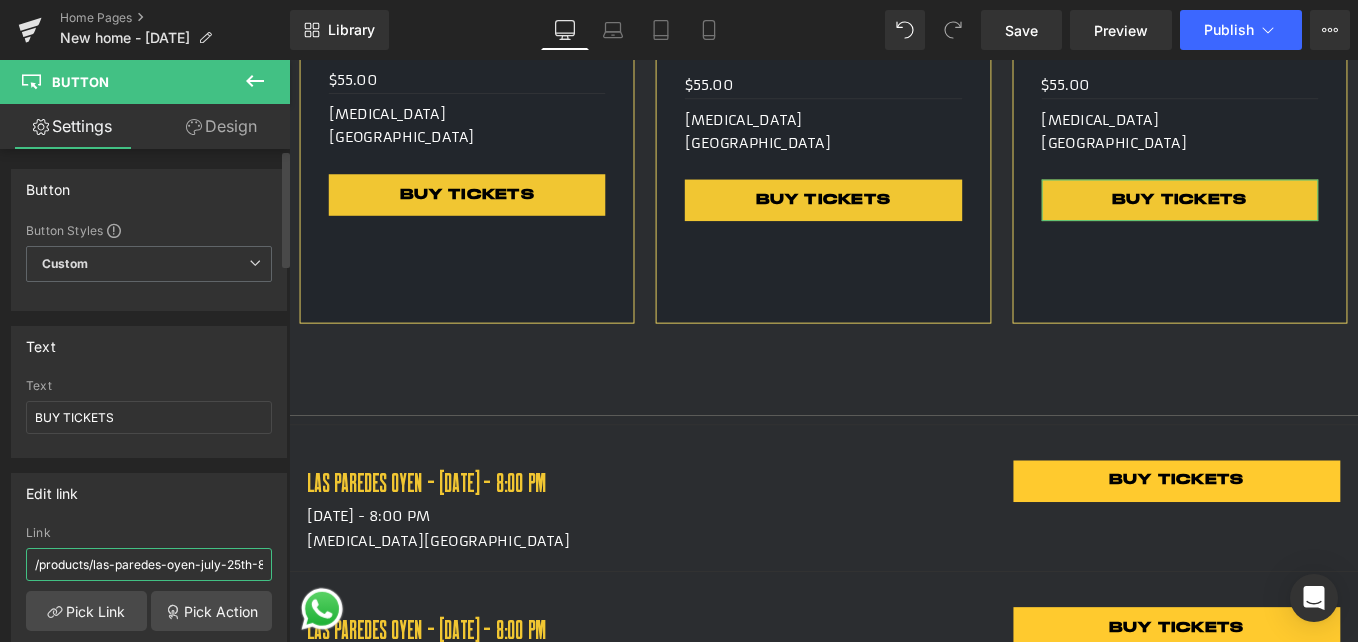 scroll, scrollTop: 0, scrollLeft: 52, axis: horizontal 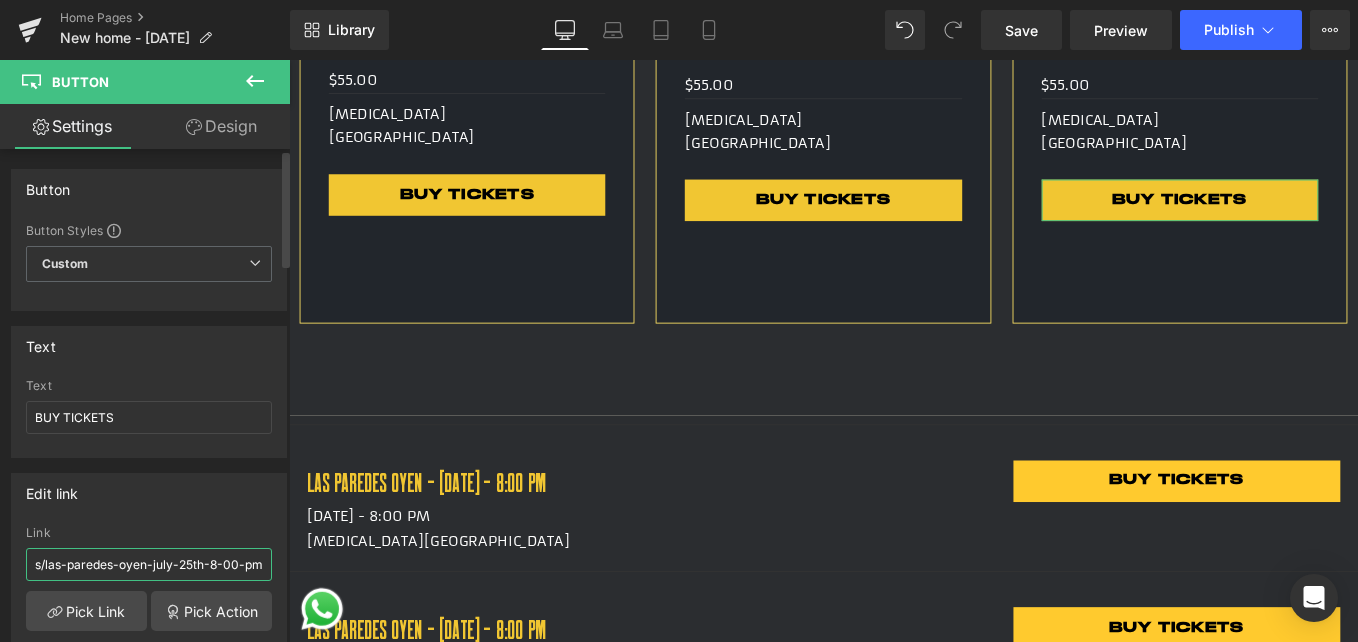 type on "/products/las-paredes-oyen-july-25th-8-00-pm" 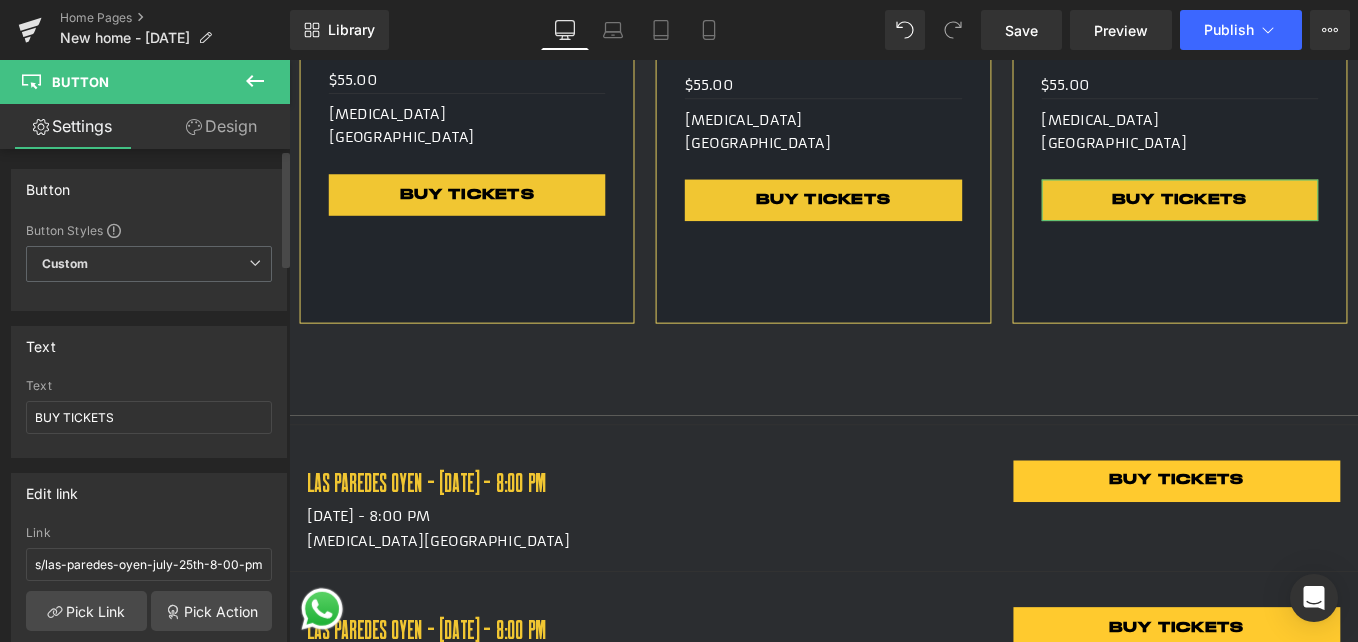 click on "Text BUY TICKETS Text BUY TICKETS" at bounding box center (149, 392) 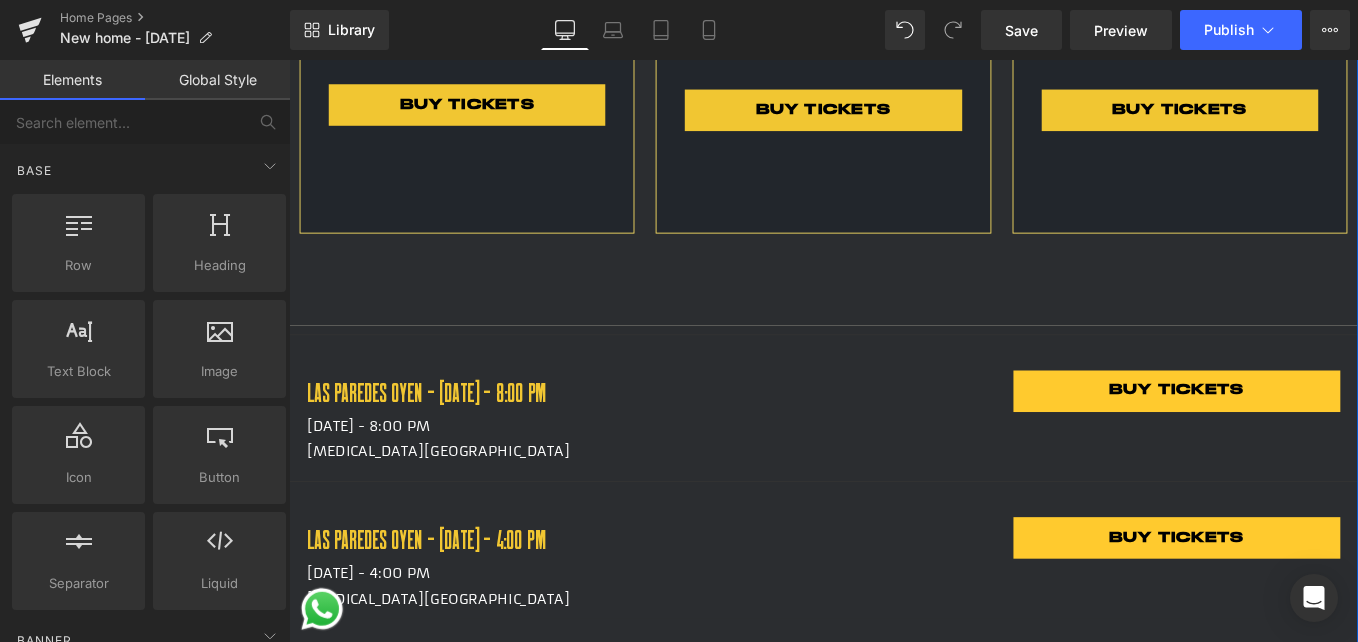 scroll, scrollTop: 2100, scrollLeft: 0, axis: vertical 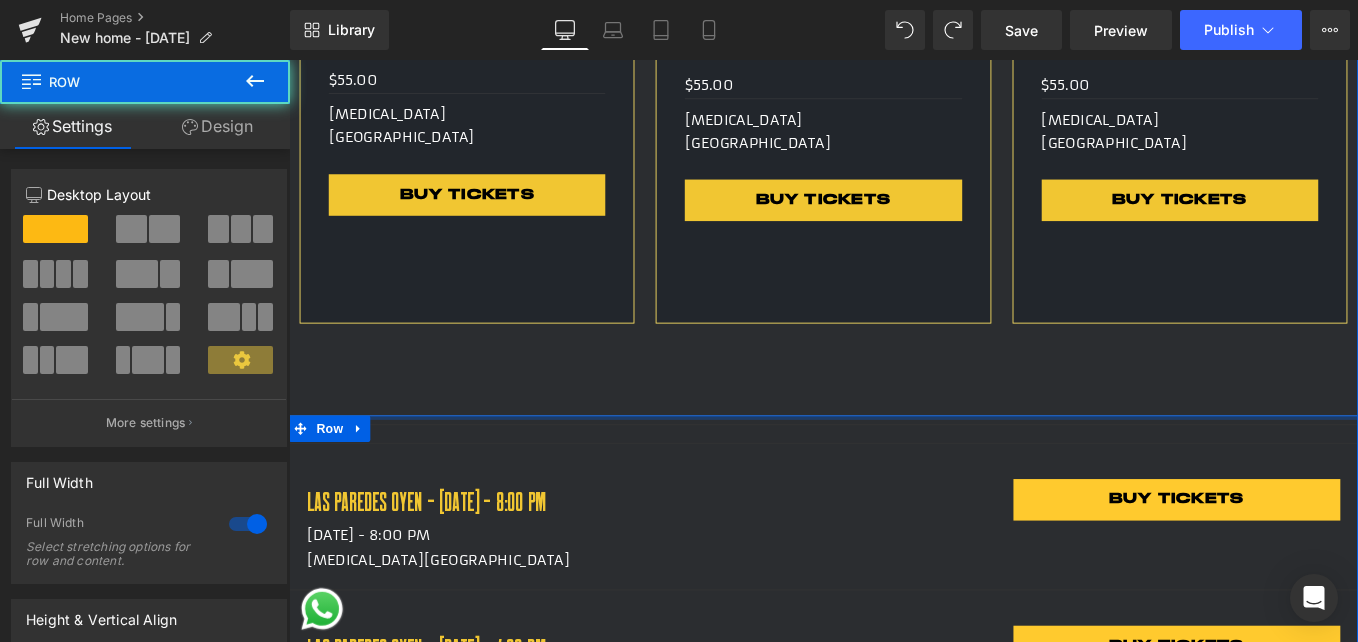 drag, startPoint x: 748, startPoint y: 438, endPoint x: 748, endPoint y: 424, distance: 14 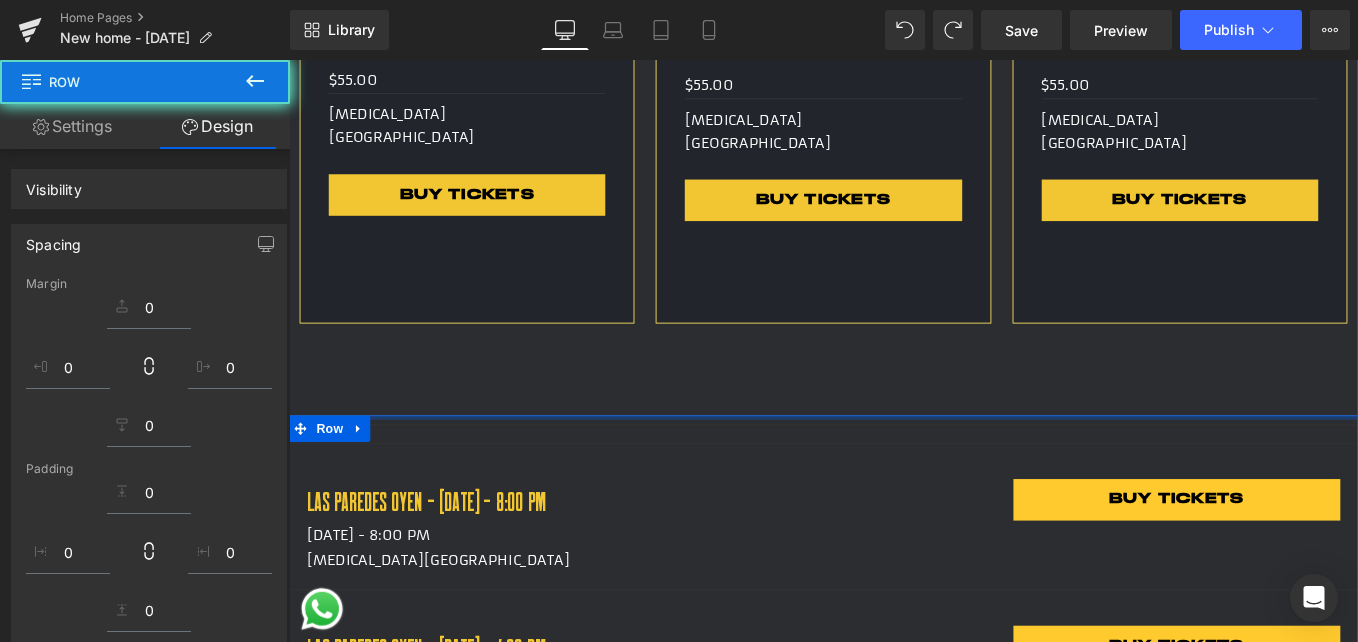 click on "-
5500
%" at bounding box center (894, -67) 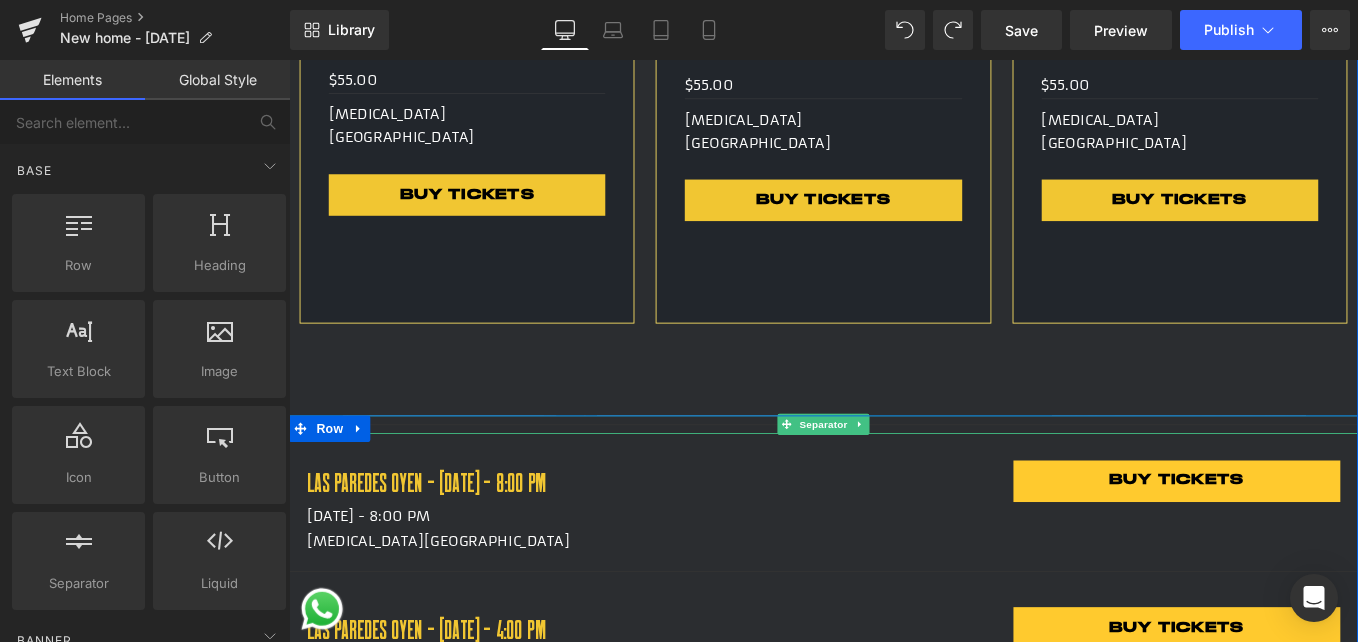 click at bounding box center (894, 477) 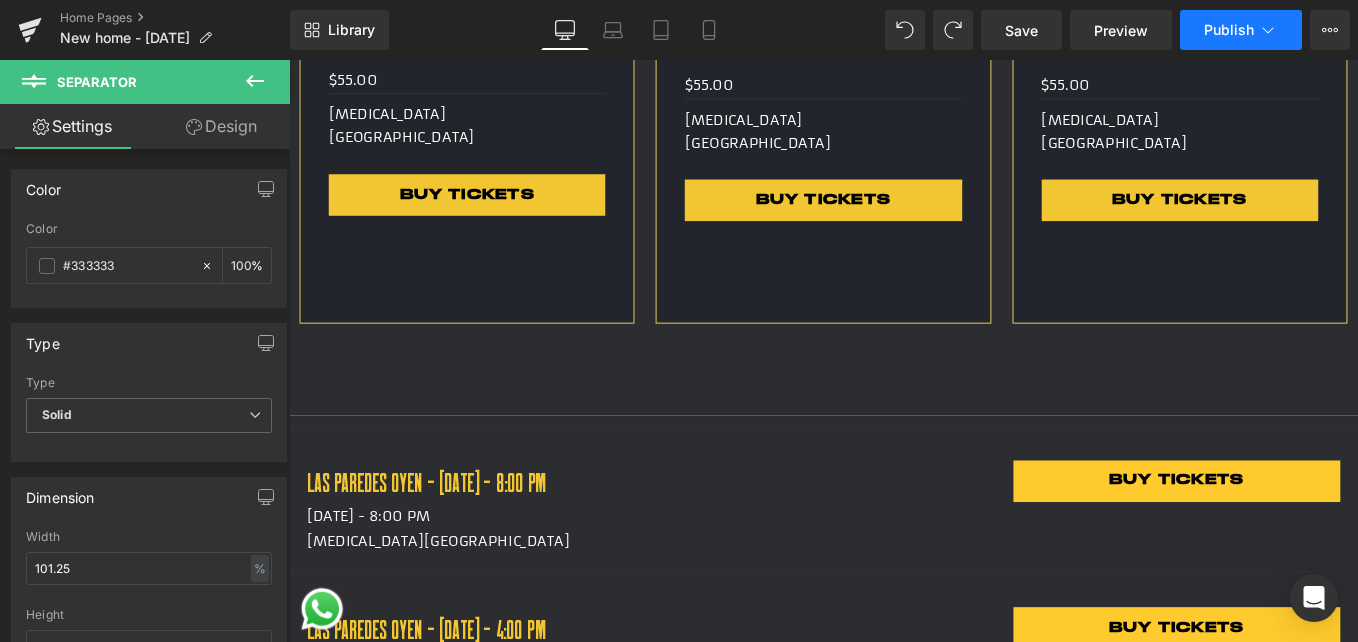 click on "Publish" at bounding box center (1229, 30) 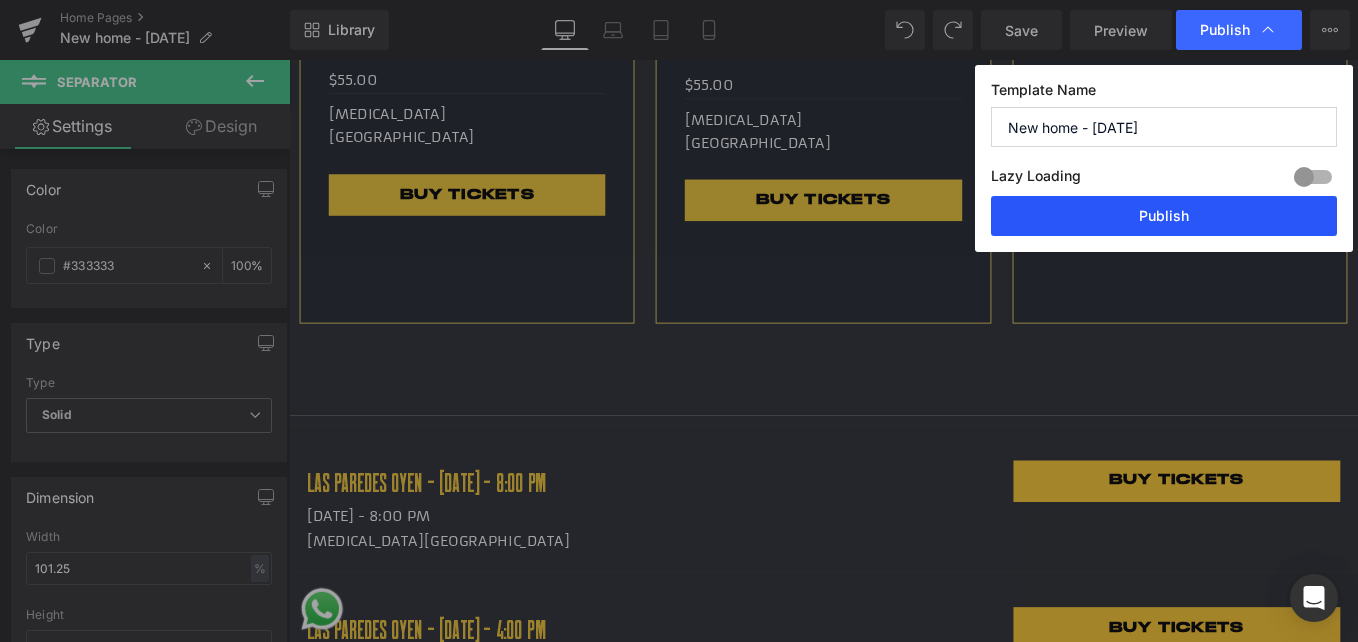 click on "Publish" at bounding box center [1164, 216] 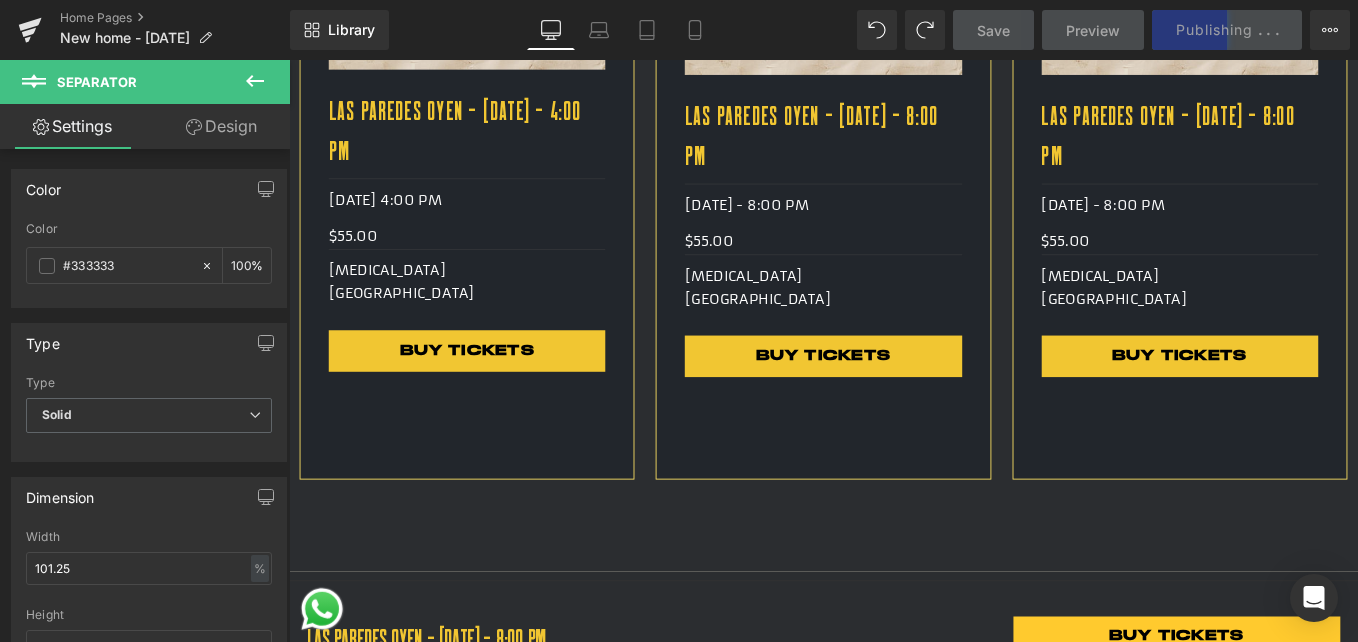 scroll, scrollTop: 1800, scrollLeft: 0, axis: vertical 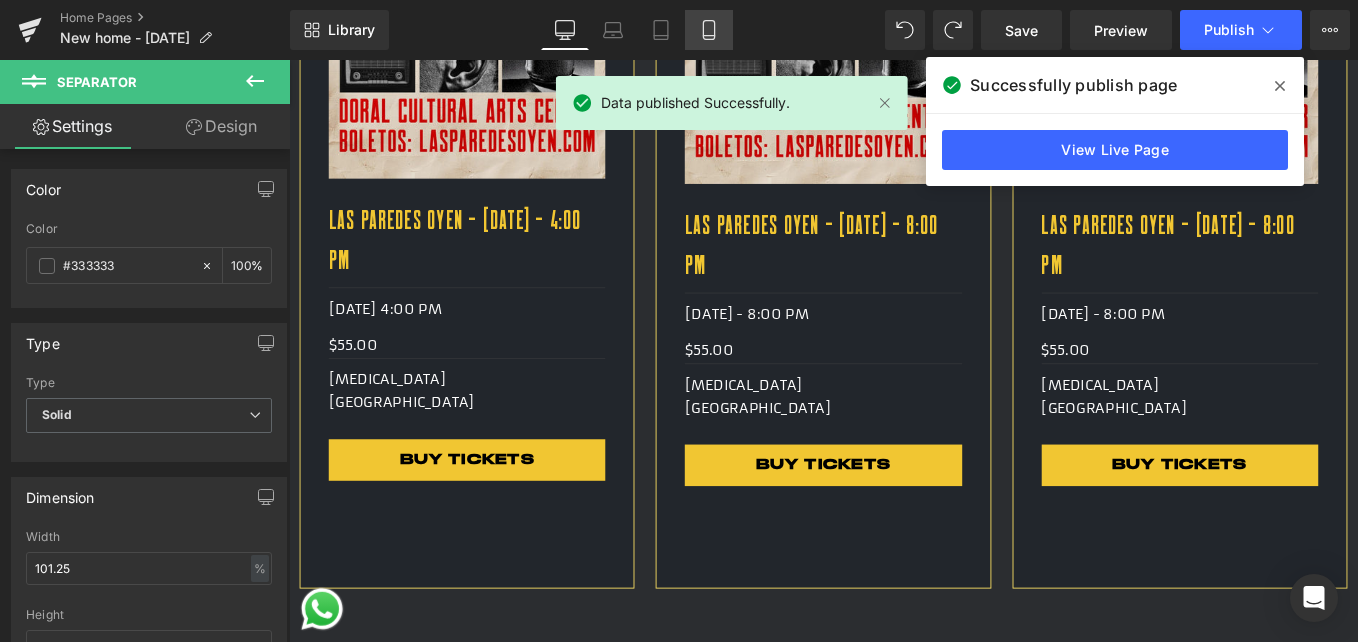 click 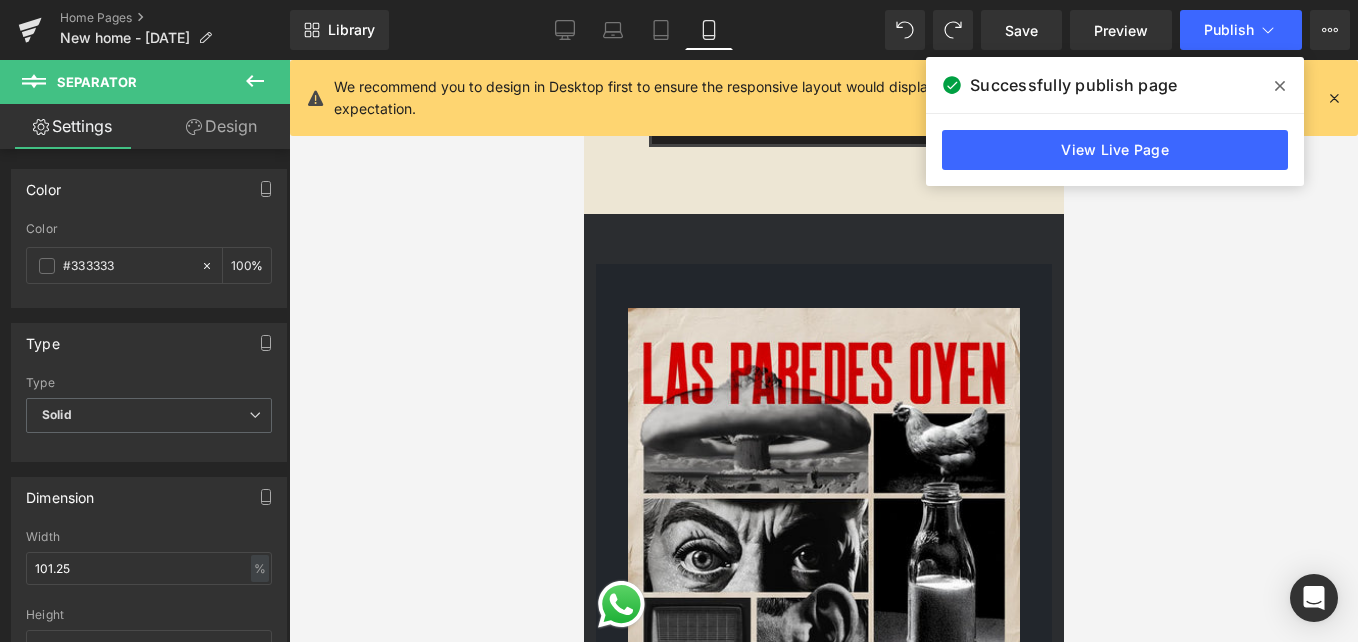 scroll, scrollTop: 1200, scrollLeft: 0, axis: vertical 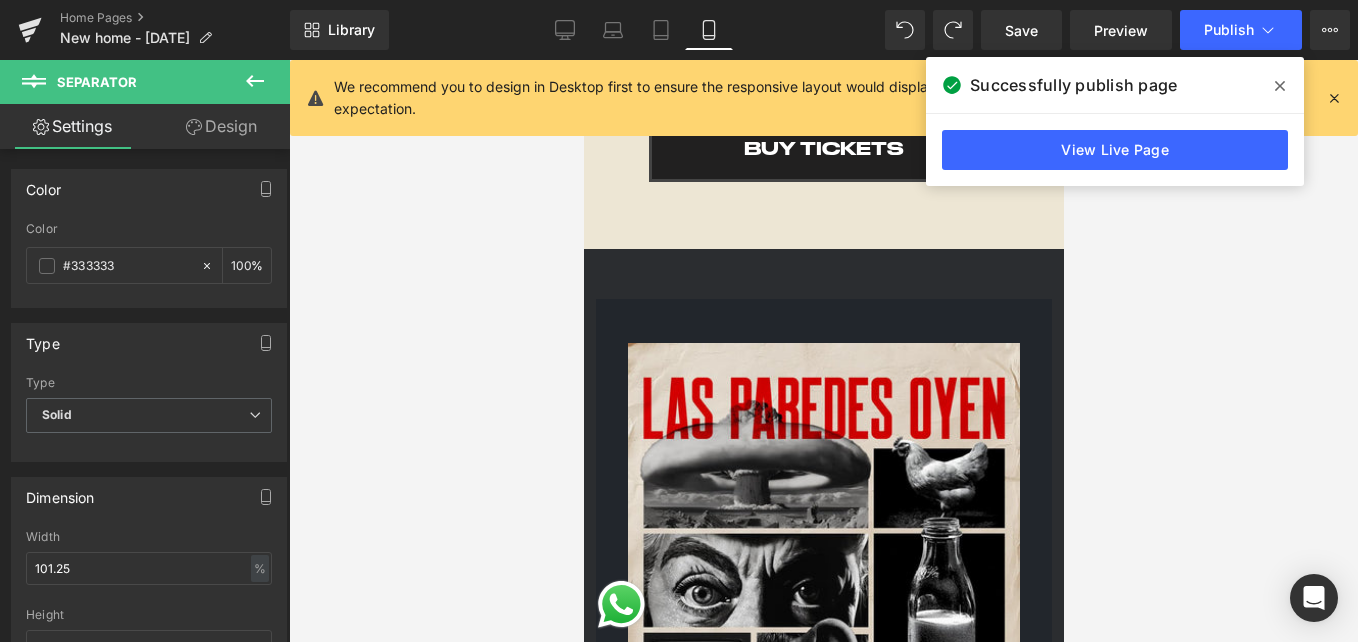 click at bounding box center [823, 588] 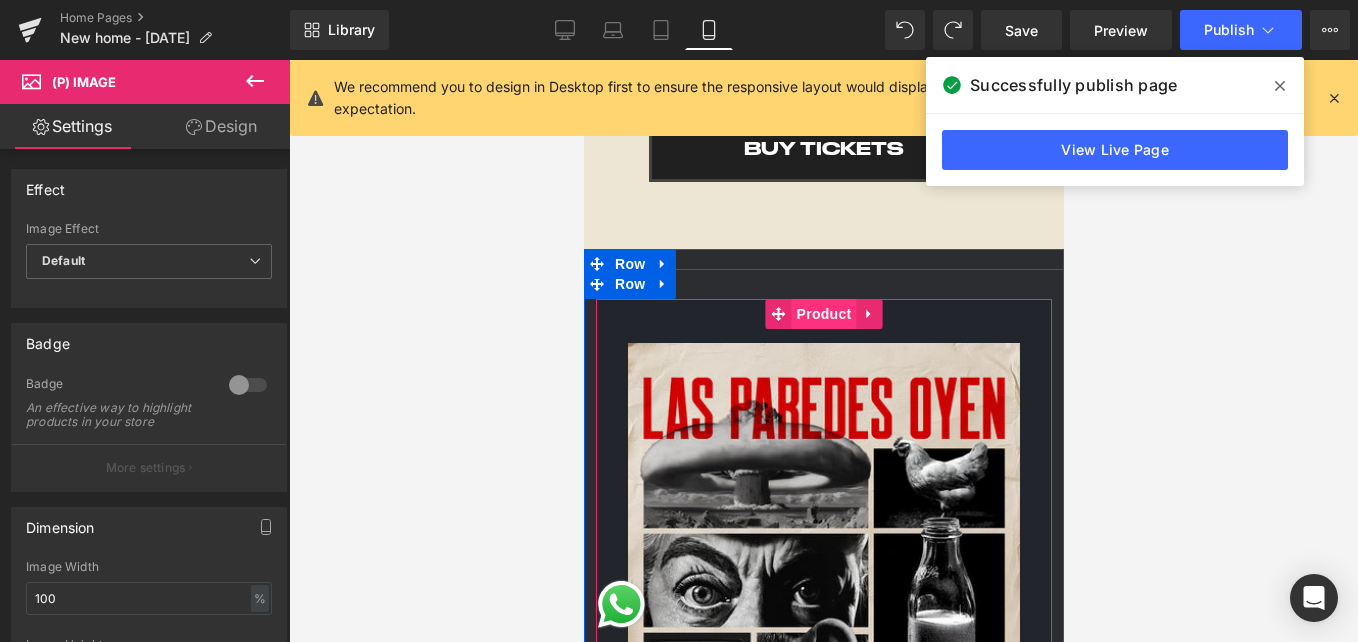 click on "Product" at bounding box center [823, 314] 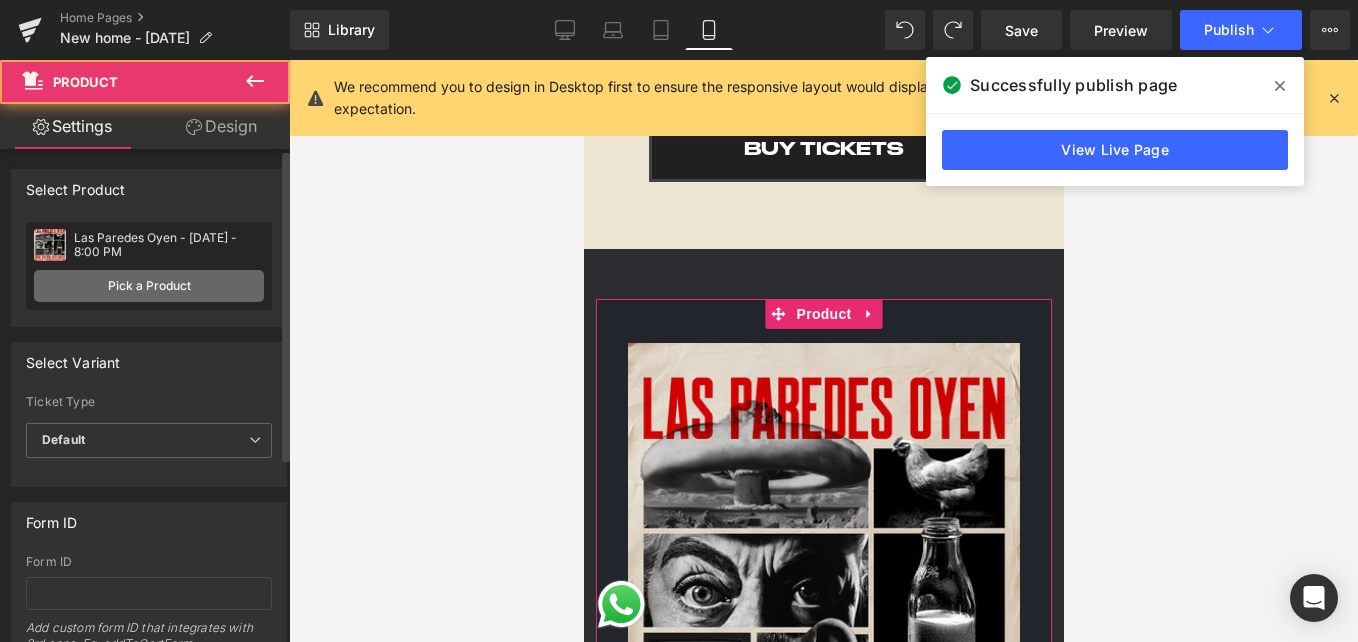 click on "Pick a Product" at bounding box center [149, 286] 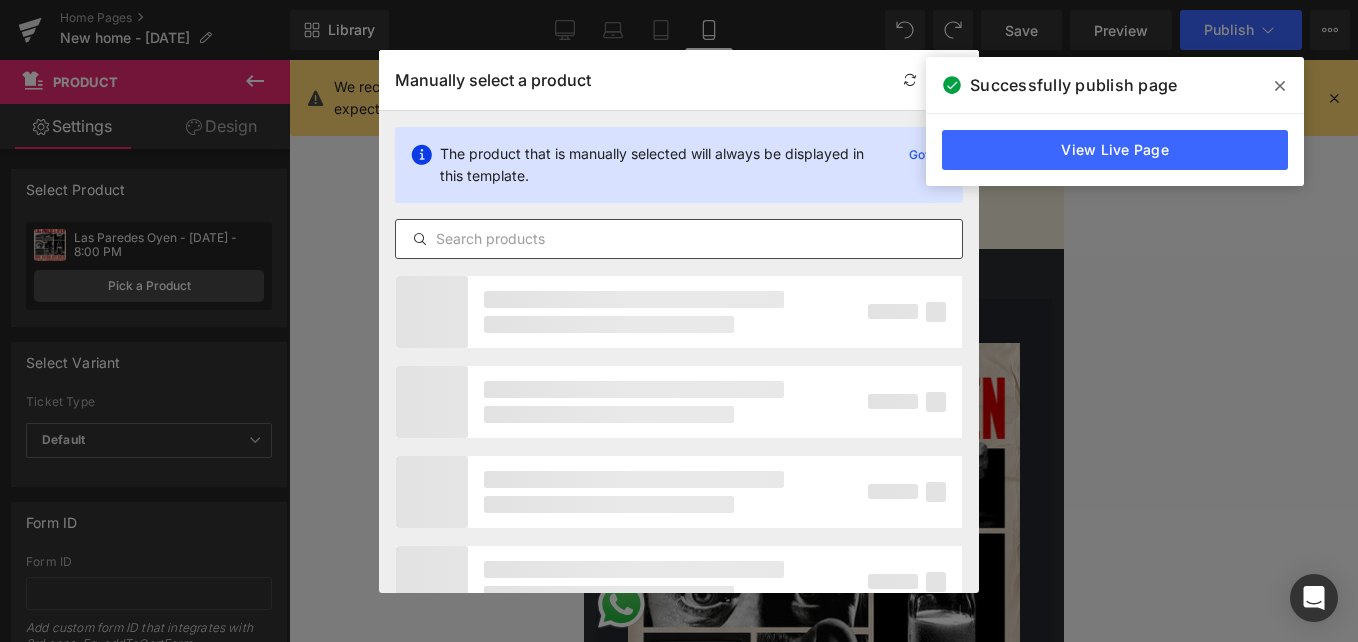 click at bounding box center [679, 239] 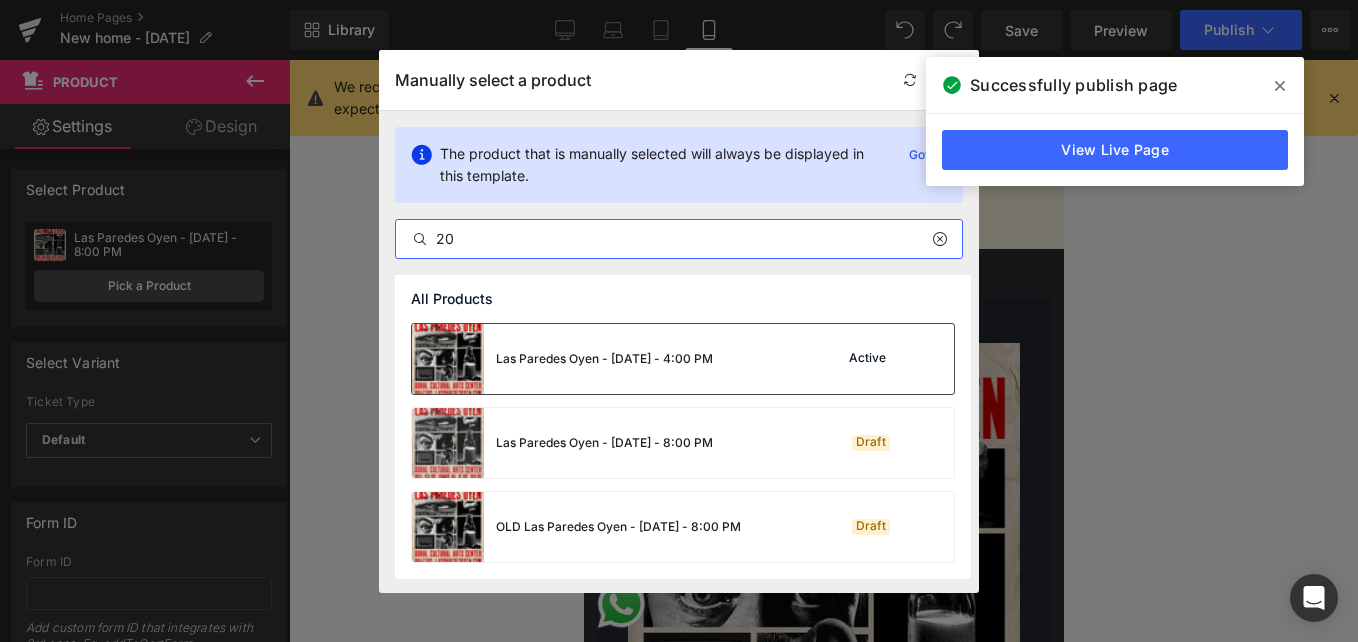 type on "20" 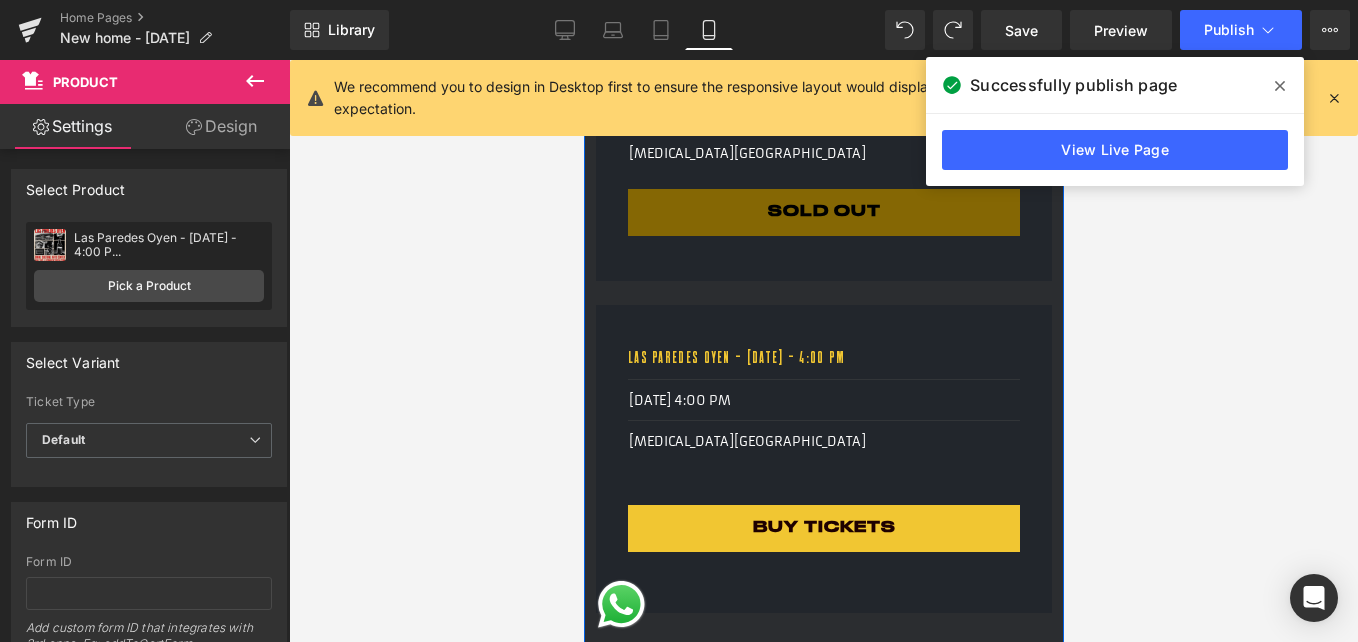 scroll, scrollTop: 2000, scrollLeft: 0, axis: vertical 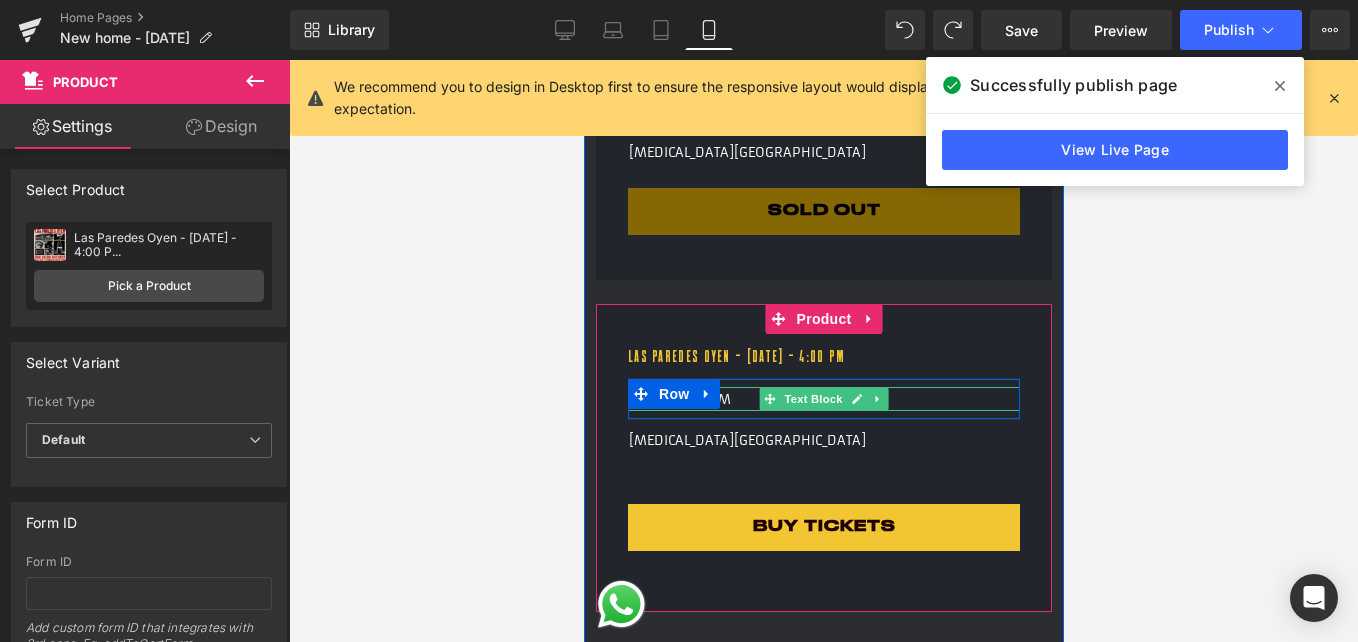 click on "[DATE] 4:00 PM" at bounding box center (824, 400) 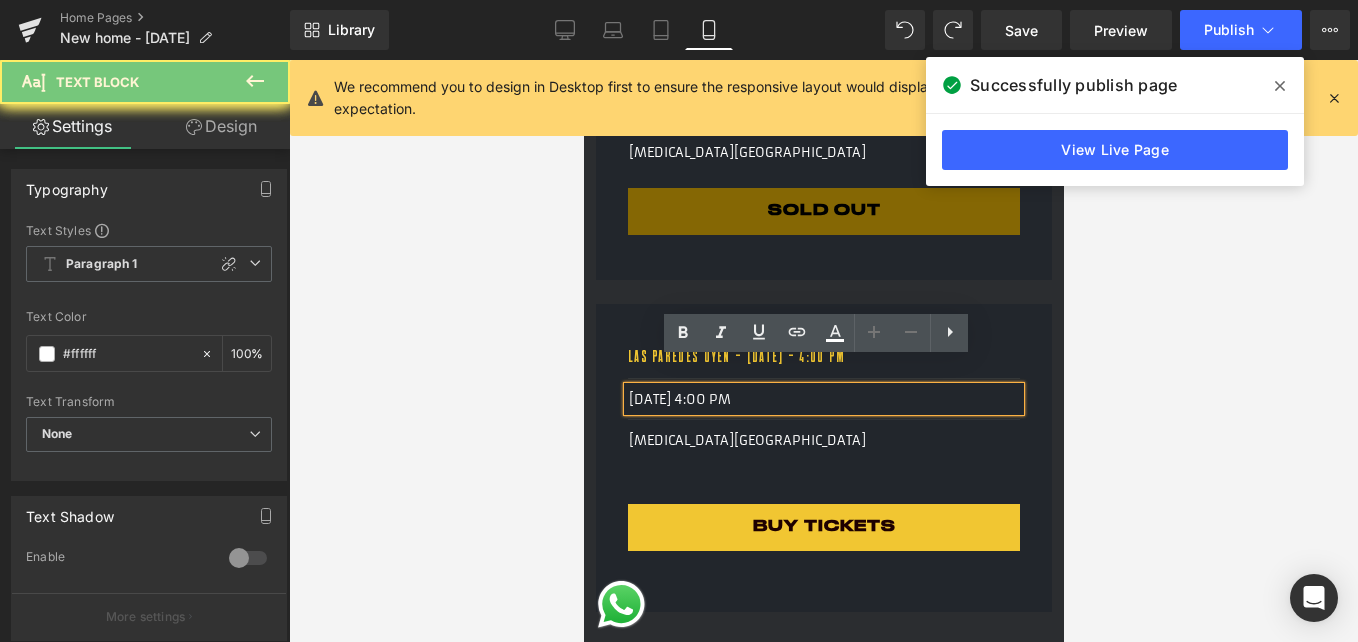 click on "[DATE] 4:00 PM" at bounding box center [824, 400] 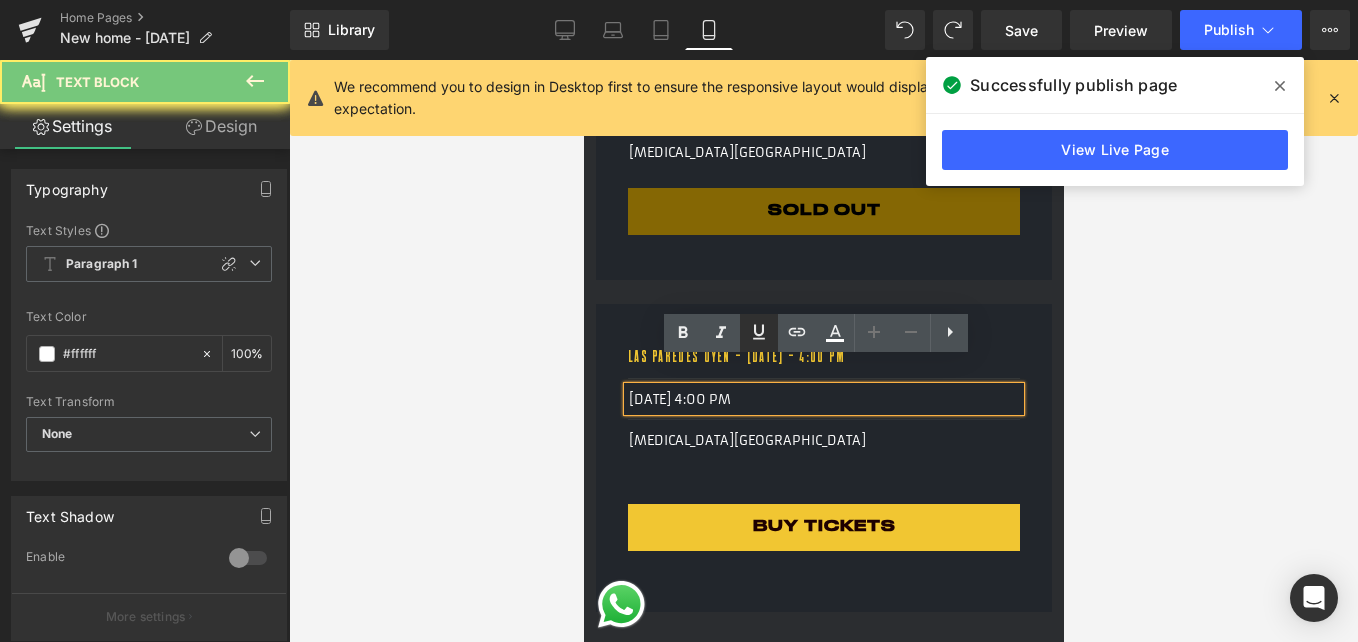 copy on "[DATE] 4:00 PM" 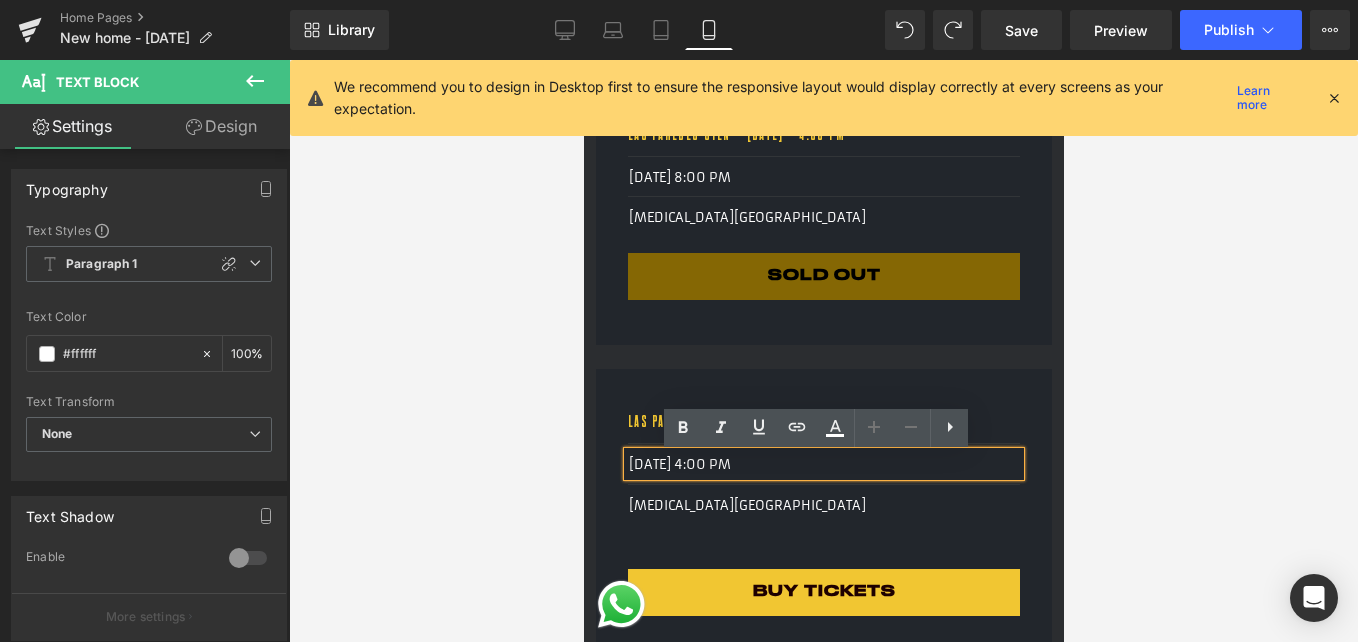 scroll, scrollTop: 1900, scrollLeft: 0, axis: vertical 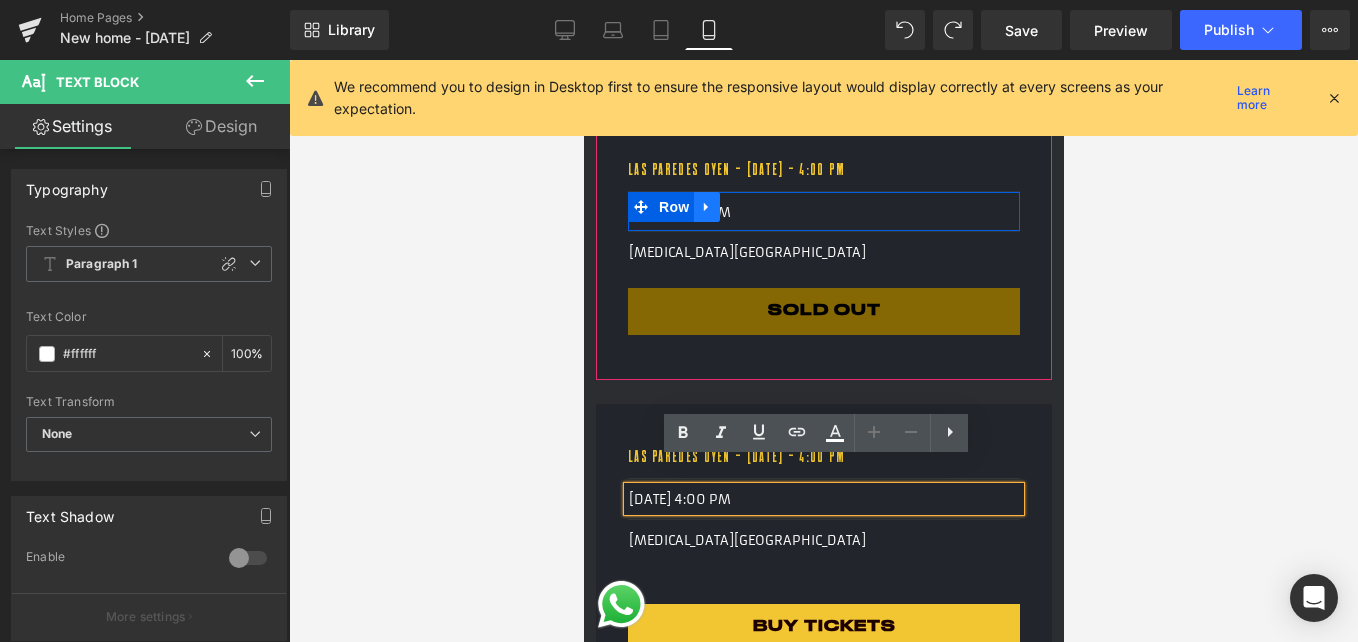 click 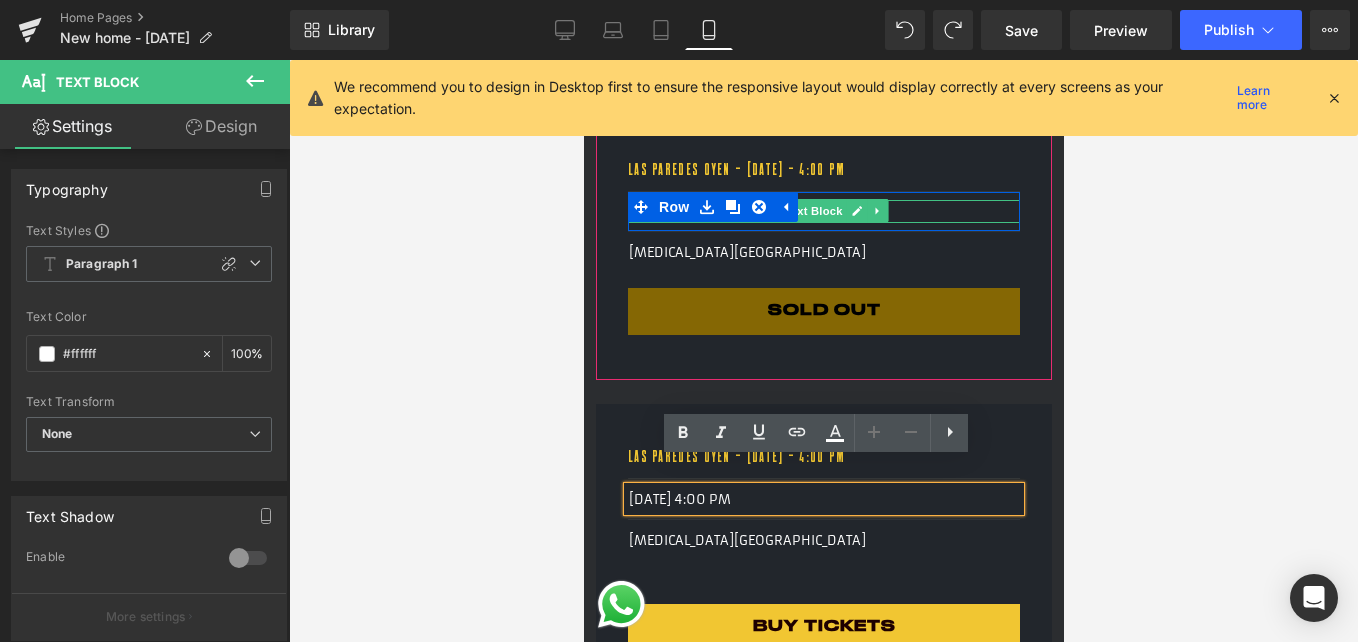 click at bounding box center (856, 211) 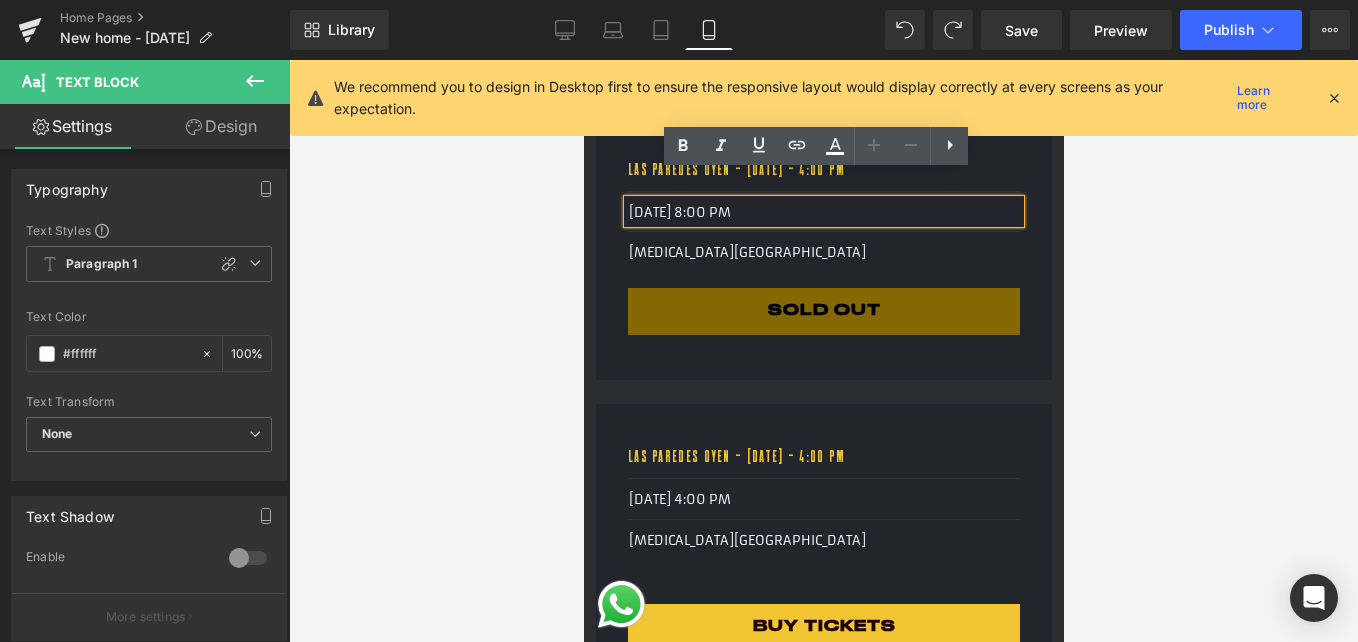 click on "[DATE] 8:00 PM" at bounding box center [824, 213] 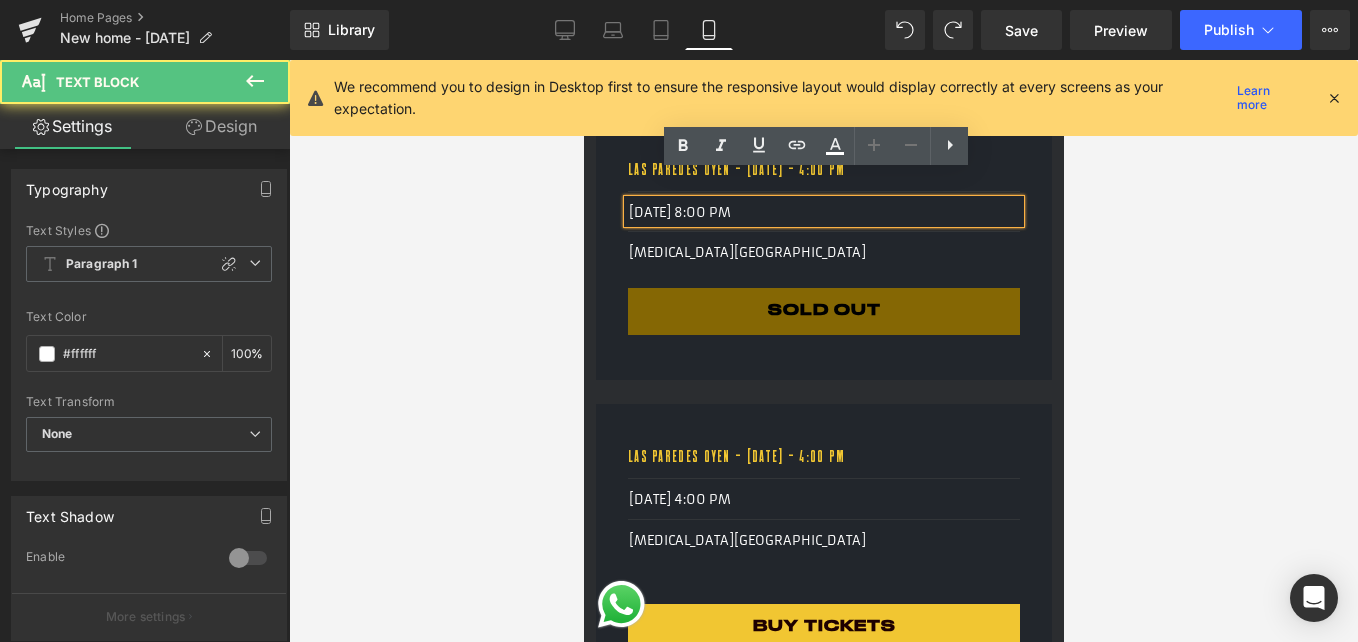click on "[DATE] 8:00 PM" at bounding box center (824, 213) 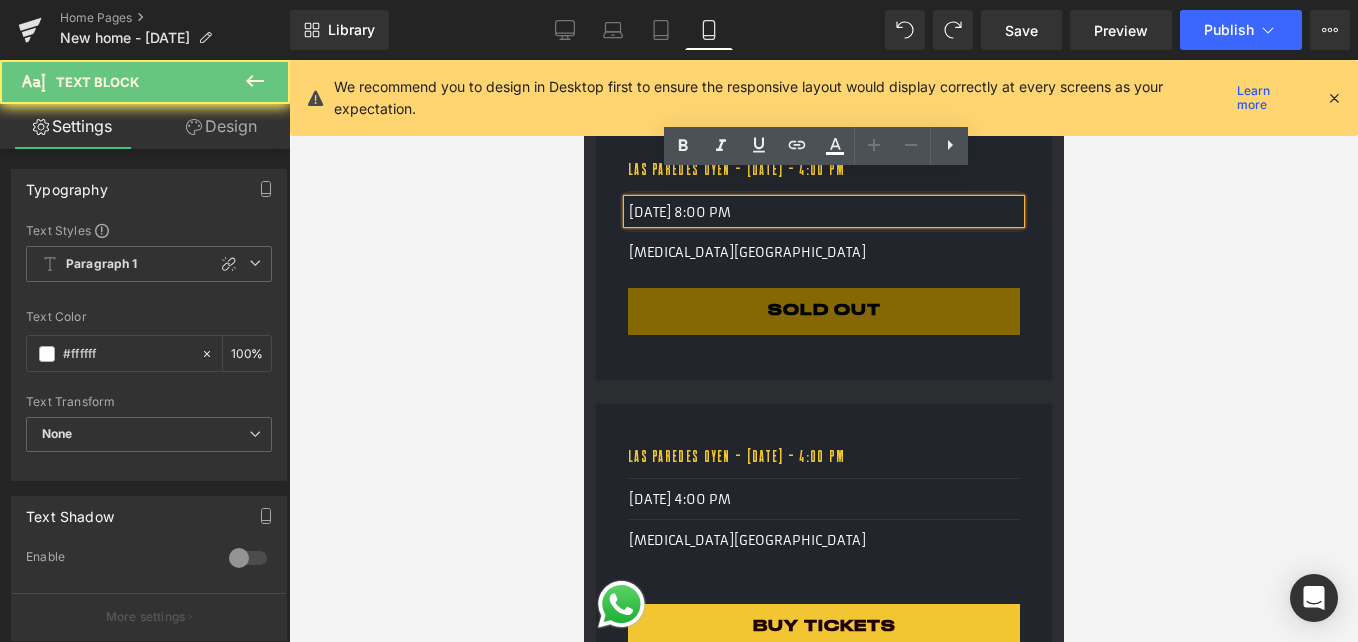 click on "[DATE] 8:00 PM" at bounding box center (824, 213) 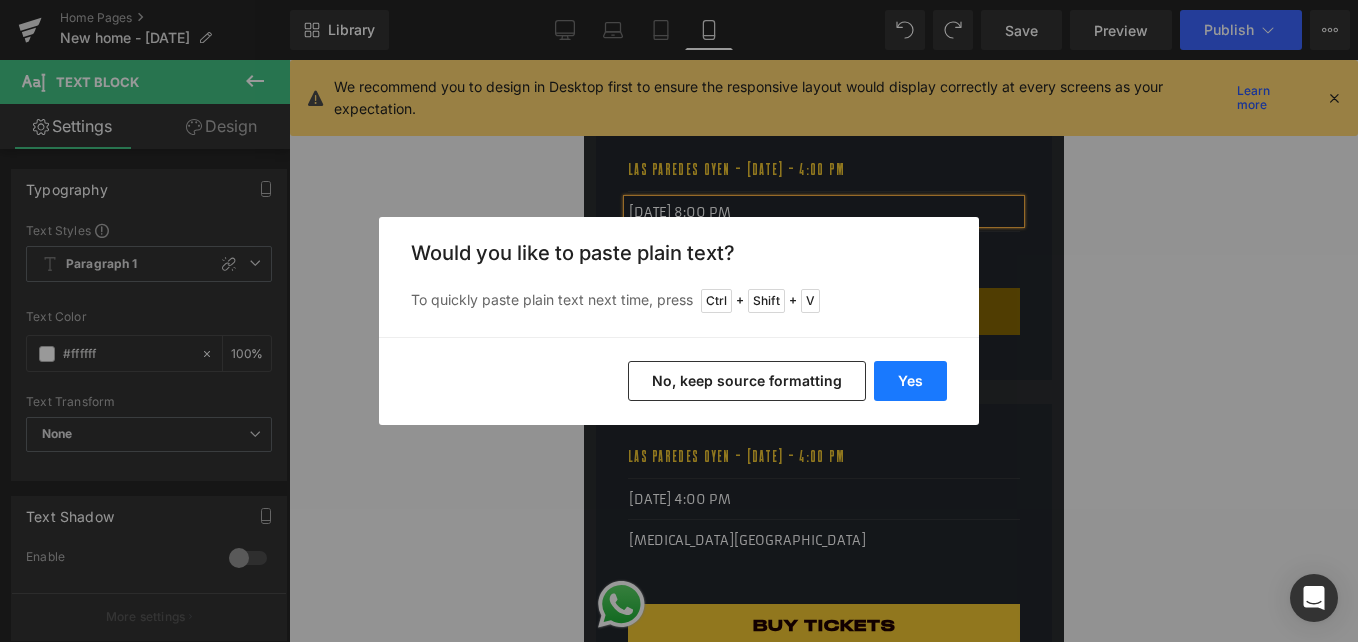 click on "Yes" at bounding box center (910, 381) 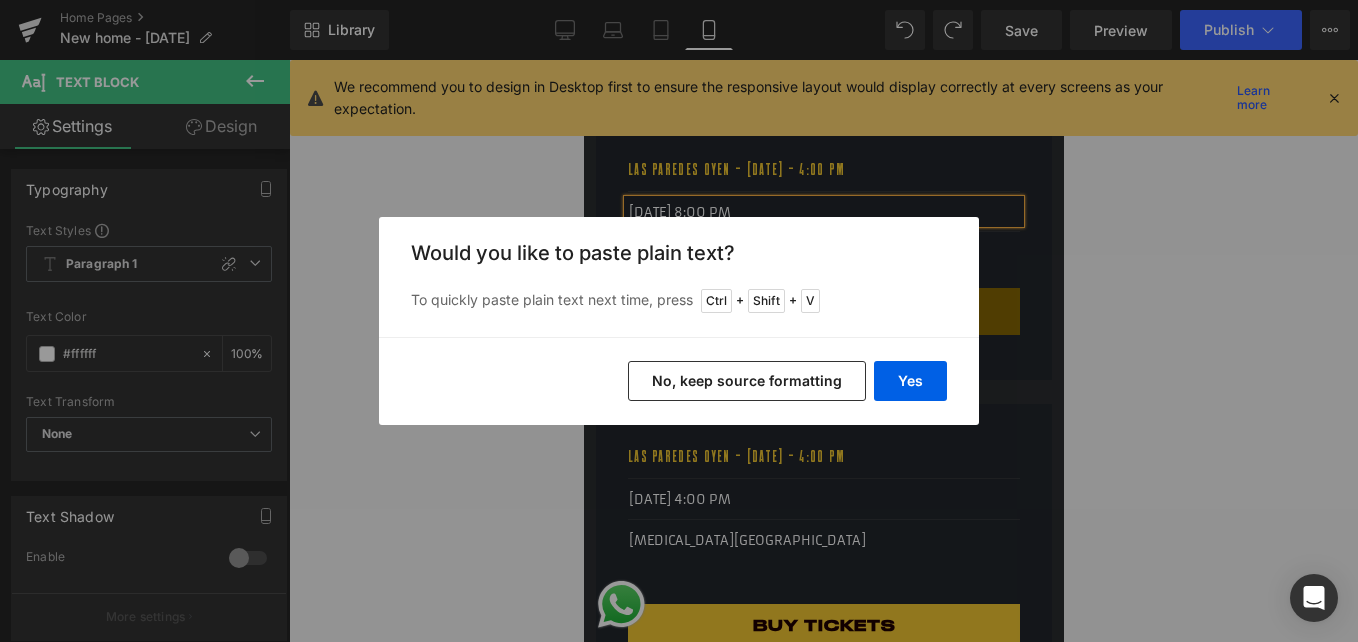 type 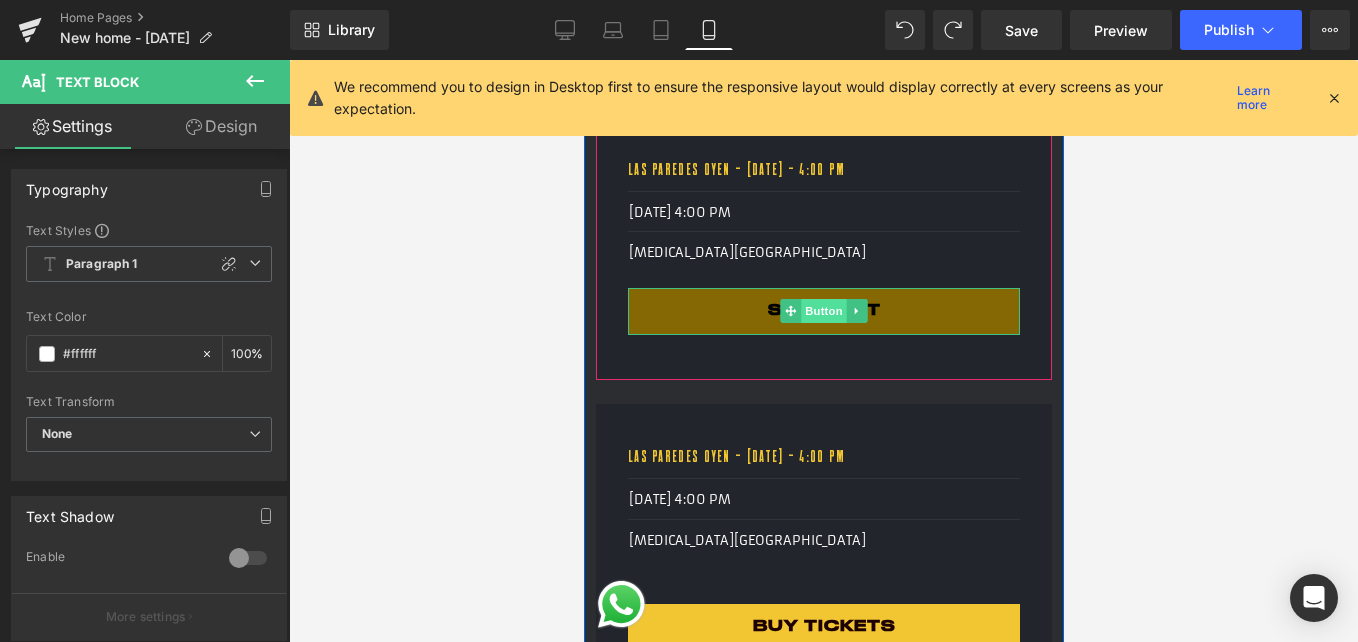 click on "Button" at bounding box center (823, 311) 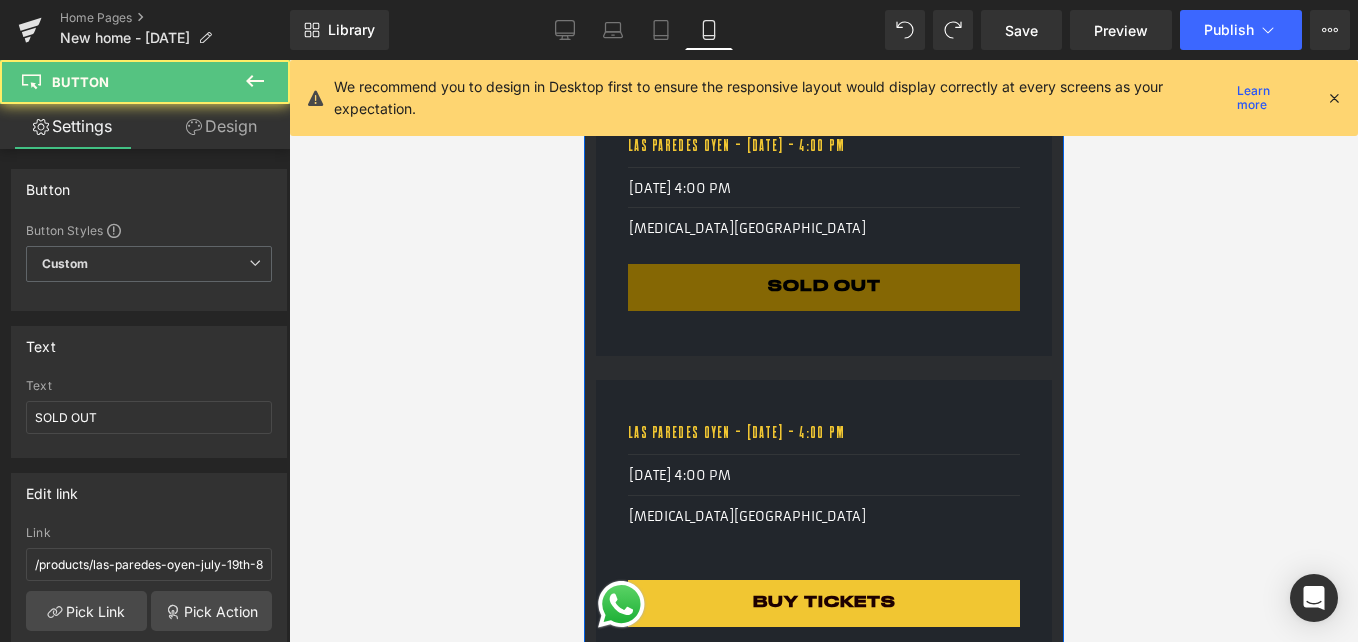 scroll, scrollTop: 2100, scrollLeft: 0, axis: vertical 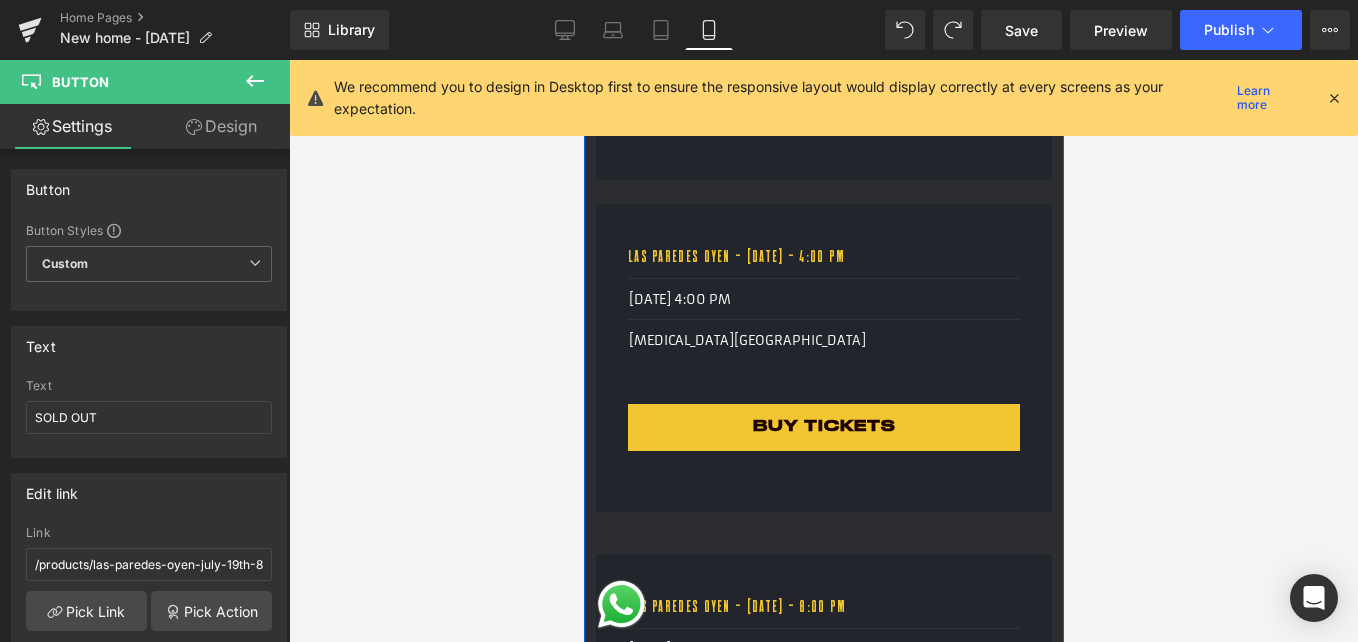 click on "BUY TICKETS Button" at bounding box center (823, 427) 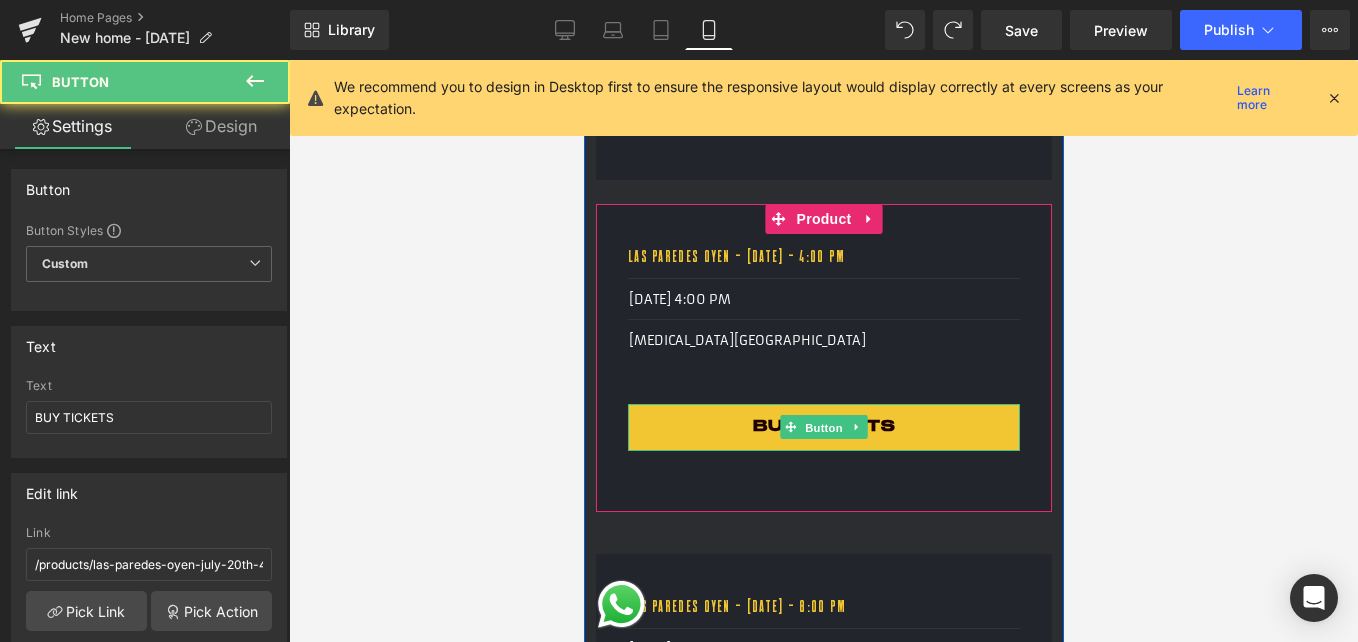 drag, startPoint x: 807, startPoint y: 397, endPoint x: 1156, endPoint y: 474, distance: 357.39334 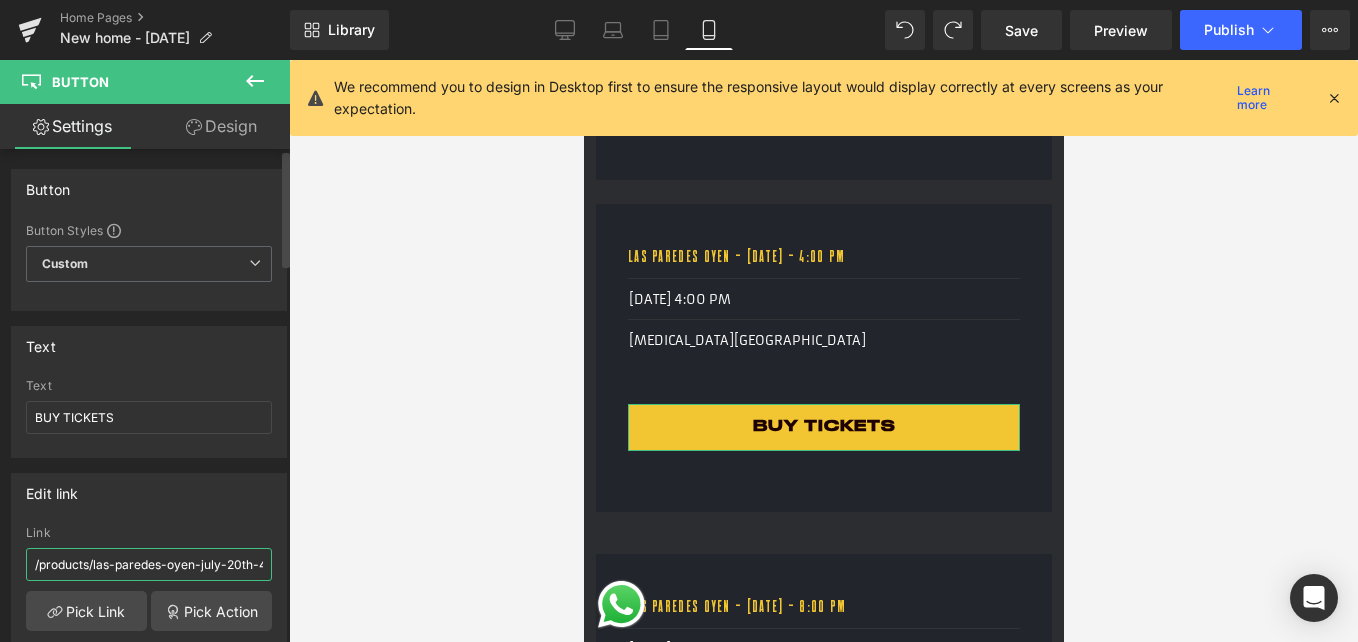 click on "/products/las-paredes-oyen-july-20th-4-00-pm" at bounding box center (149, 564) 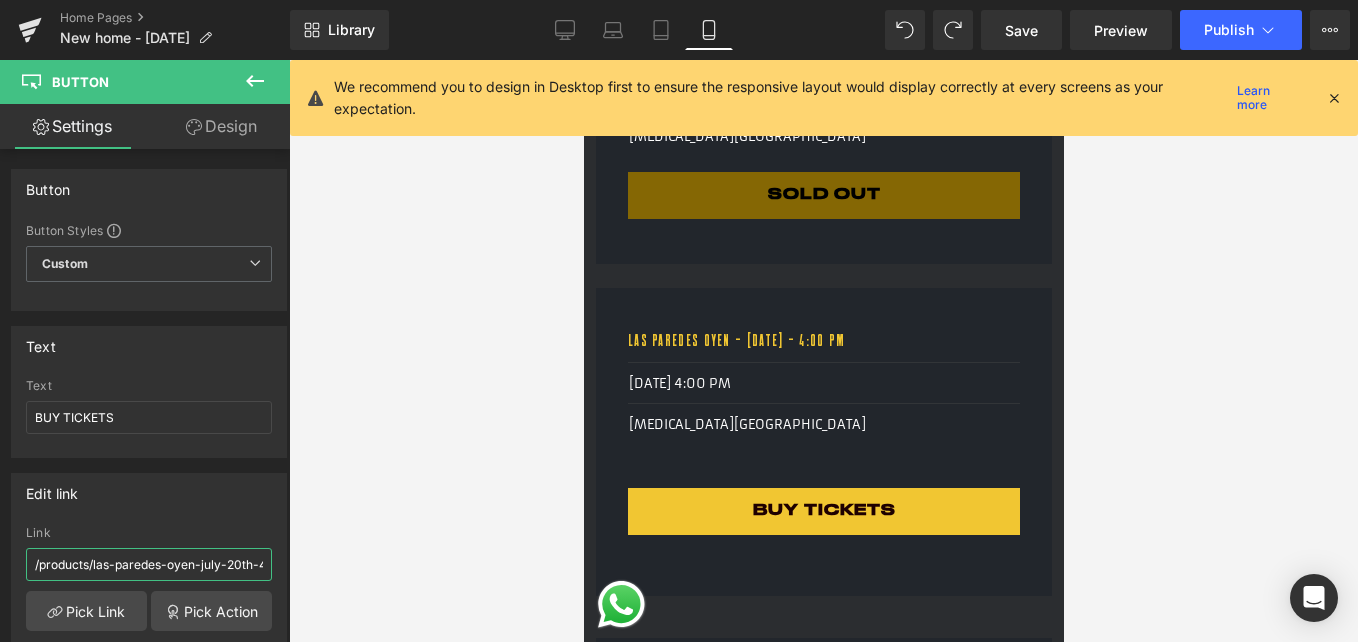 scroll, scrollTop: 1900, scrollLeft: 0, axis: vertical 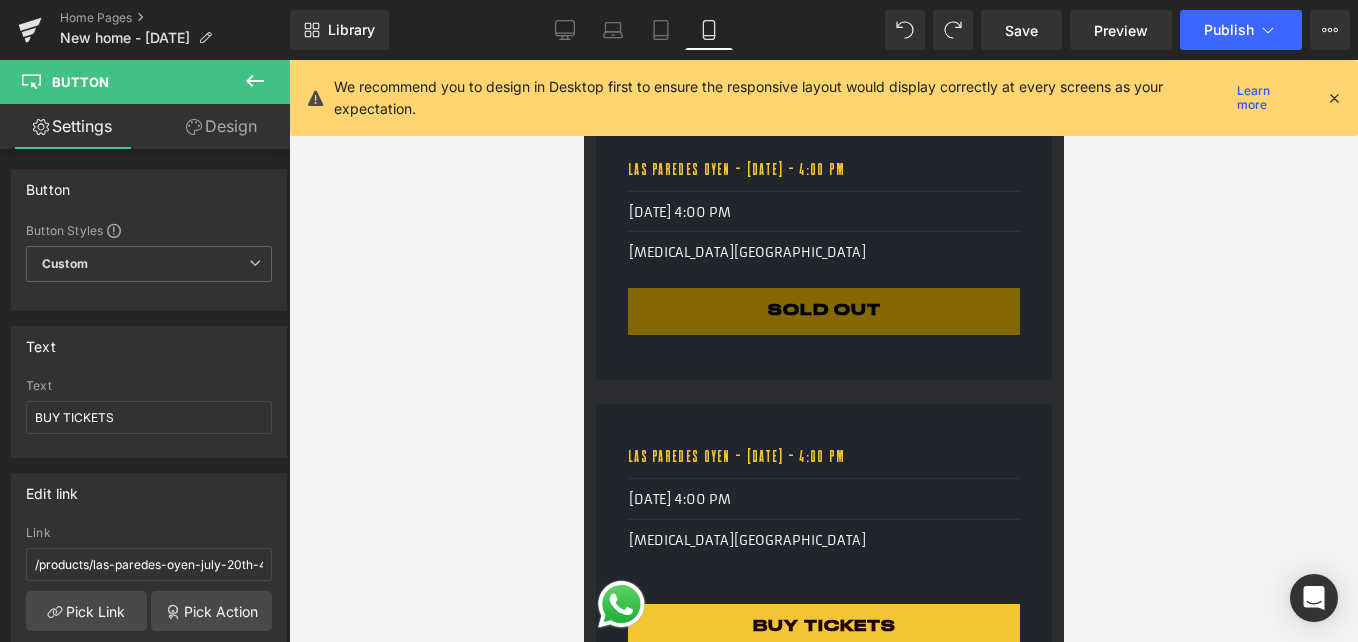 click on "SOLD OUT Button" at bounding box center (823, 311) 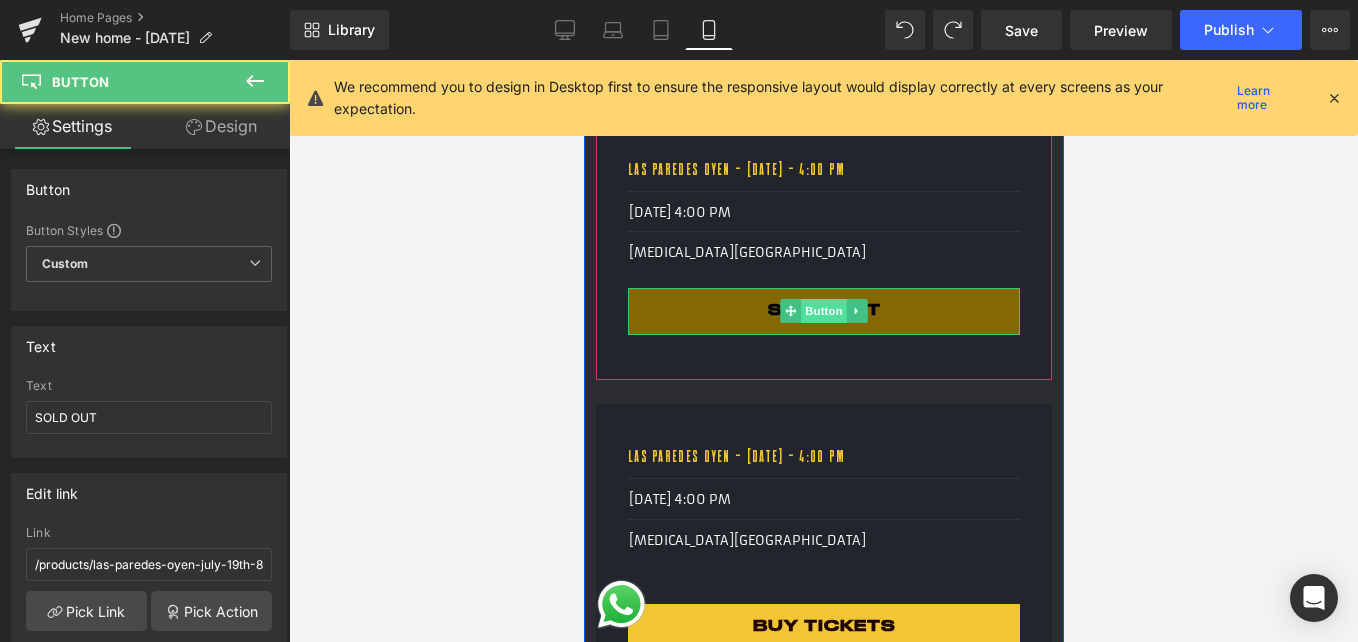 click on "Button" at bounding box center (823, 311) 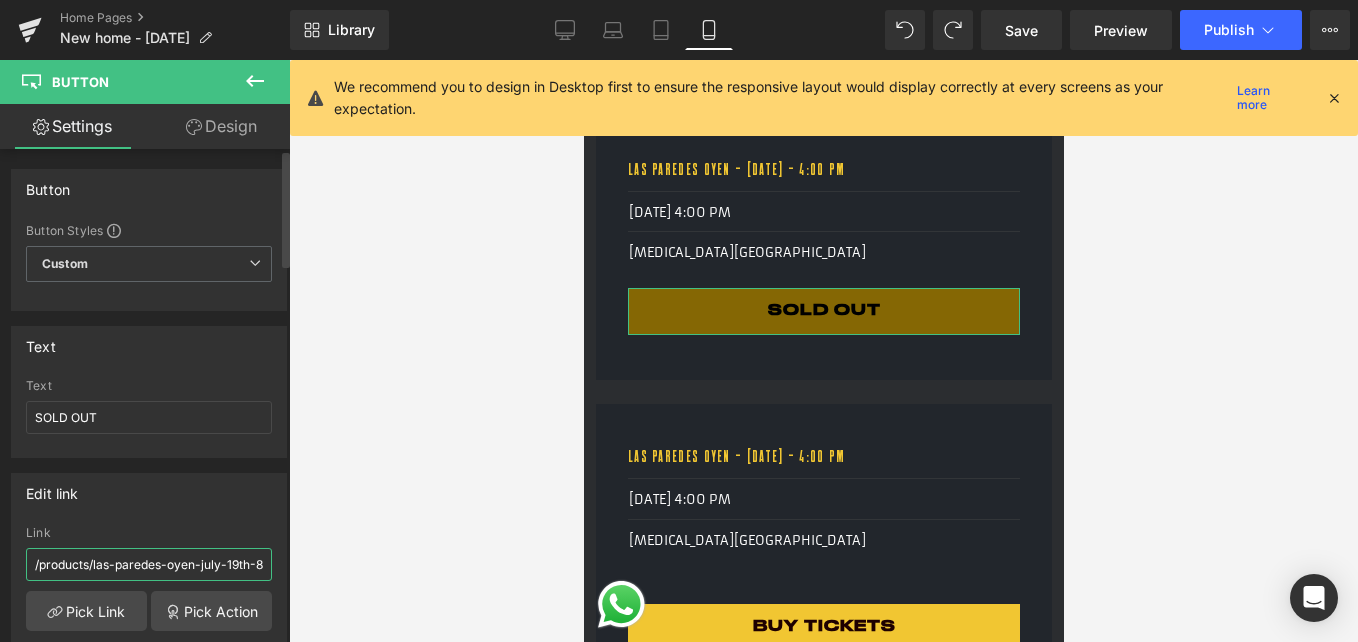 click on "/products/las-paredes-oyen-july-19th-8-00-pm" at bounding box center [149, 564] 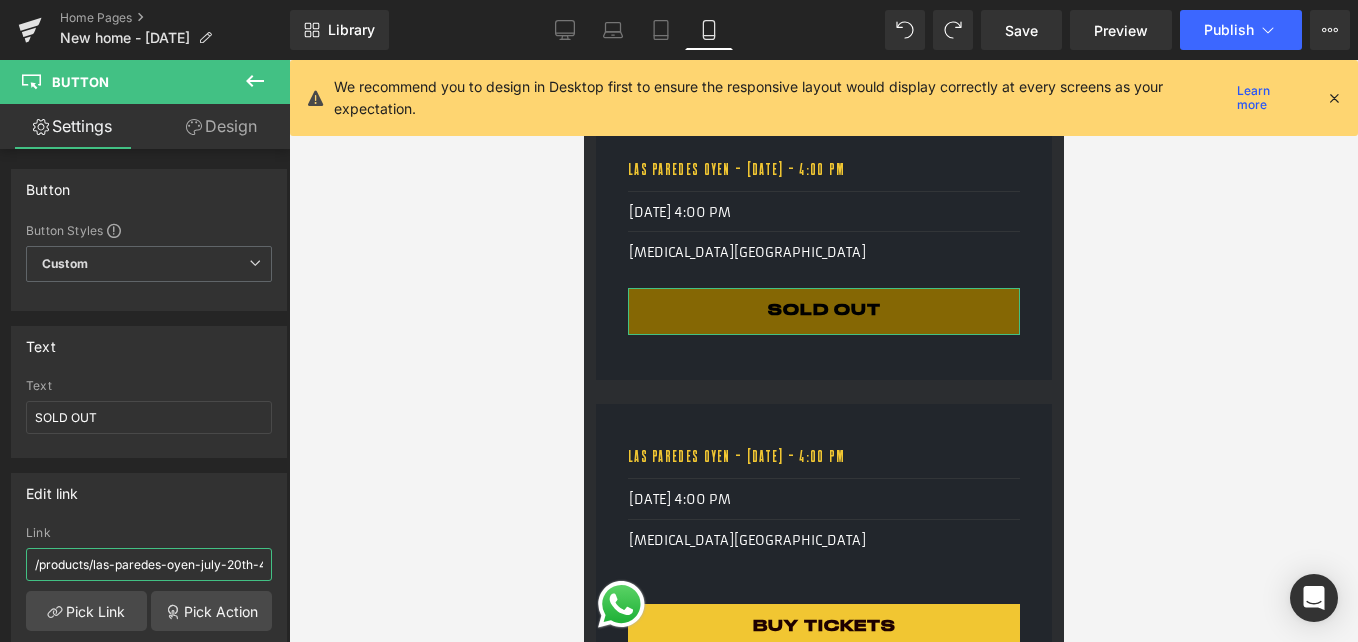 scroll, scrollTop: 0, scrollLeft: 53, axis: horizontal 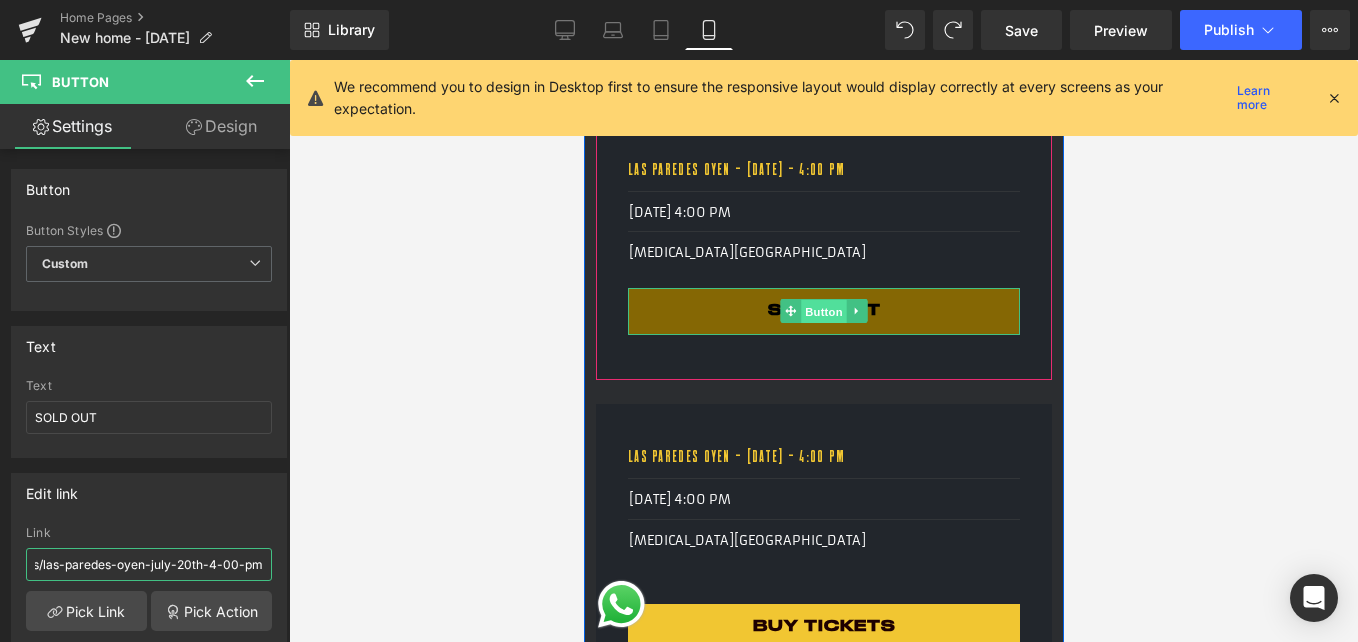 click on "Button" at bounding box center (823, 312) 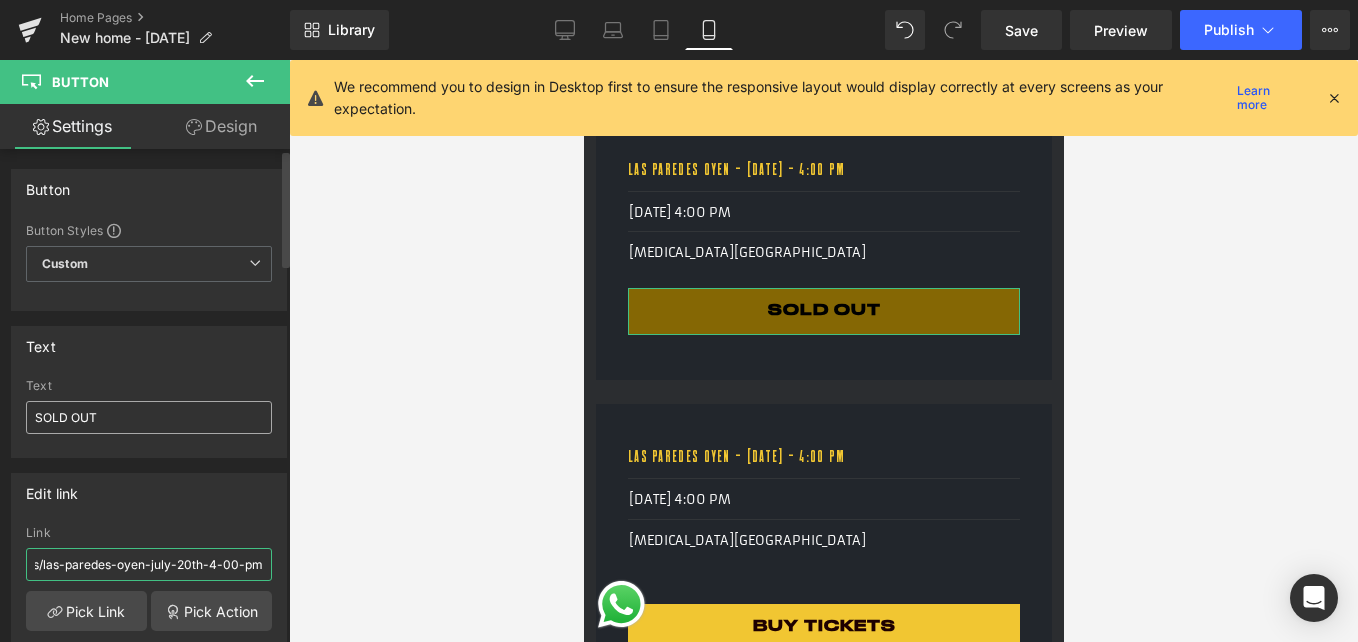 type on "/products/las-paredes-oyen-july-20th-4-00-pm" 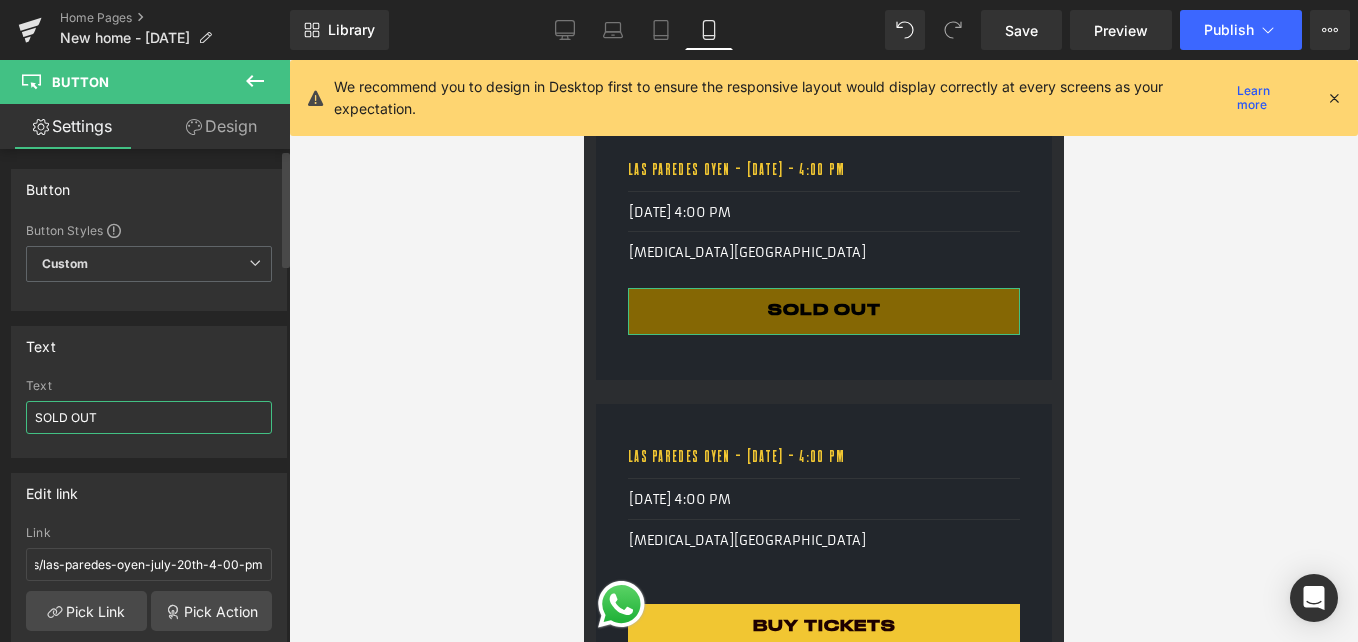 click on "SOLD OUT" at bounding box center (149, 417) 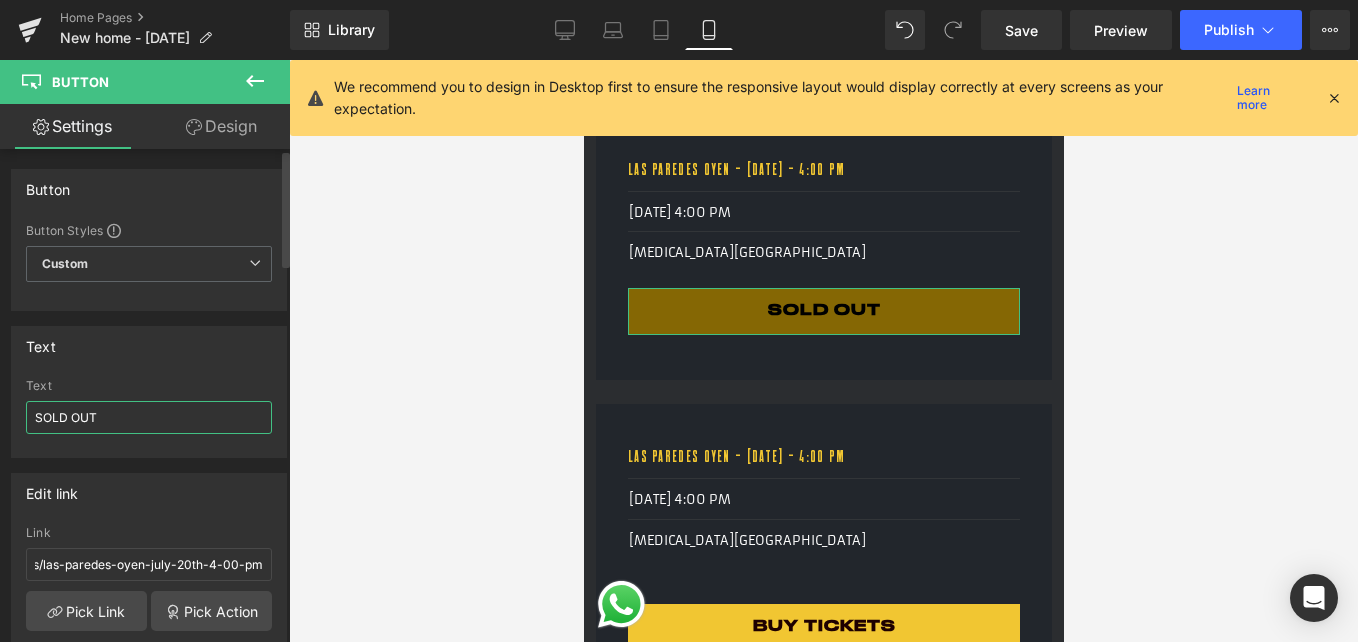 scroll, scrollTop: 0, scrollLeft: 0, axis: both 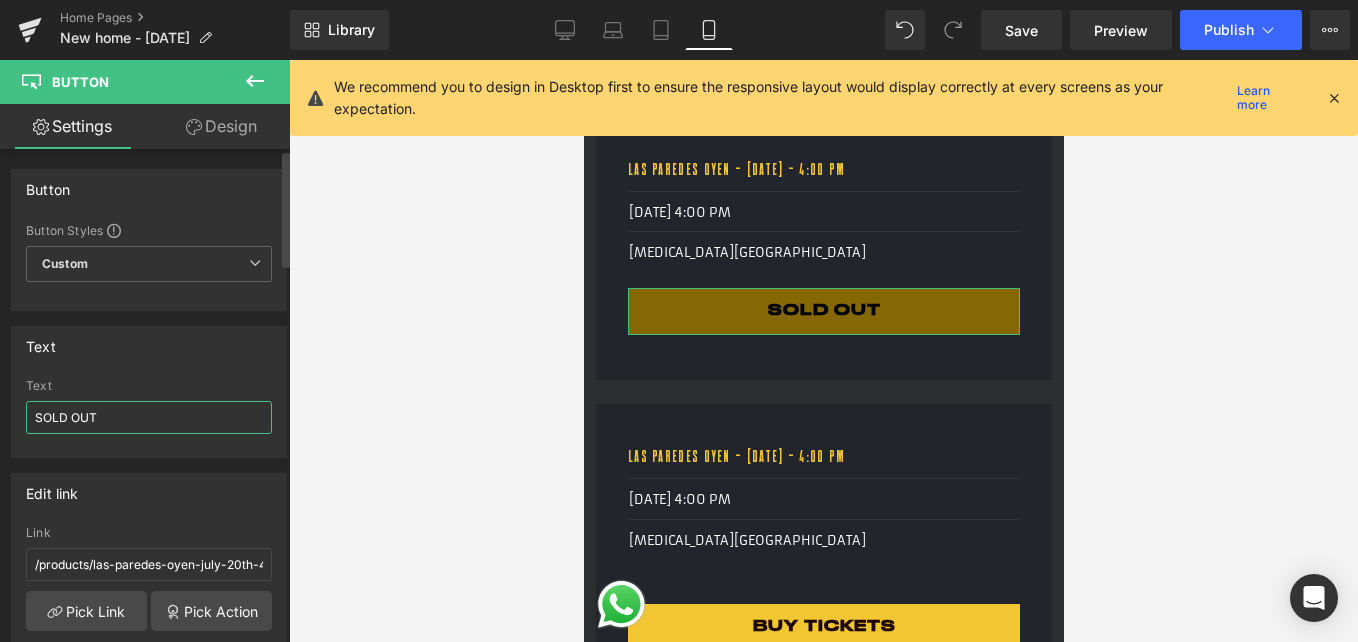 click on "SOLD OUT" at bounding box center [149, 417] 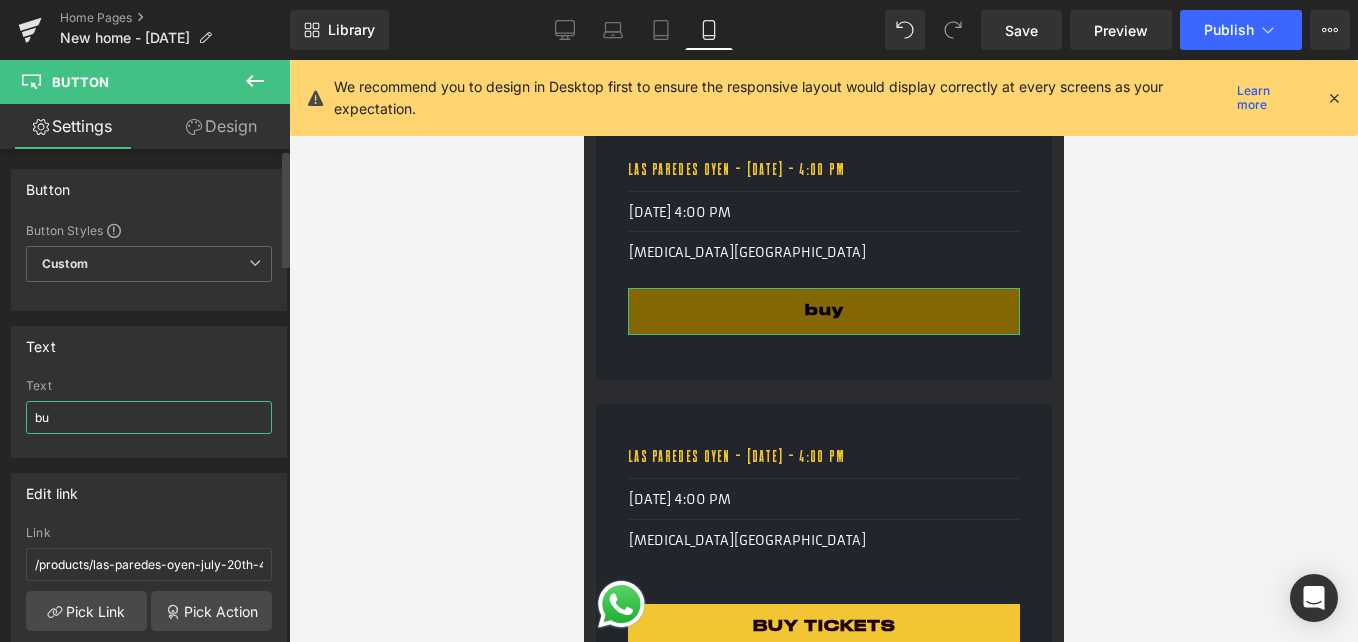 type on "b" 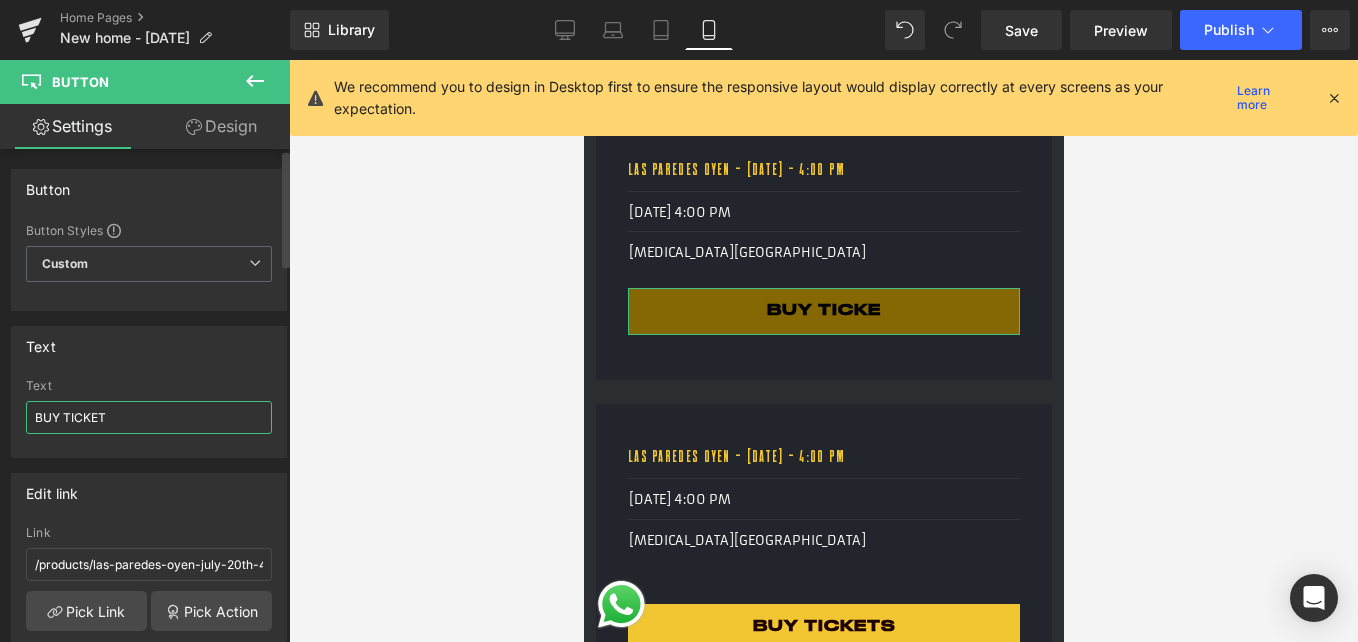 type on "BUY TICKETS" 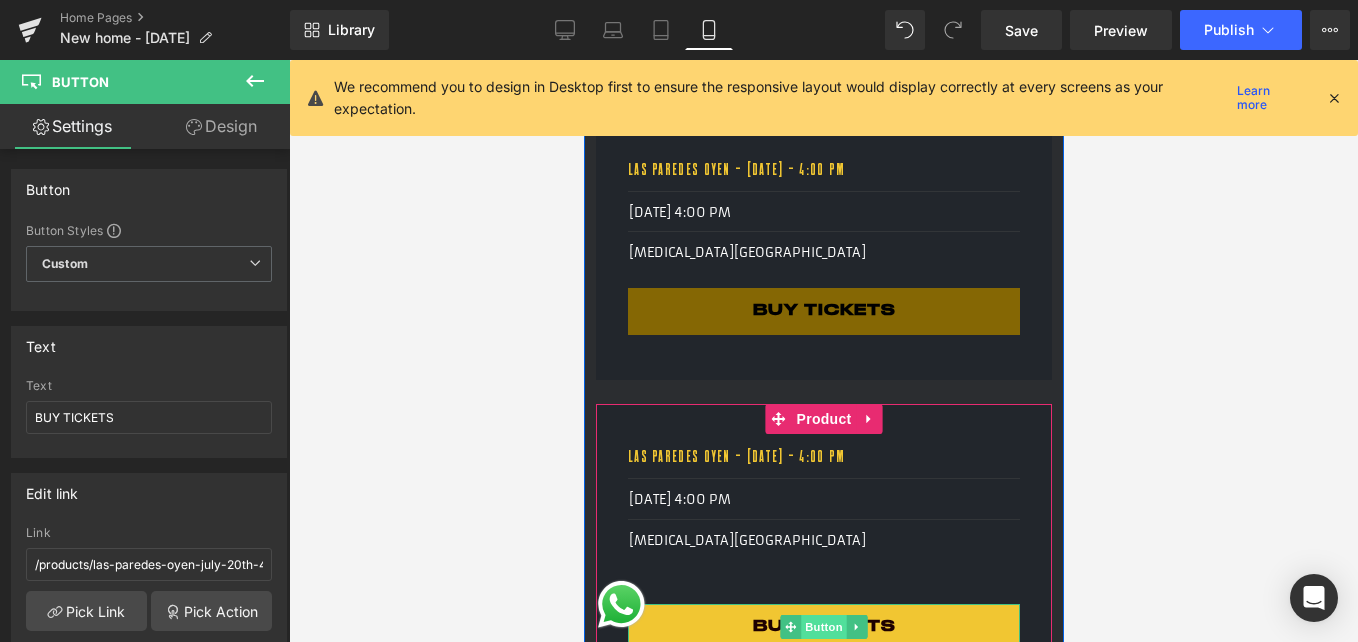 click on "Button" at bounding box center (823, 627) 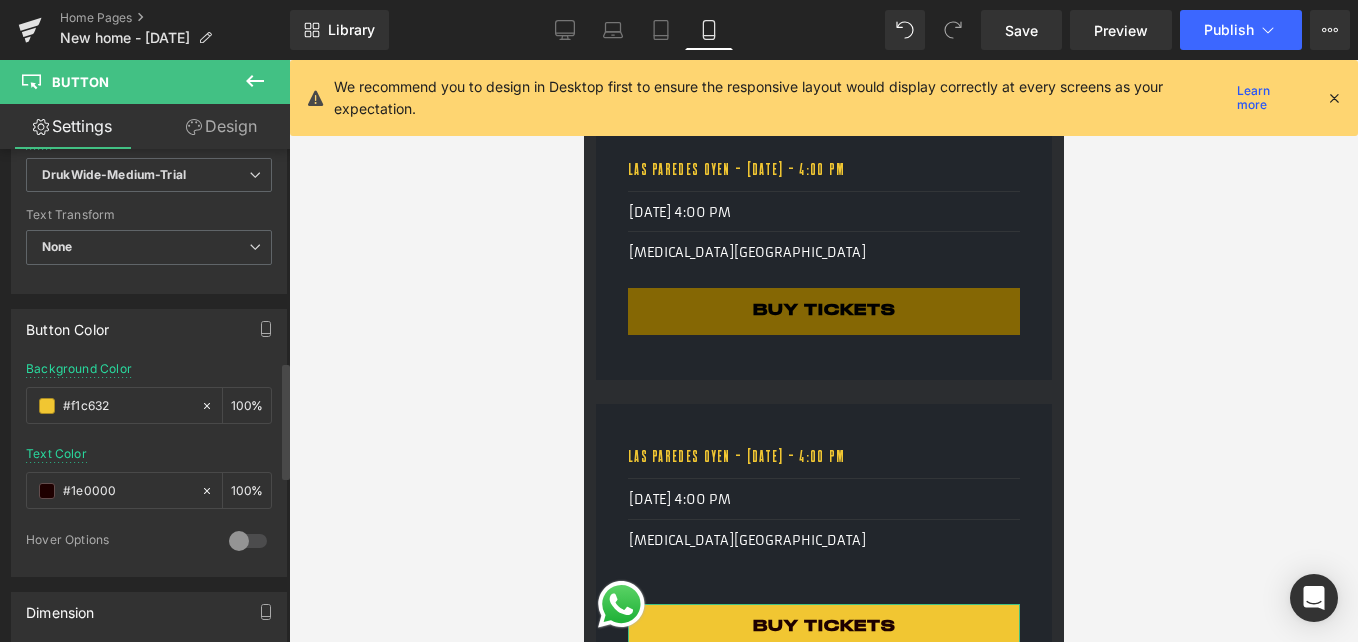 scroll, scrollTop: 900, scrollLeft: 0, axis: vertical 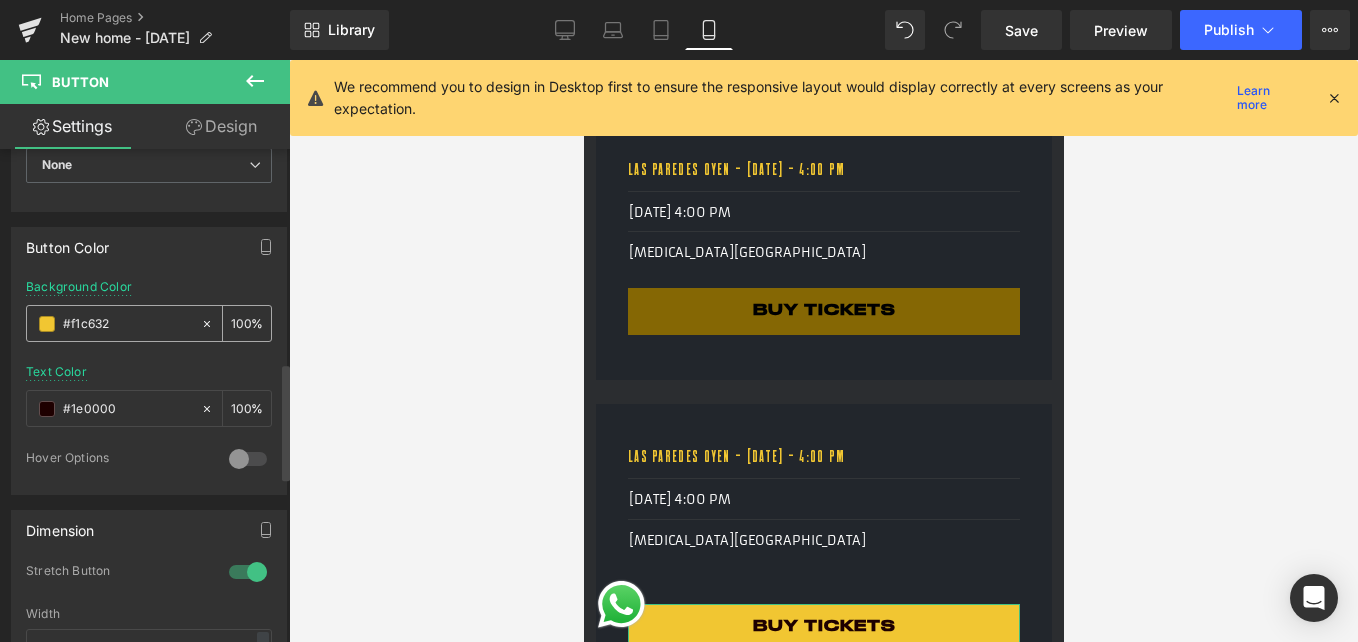 click on "#f1c632 100 %" at bounding box center [149, 323] 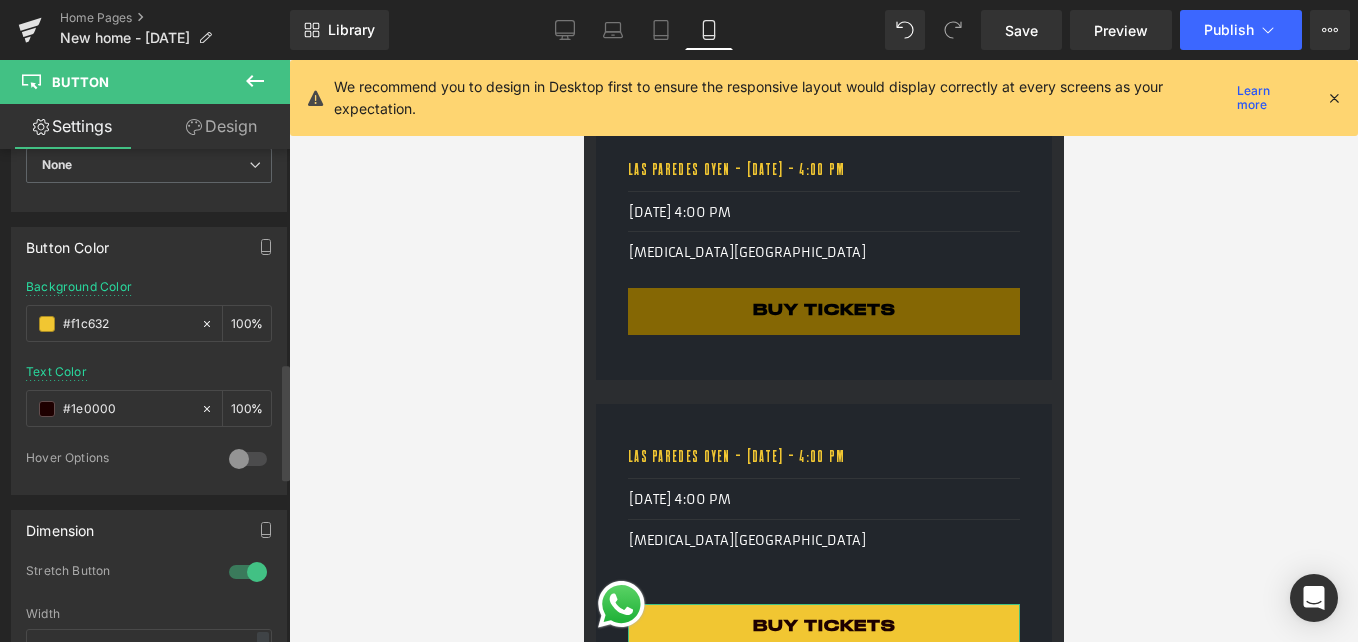 click on "Button Color rgb(241, 198, 50) Background Color #f1c632 100 % rgba(30, 0, 0, 1) Text Color #1e0000 100 % 0 Hover Options Background Color Hover % Text Color Hover %" at bounding box center (149, 361) 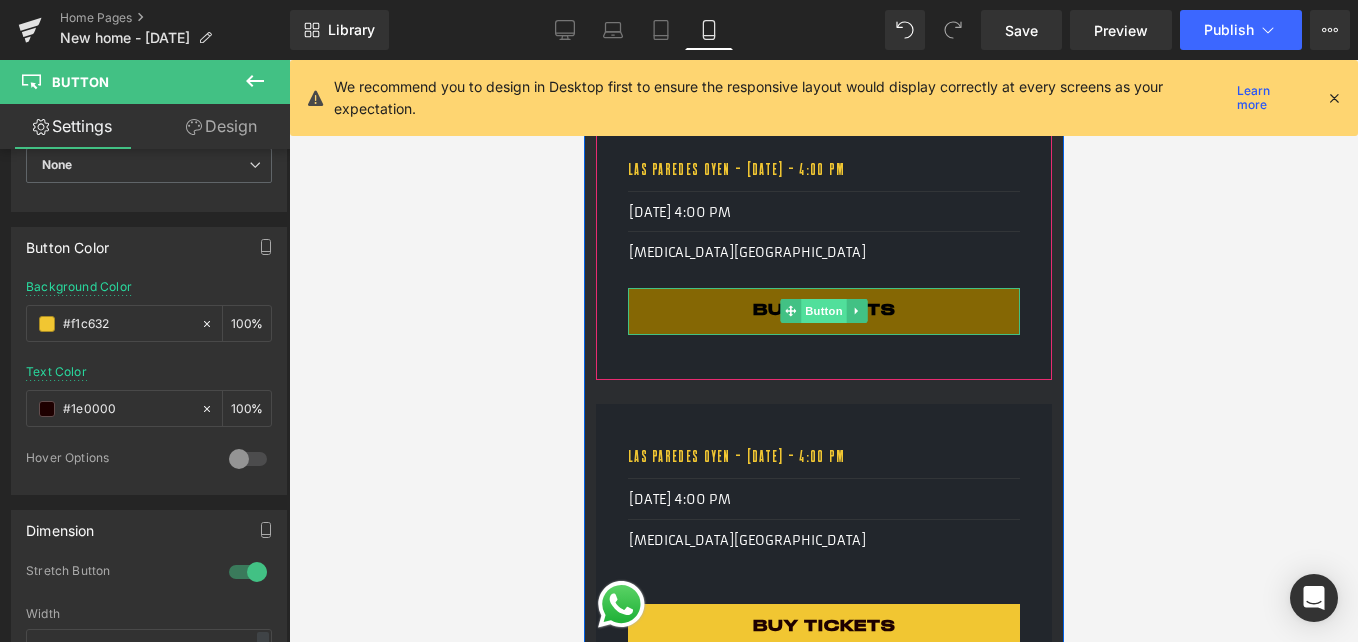click on "Button" at bounding box center (823, 311) 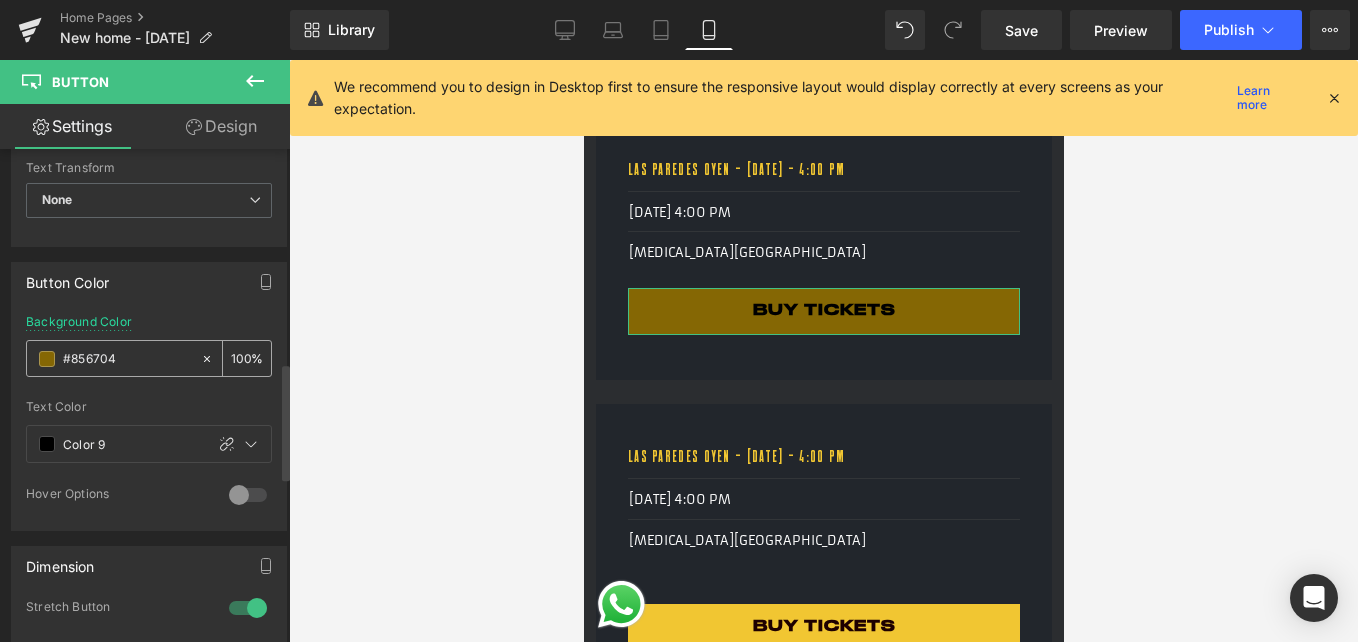 scroll, scrollTop: 900, scrollLeft: 0, axis: vertical 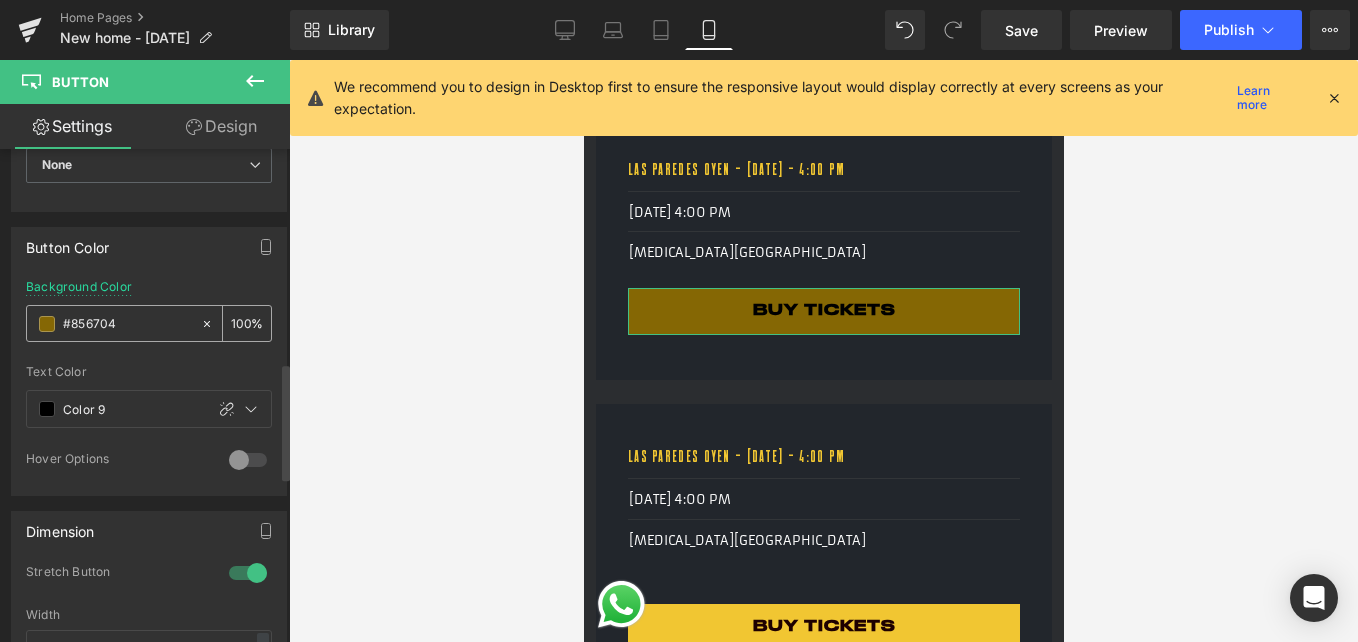 click on "#856704" at bounding box center [127, 324] 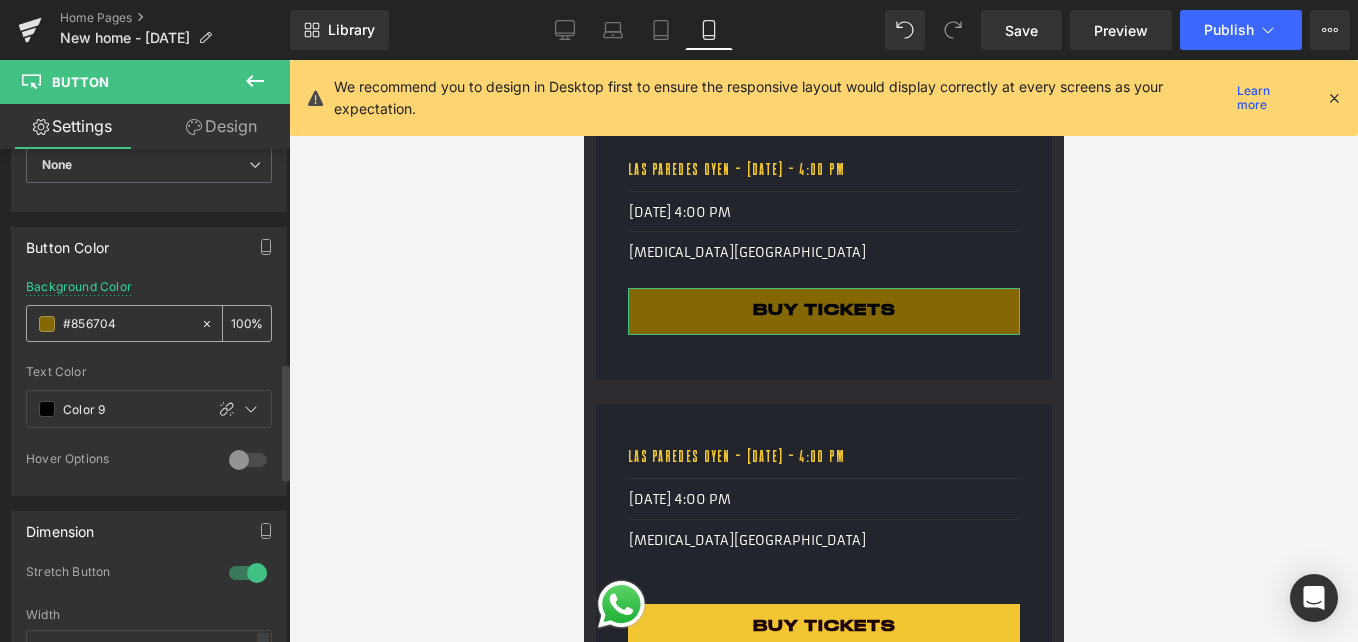 click on "#856704" at bounding box center (127, 324) 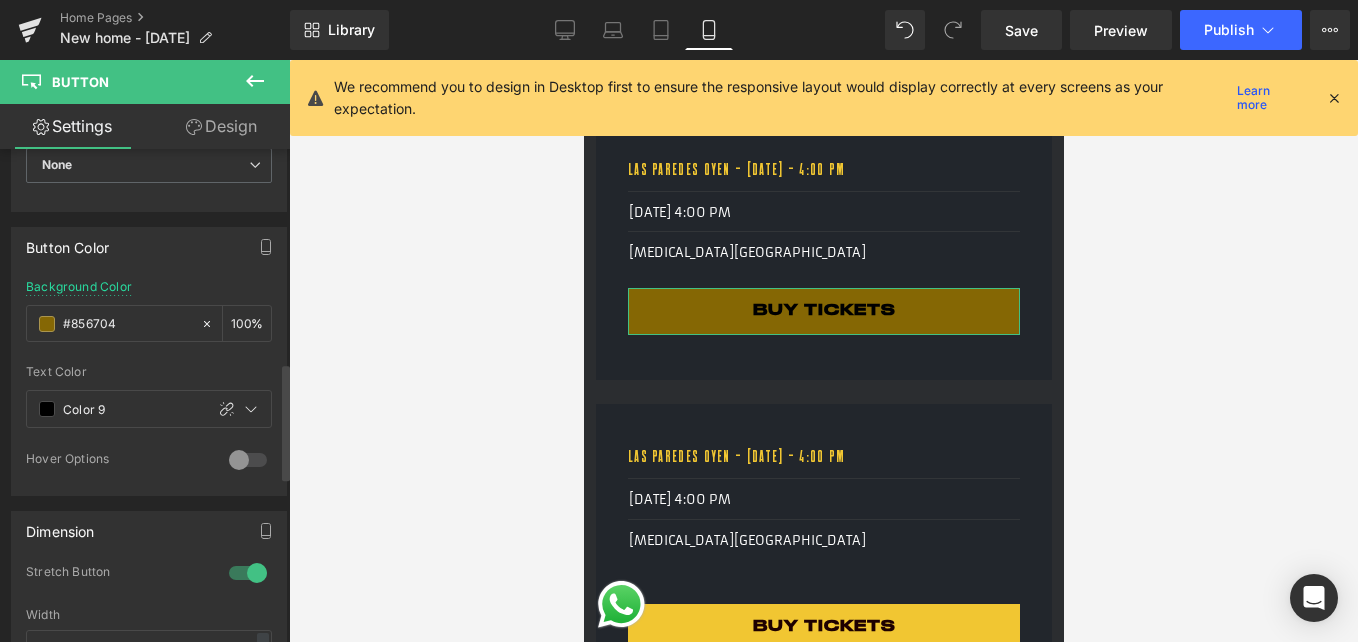 paste on "f1c632" 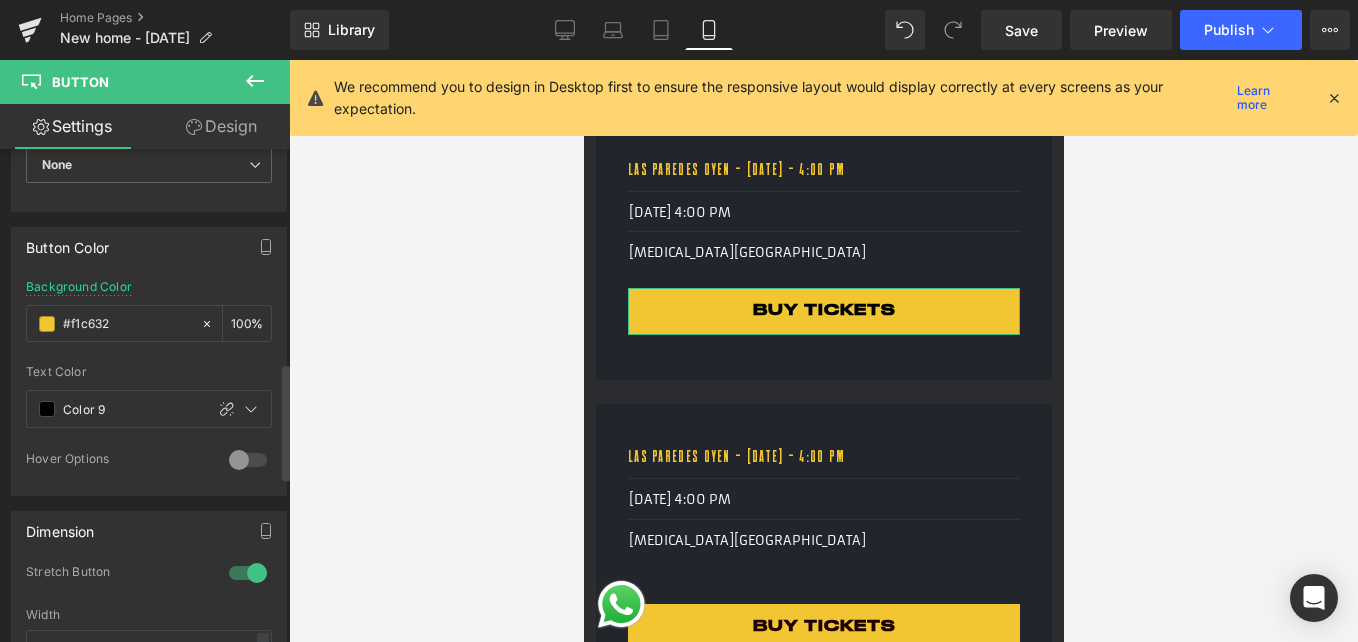type on "#f1c632" 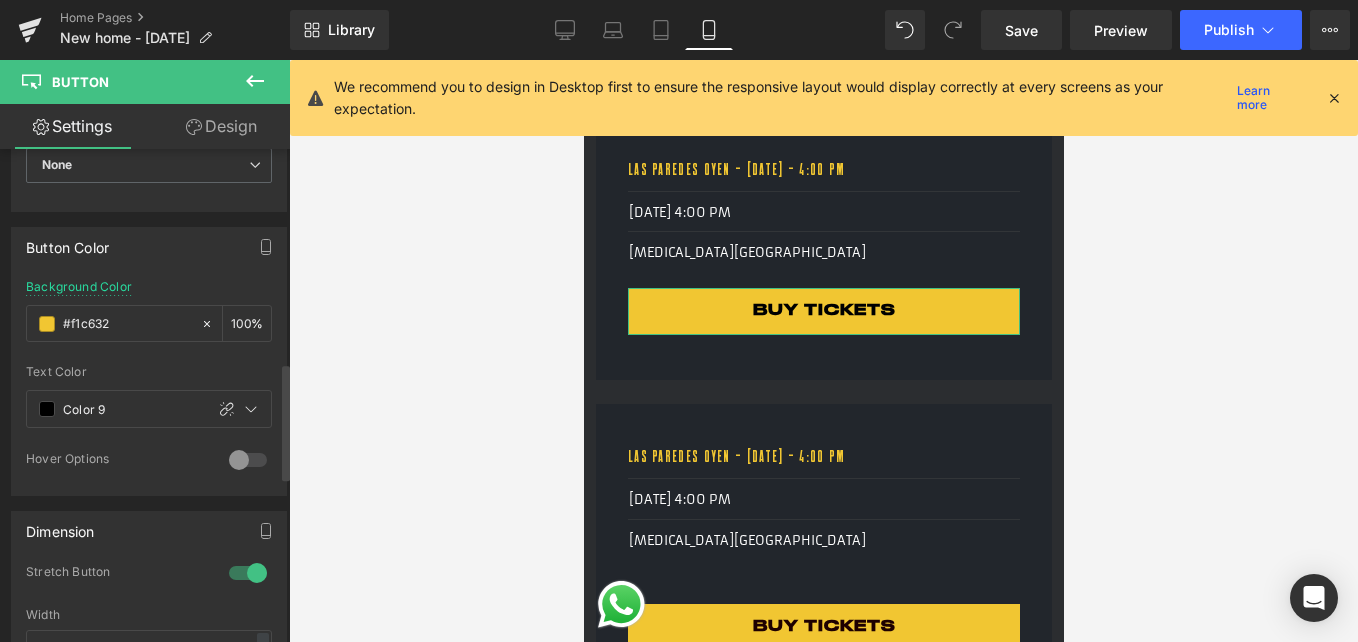 click on "Button Color rgba(133, 103, 4, 1) Background Color #f1c632 100 % var(--gf_gs-color7-accent) Text Color Color 9 100 % 0 Hover Options Background Color Hover % Text Color Hover %" at bounding box center (149, 361) 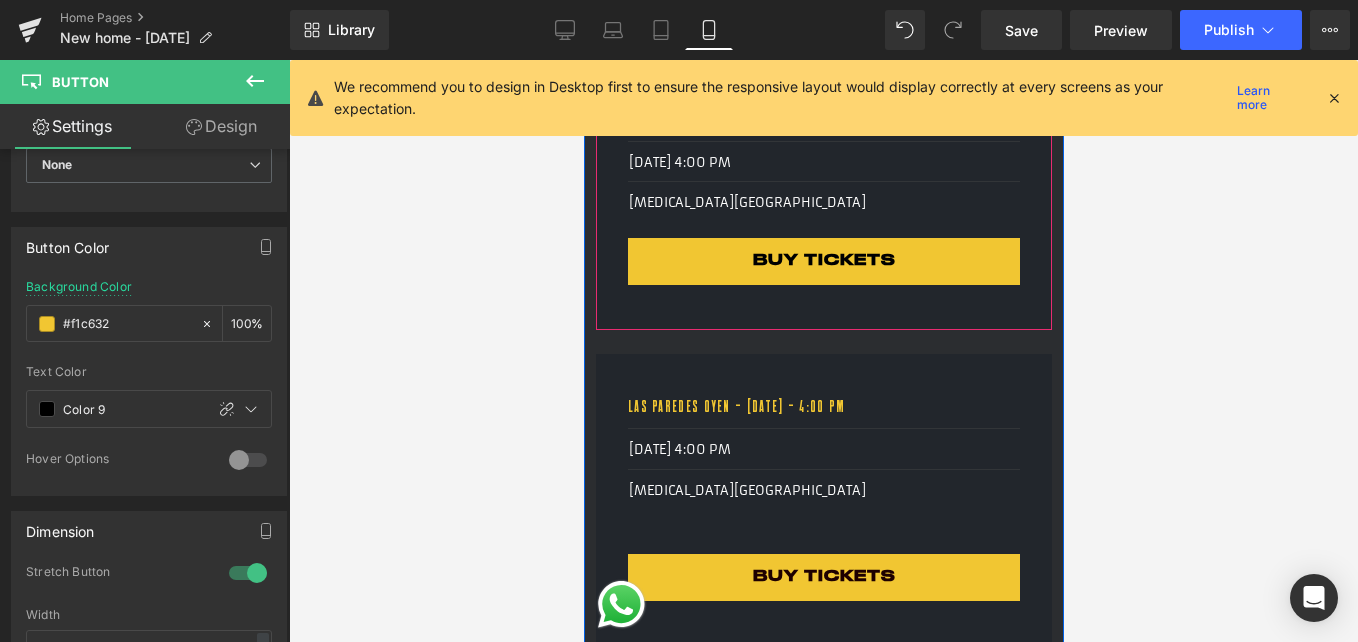 scroll, scrollTop: 2000, scrollLeft: 0, axis: vertical 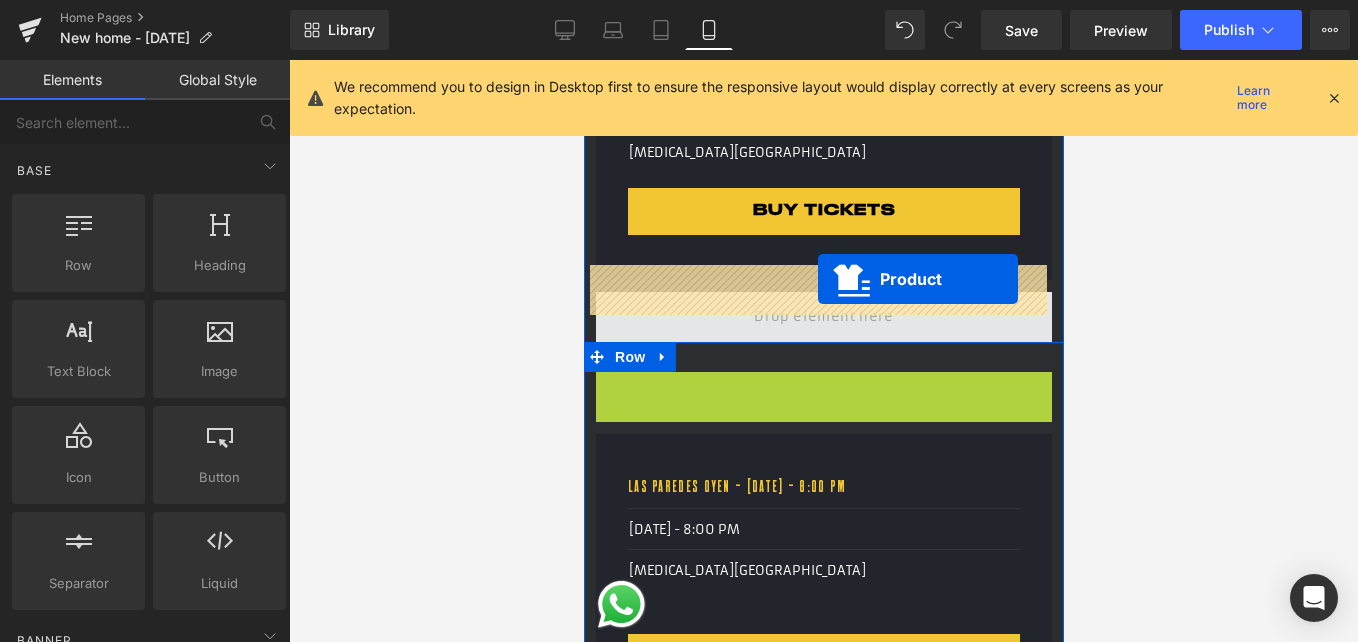 drag, startPoint x: 823, startPoint y: 355, endPoint x: 817, endPoint y: 279, distance: 76.23647 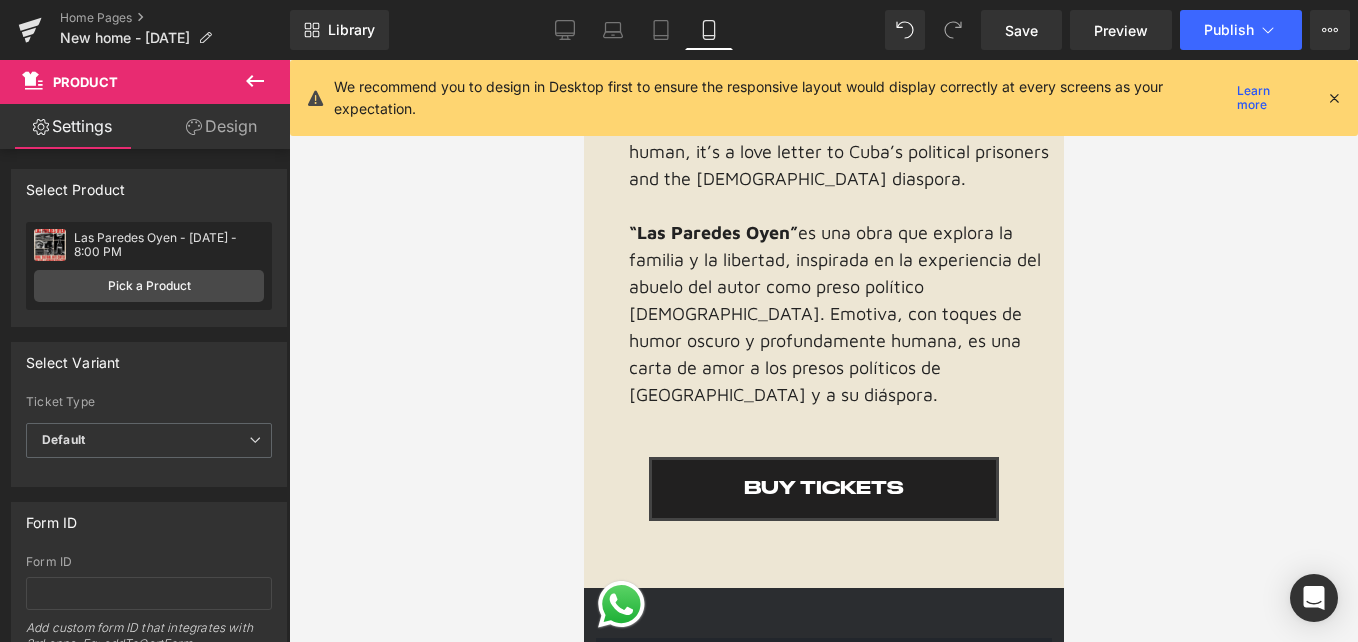 scroll, scrollTop: 700, scrollLeft: 0, axis: vertical 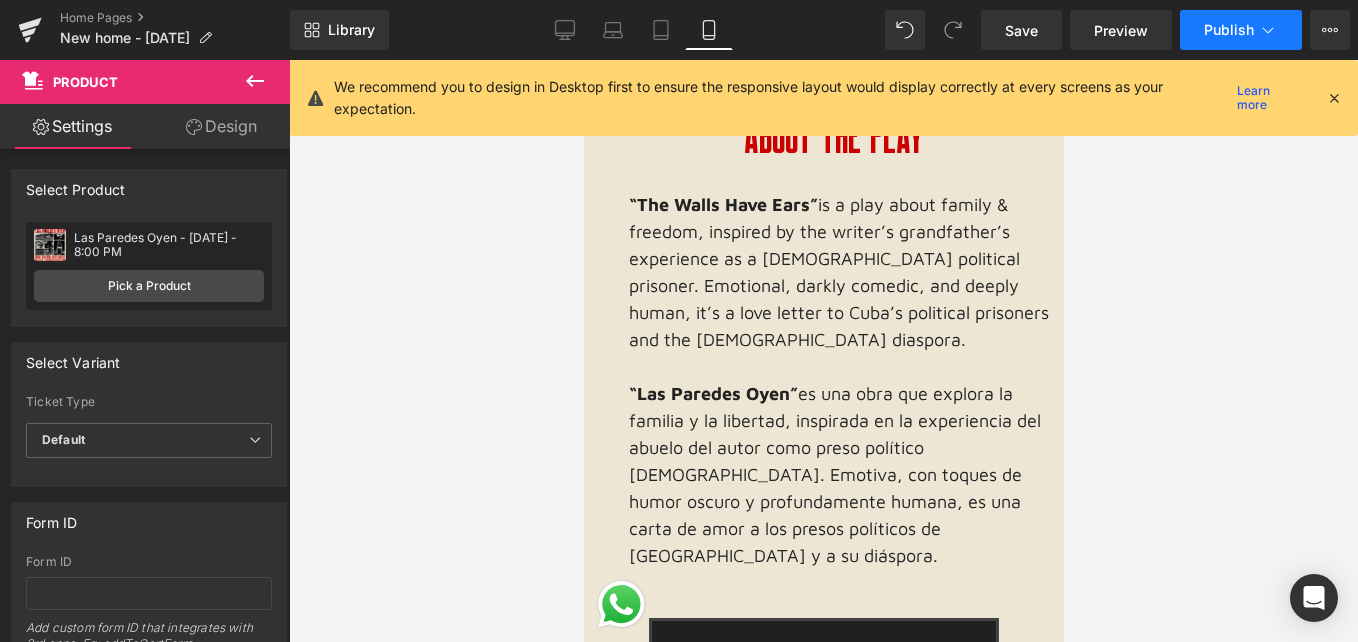 click on "Publish" at bounding box center [1229, 30] 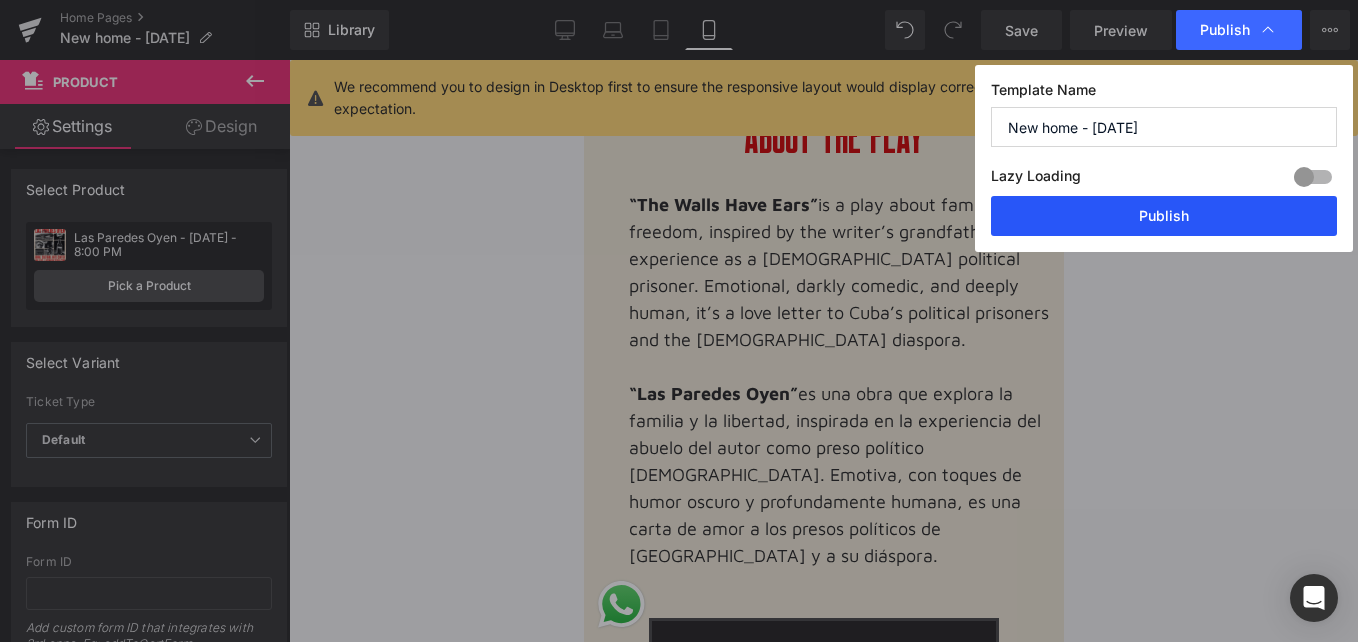 click on "Publish" at bounding box center [1164, 216] 